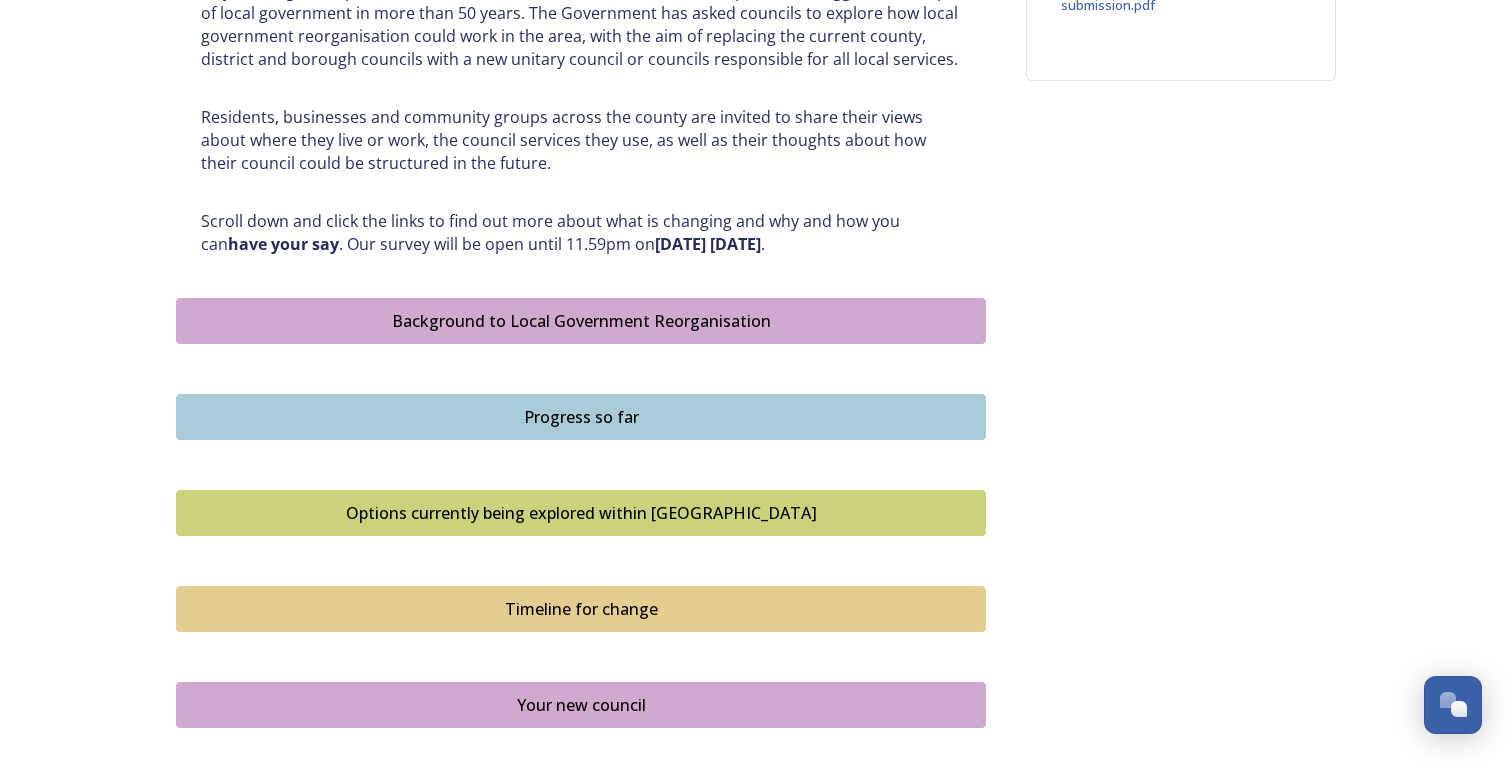 scroll, scrollTop: 905, scrollLeft: 0, axis: vertical 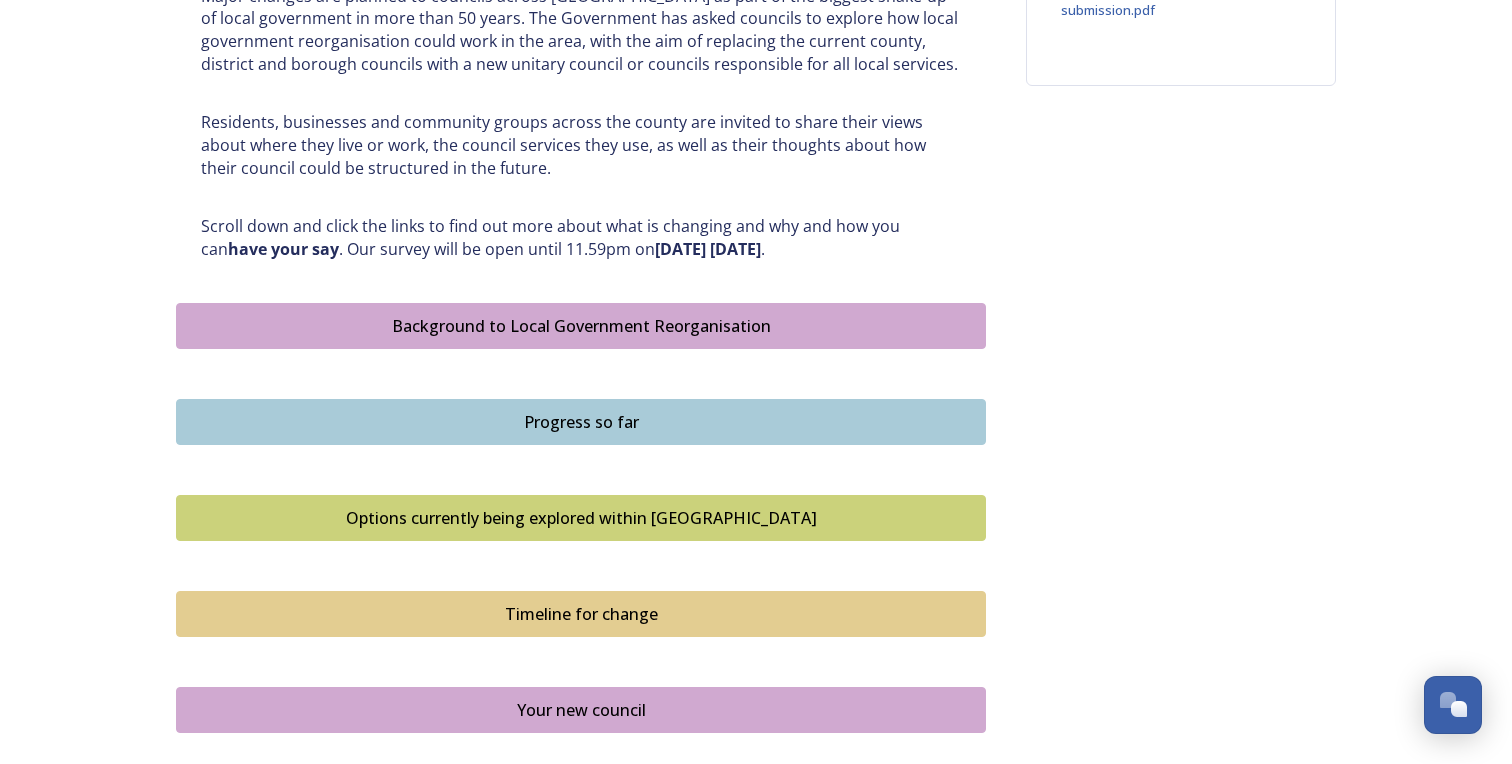 click on "Background to Local Government Reorganisation" at bounding box center (581, 326) 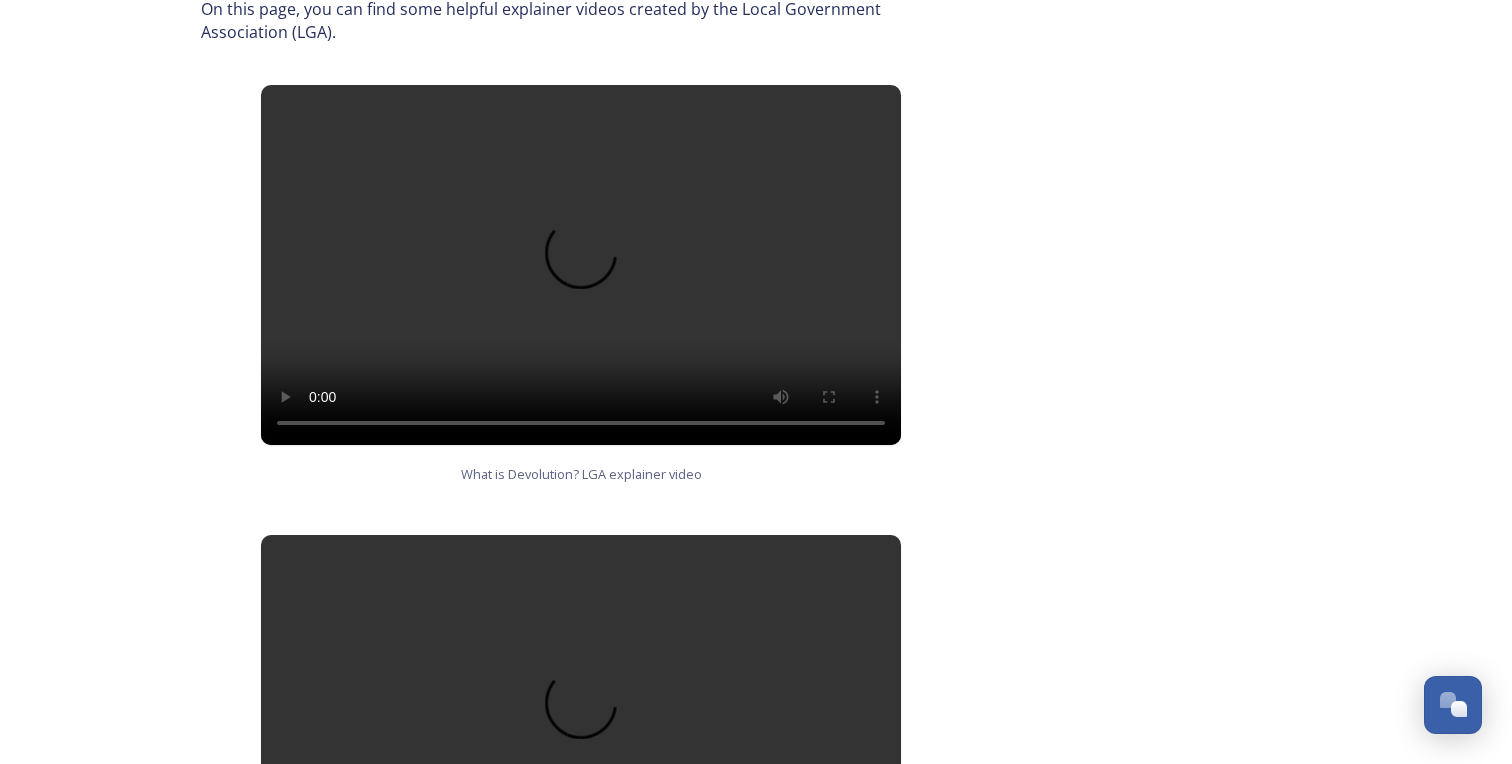 scroll, scrollTop: 1022, scrollLeft: 0, axis: vertical 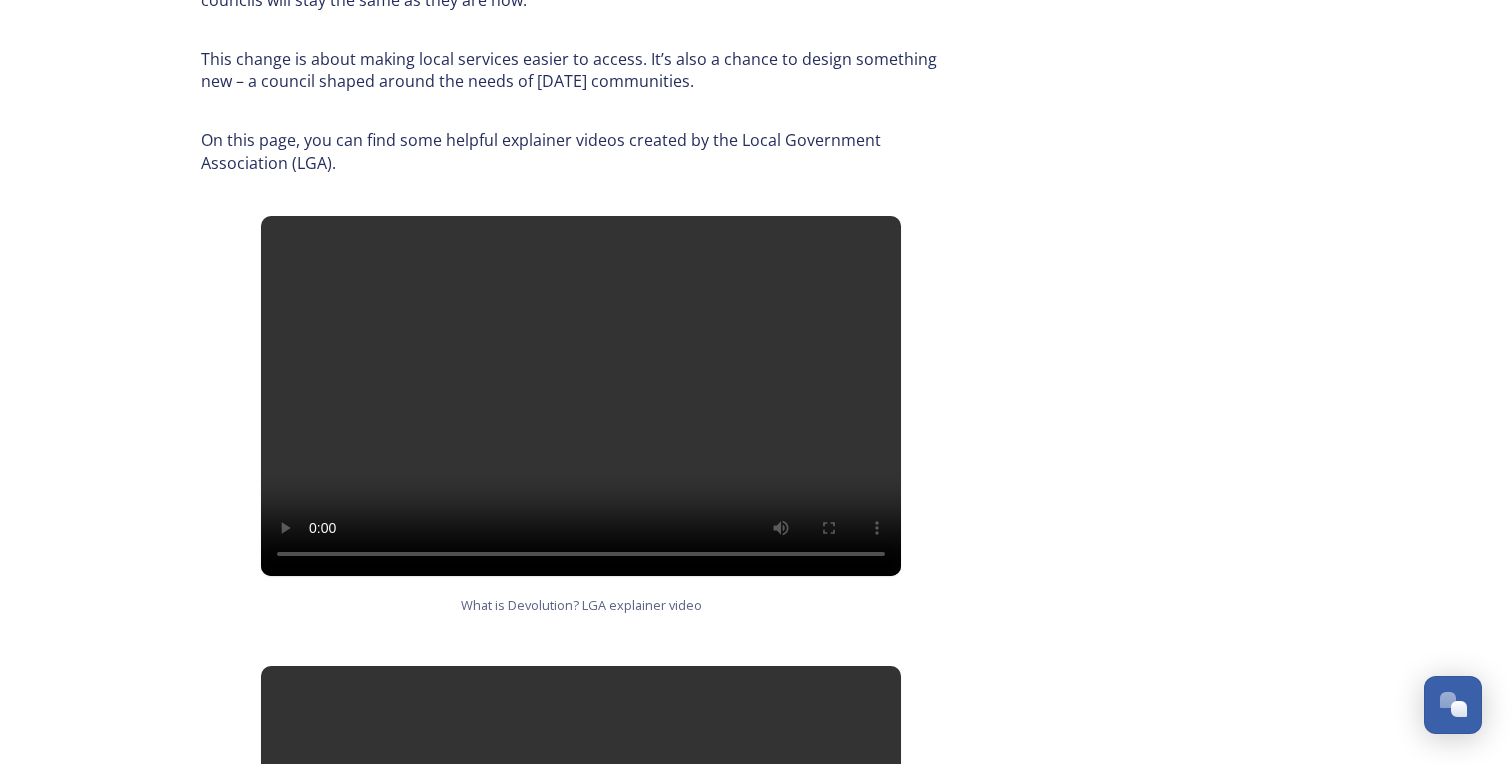 type 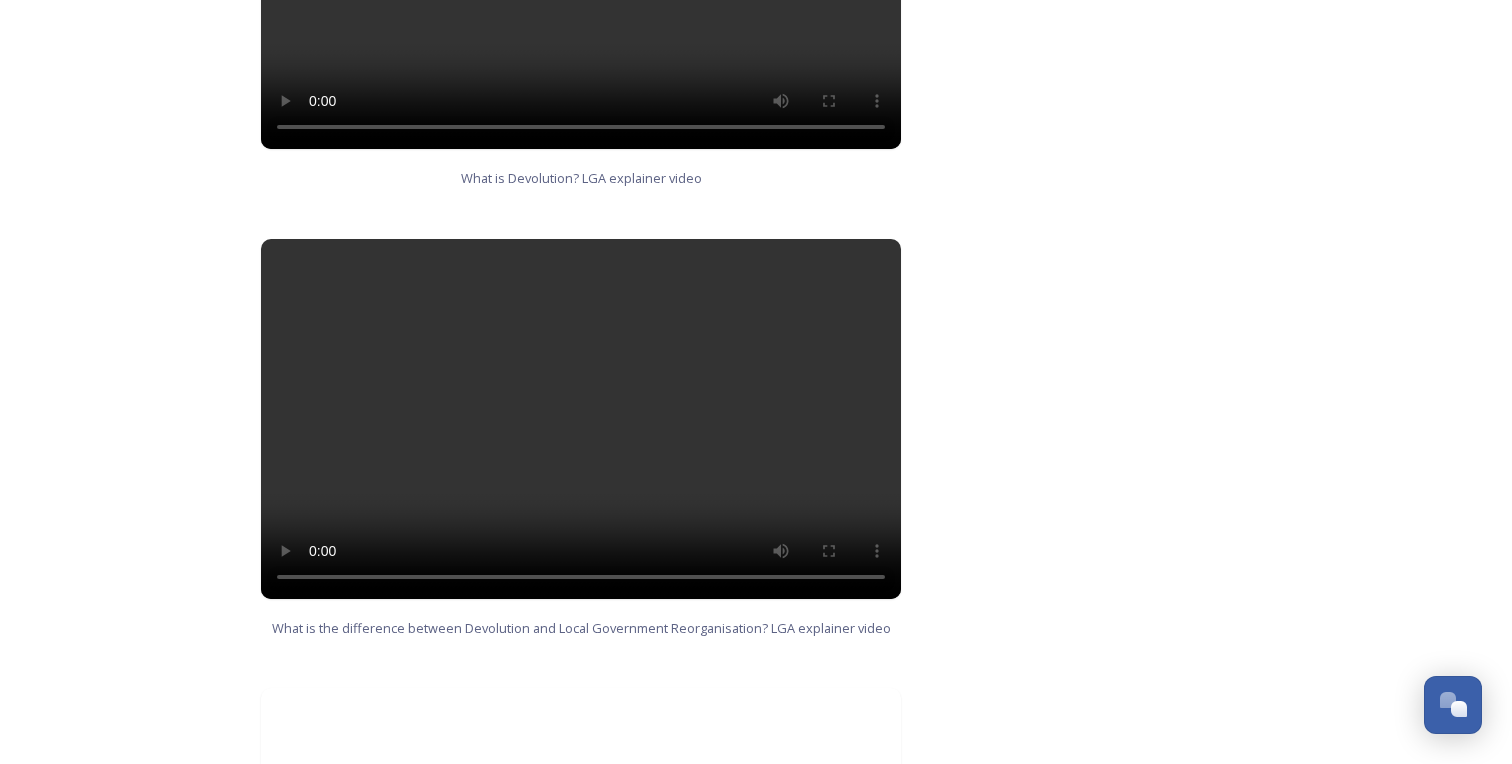 scroll, scrollTop: 1478, scrollLeft: 0, axis: vertical 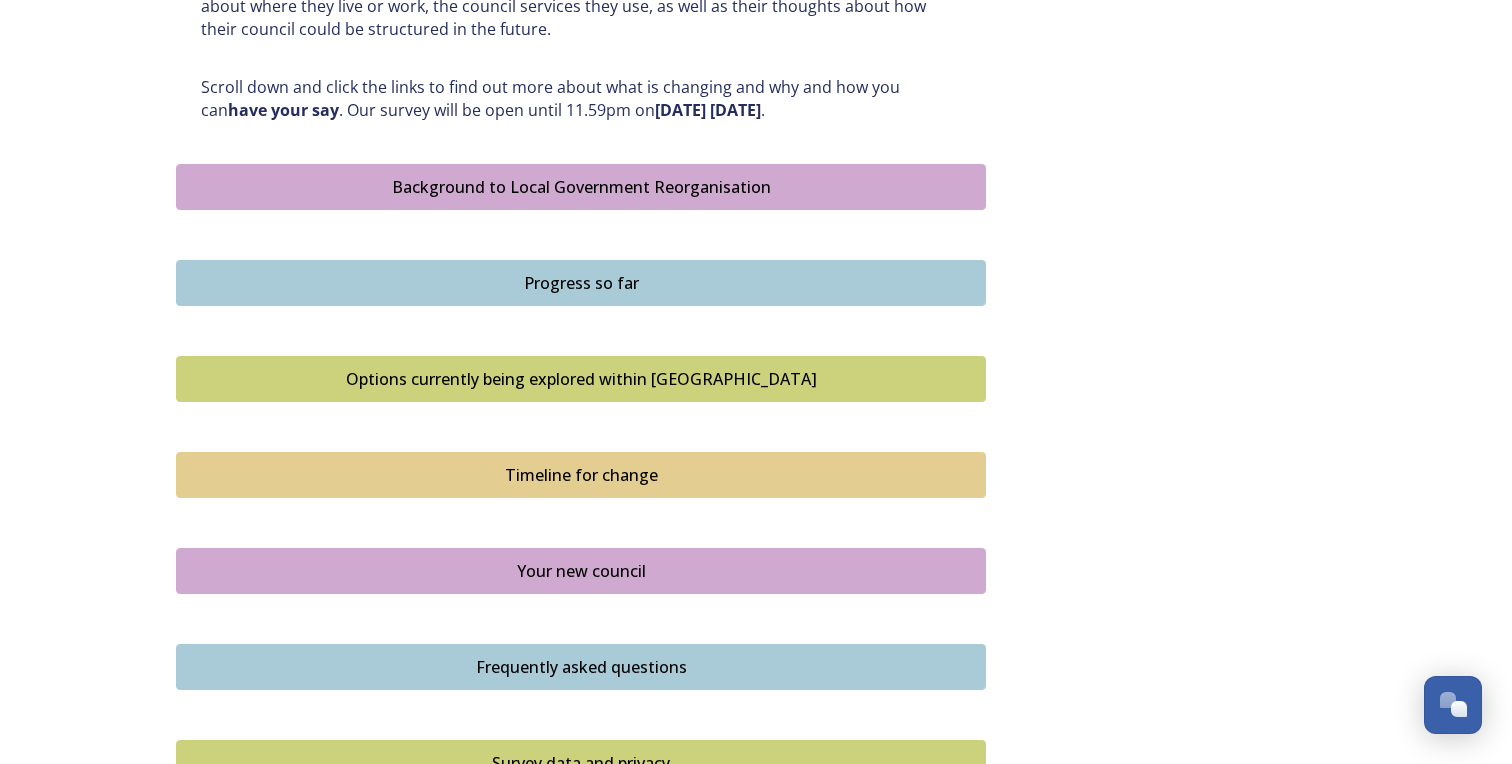 click on "Progress so far" at bounding box center (581, 283) 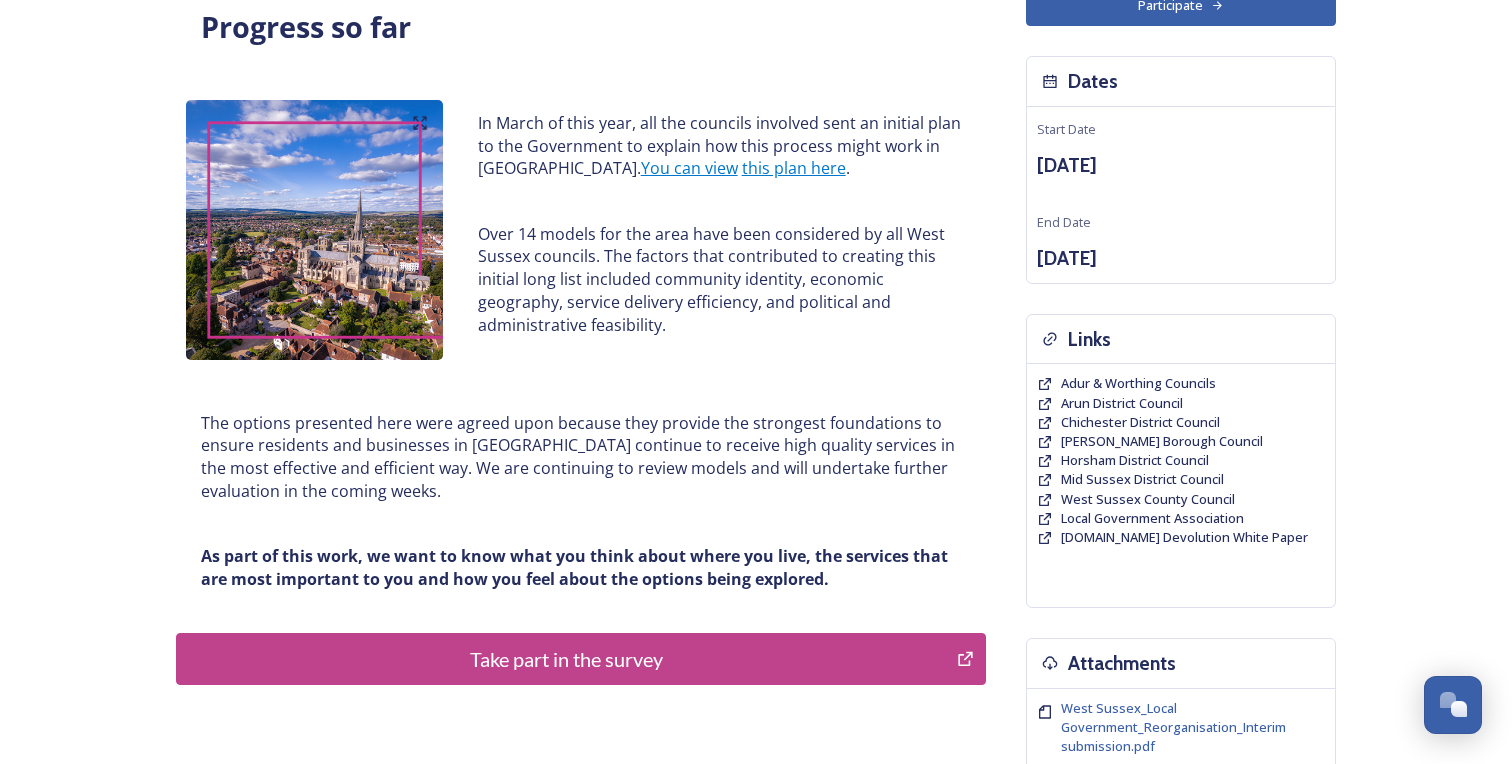 scroll, scrollTop: 0, scrollLeft: 0, axis: both 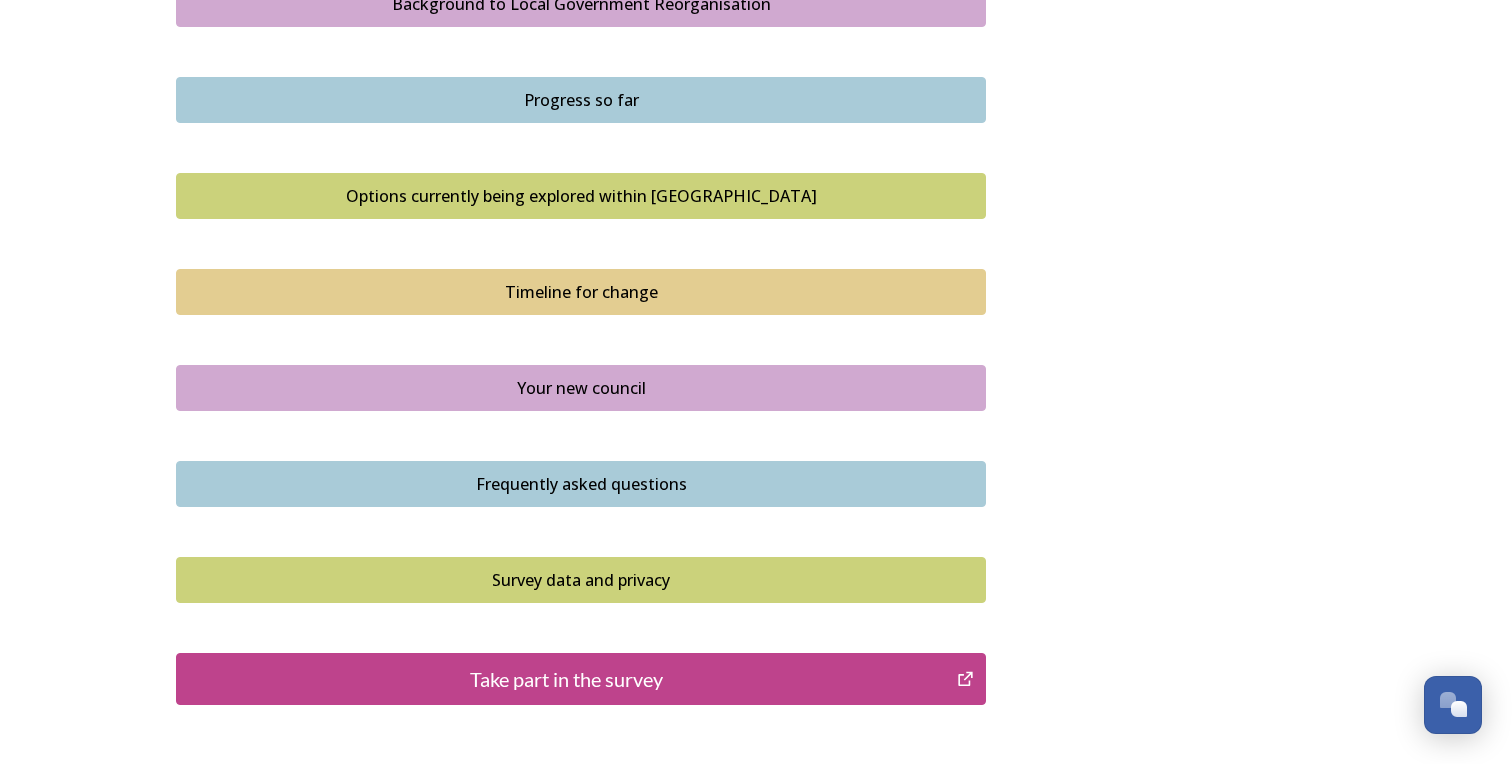 click on "Options currently being explored within [GEOGRAPHIC_DATA]" at bounding box center [581, 196] 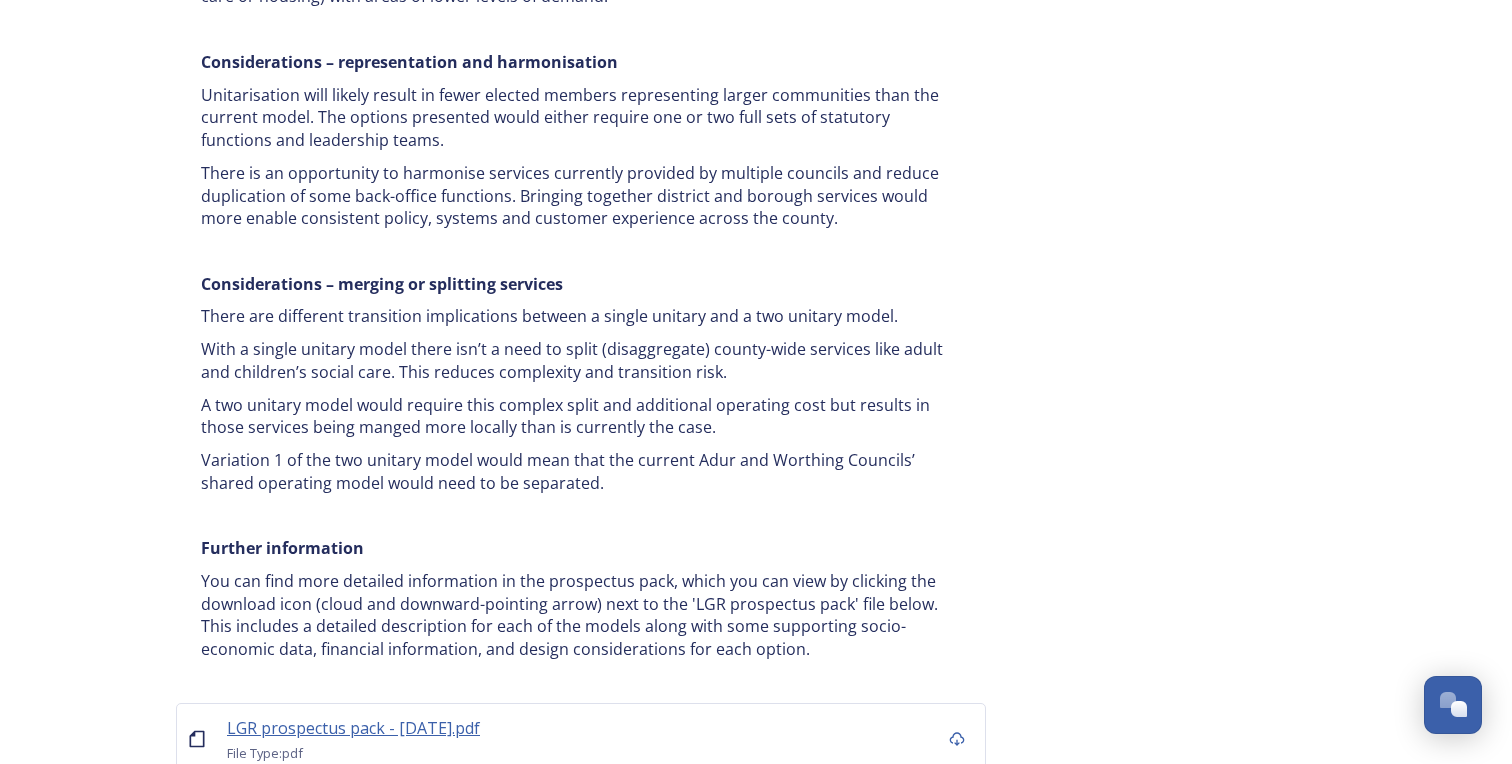 scroll, scrollTop: 3951, scrollLeft: 0, axis: vertical 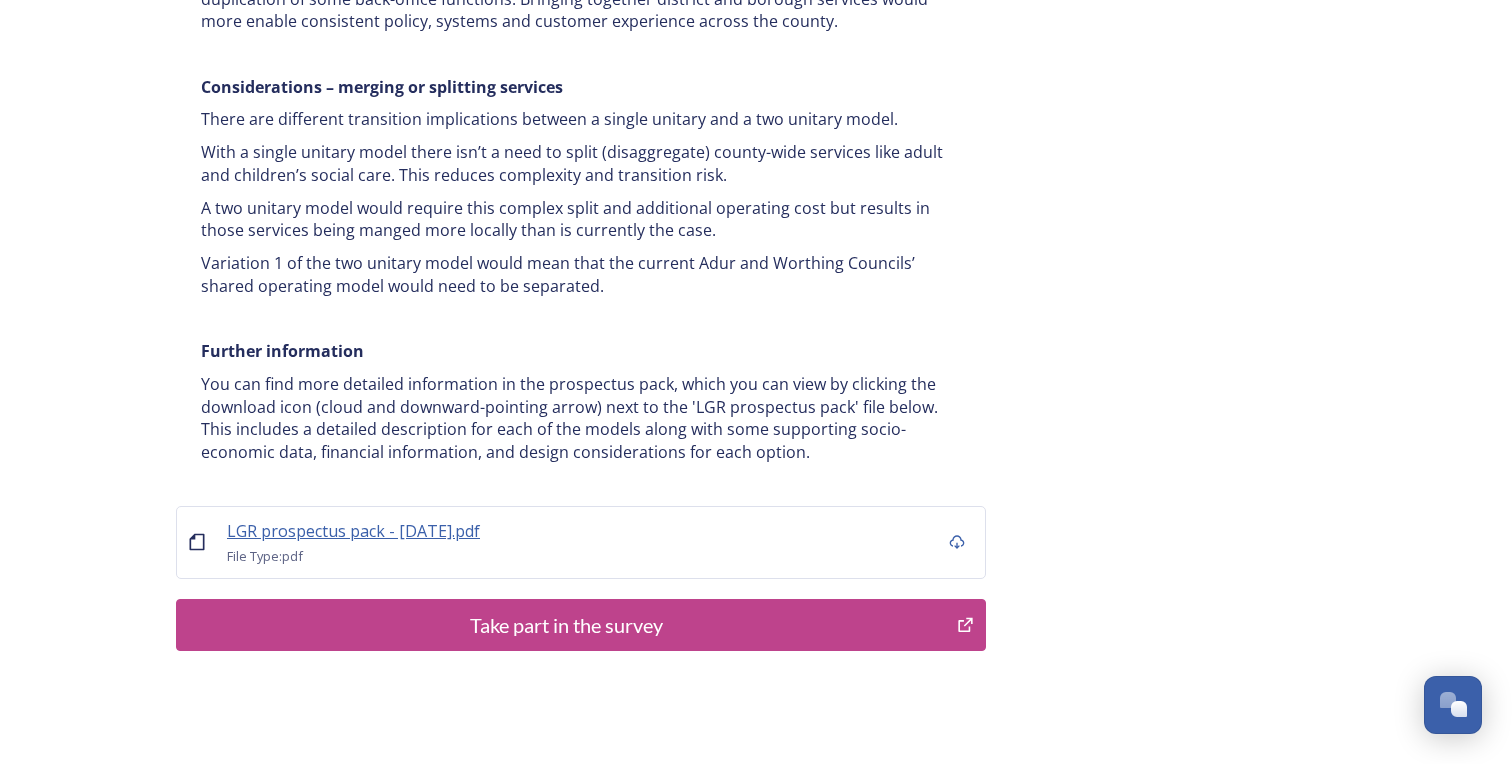 click on "LGR prospectus pack - 16 July.pdf" at bounding box center [353, 531] 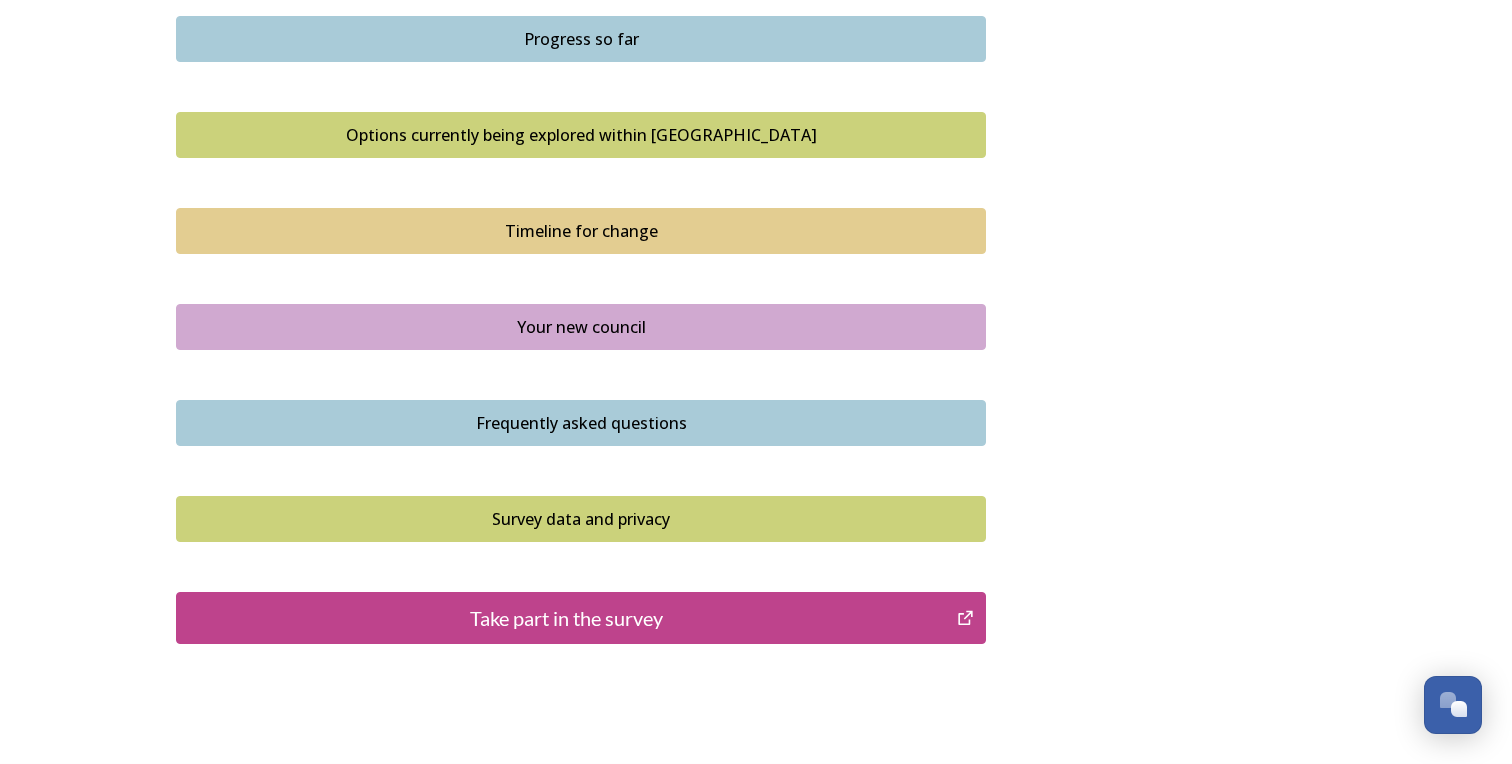 scroll, scrollTop: 1290, scrollLeft: 0, axis: vertical 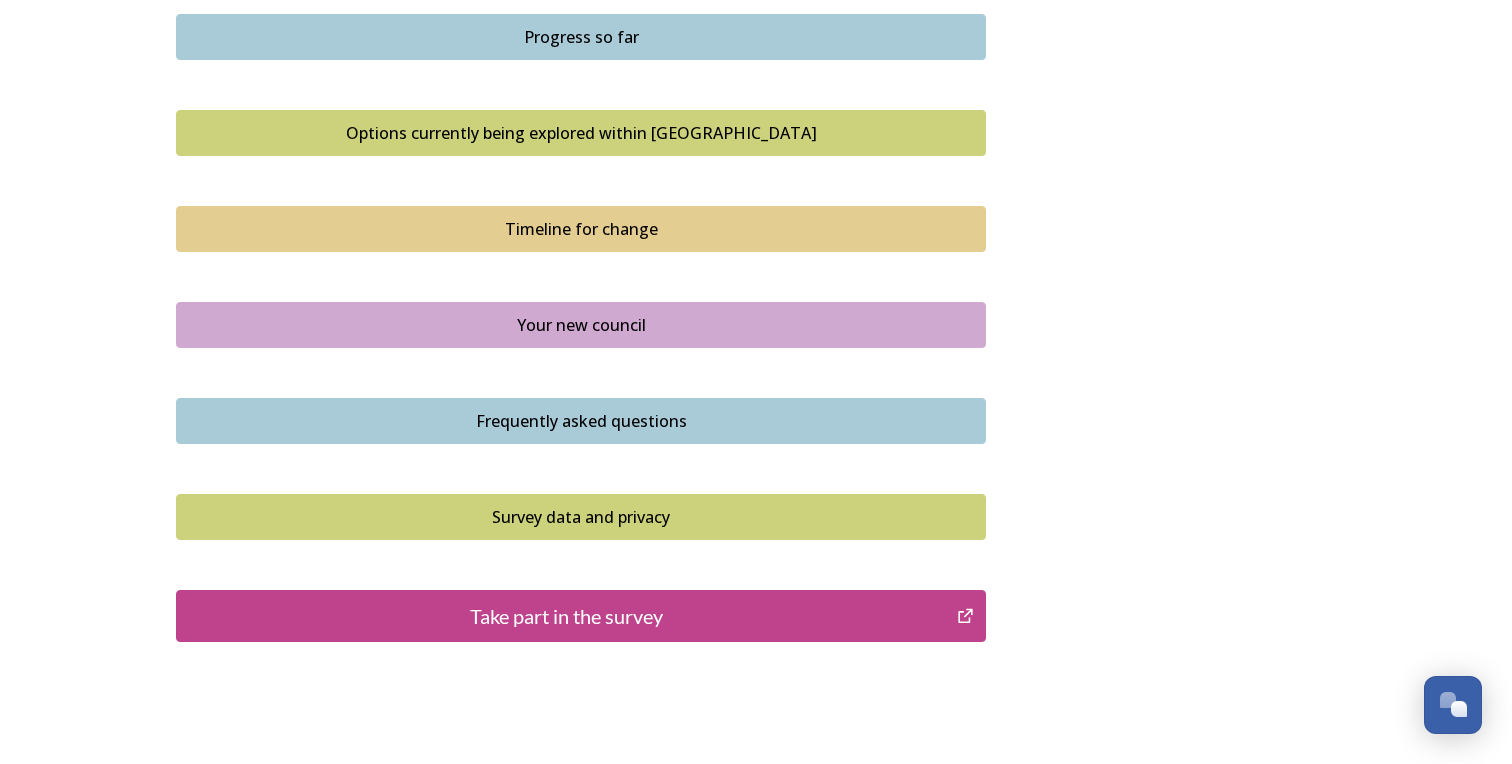 click on "Timeline for change" at bounding box center [581, 229] 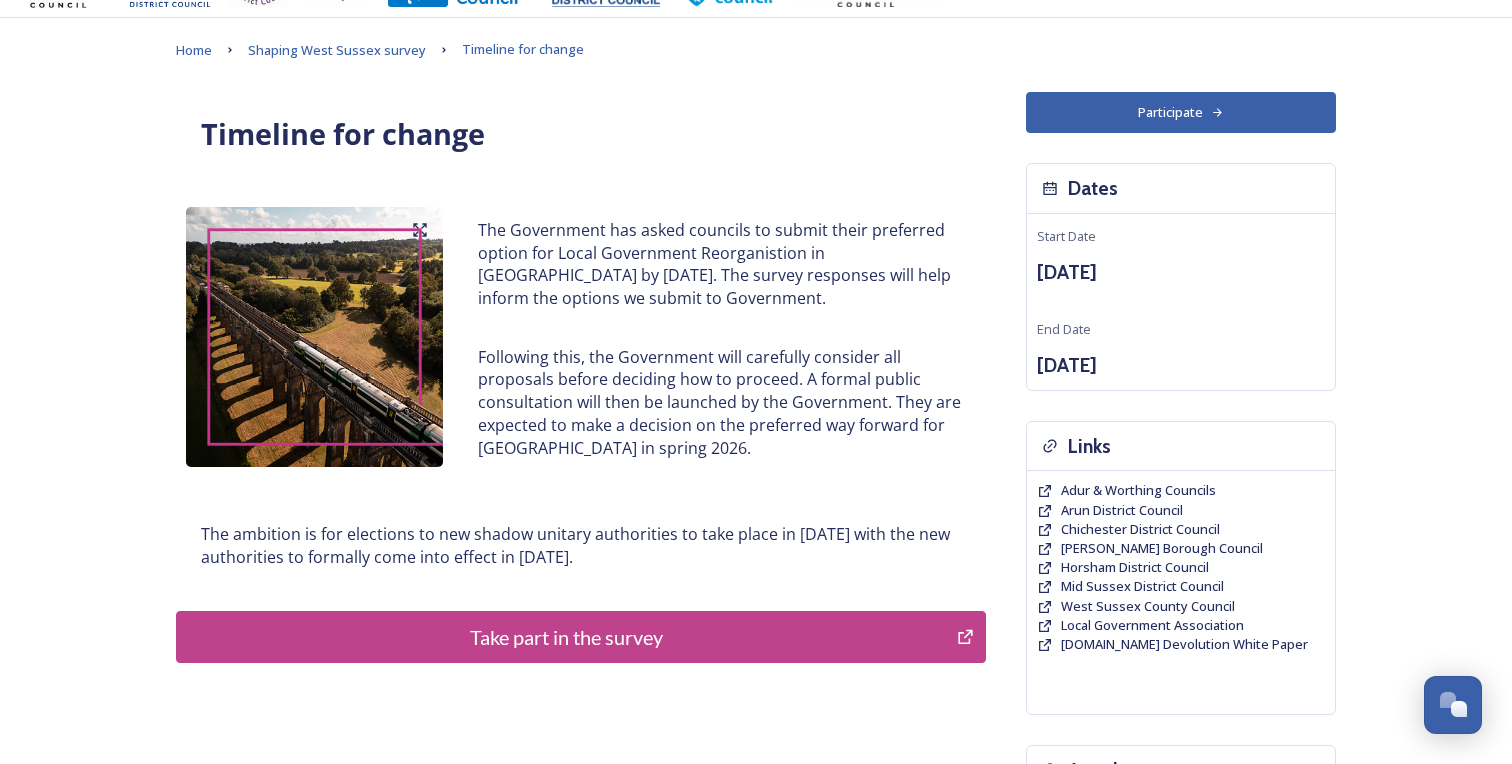 scroll, scrollTop: 0, scrollLeft: 0, axis: both 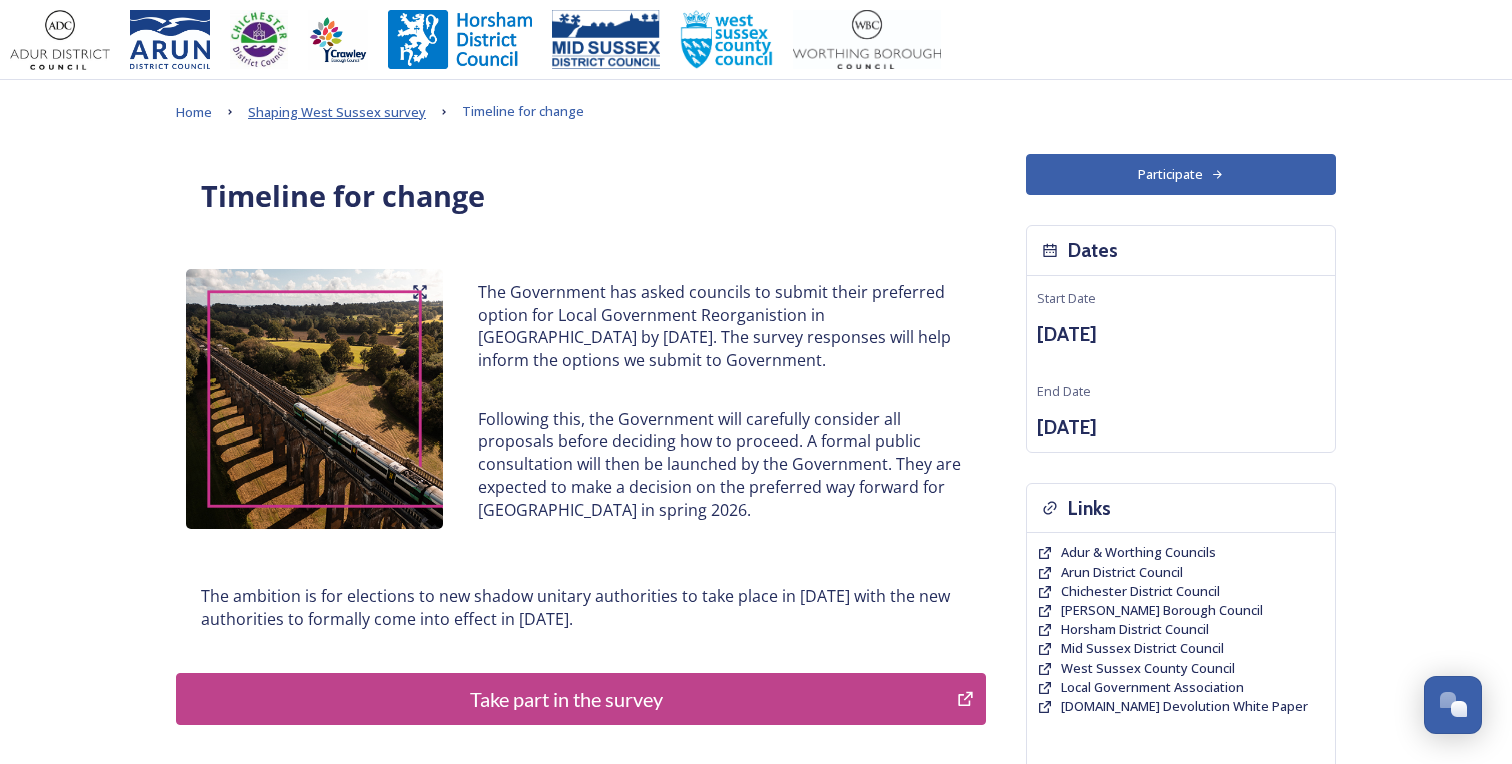 click on "Shaping West Sussex survey" at bounding box center (337, 112) 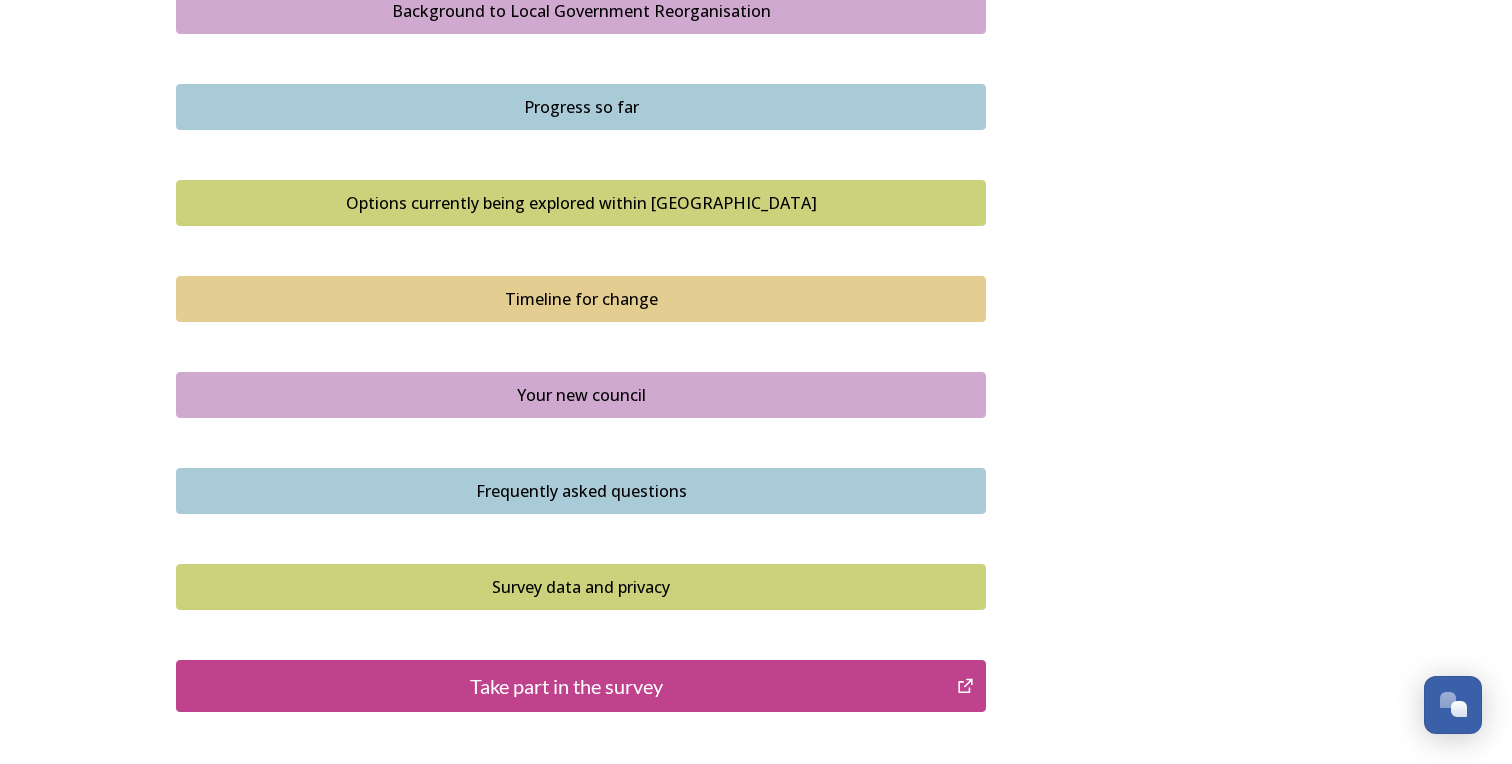 scroll, scrollTop: 1227, scrollLeft: 0, axis: vertical 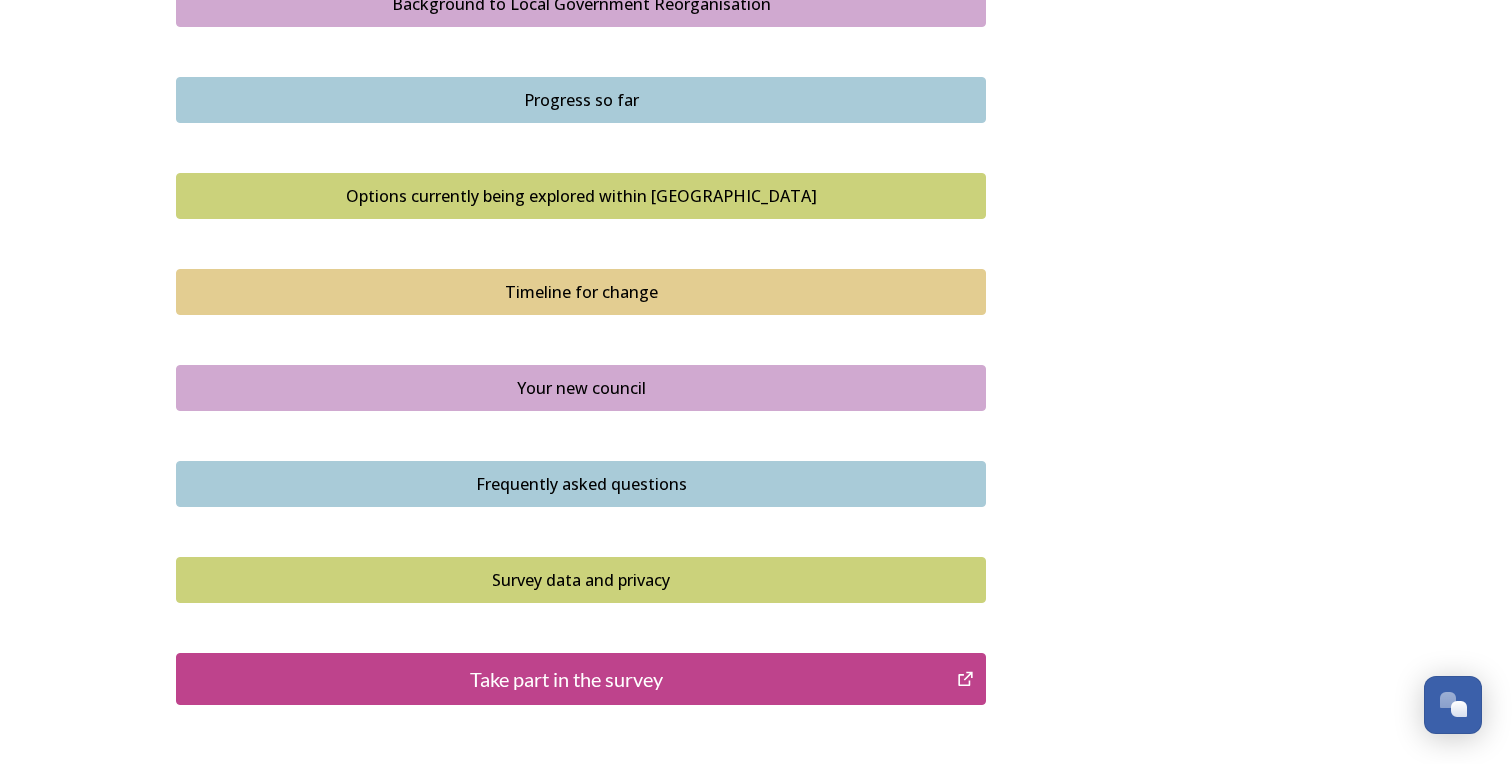 click on "Your new council" at bounding box center [581, 388] 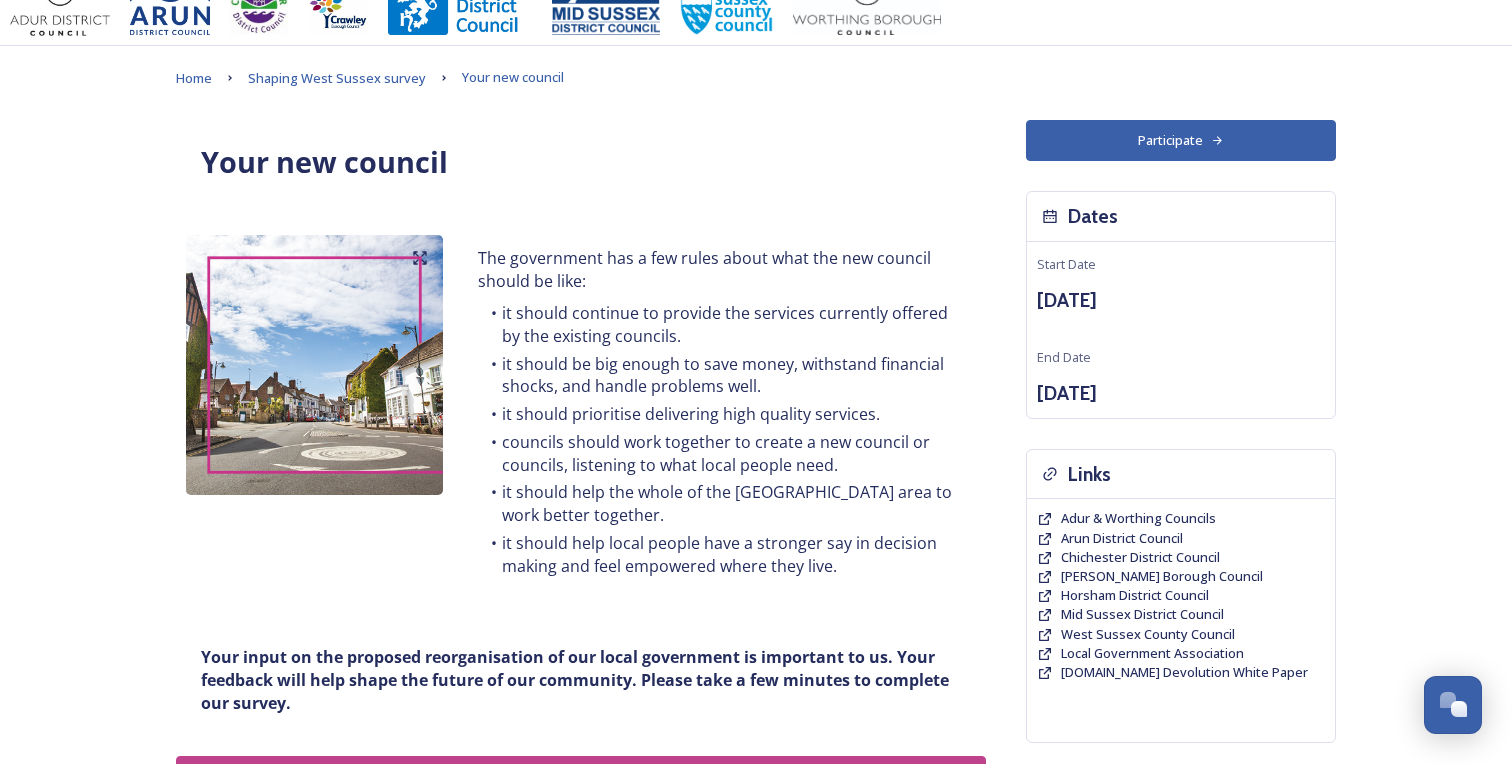 scroll, scrollTop: 0, scrollLeft: 0, axis: both 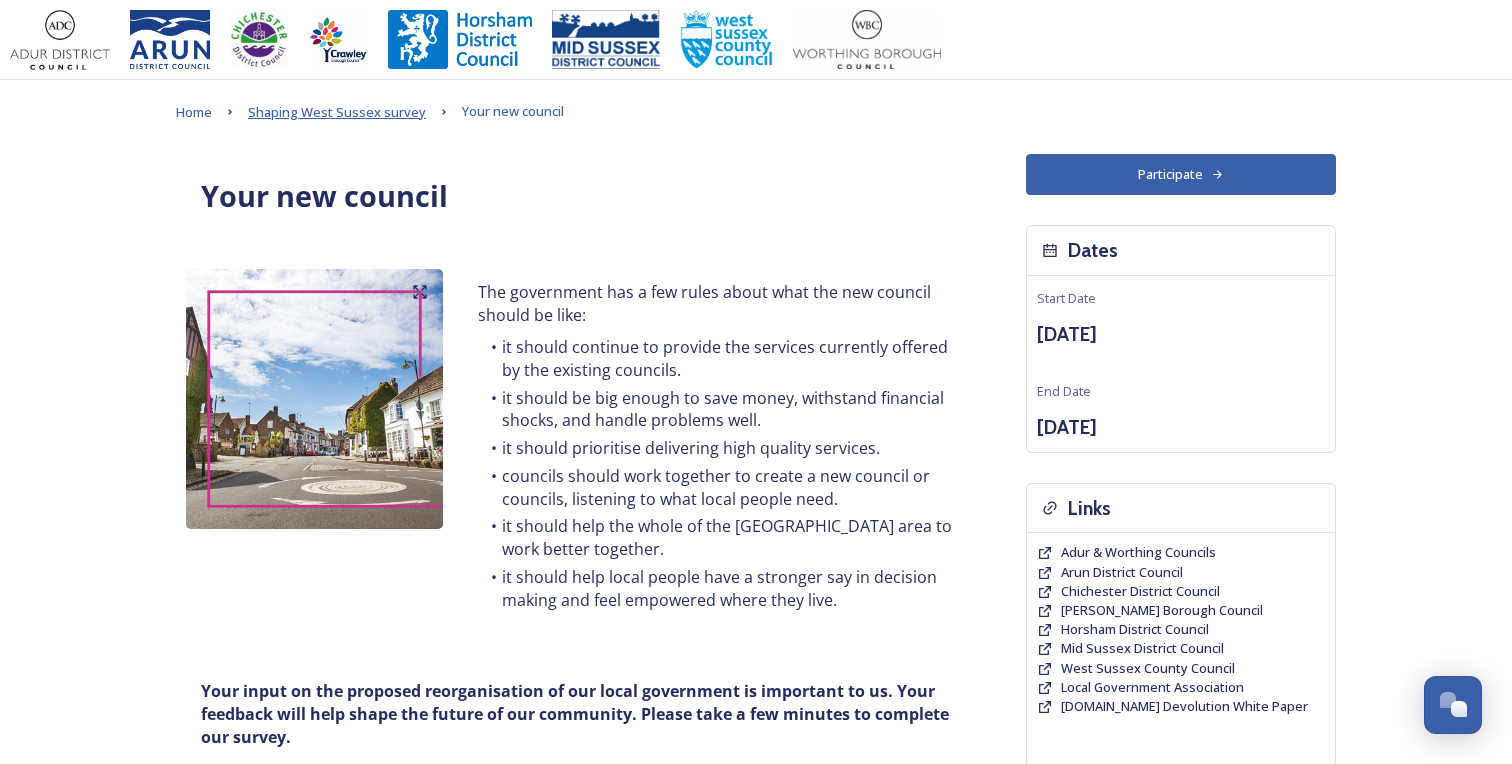 click on "Shaping West Sussex survey" at bounding box center (337, 112) 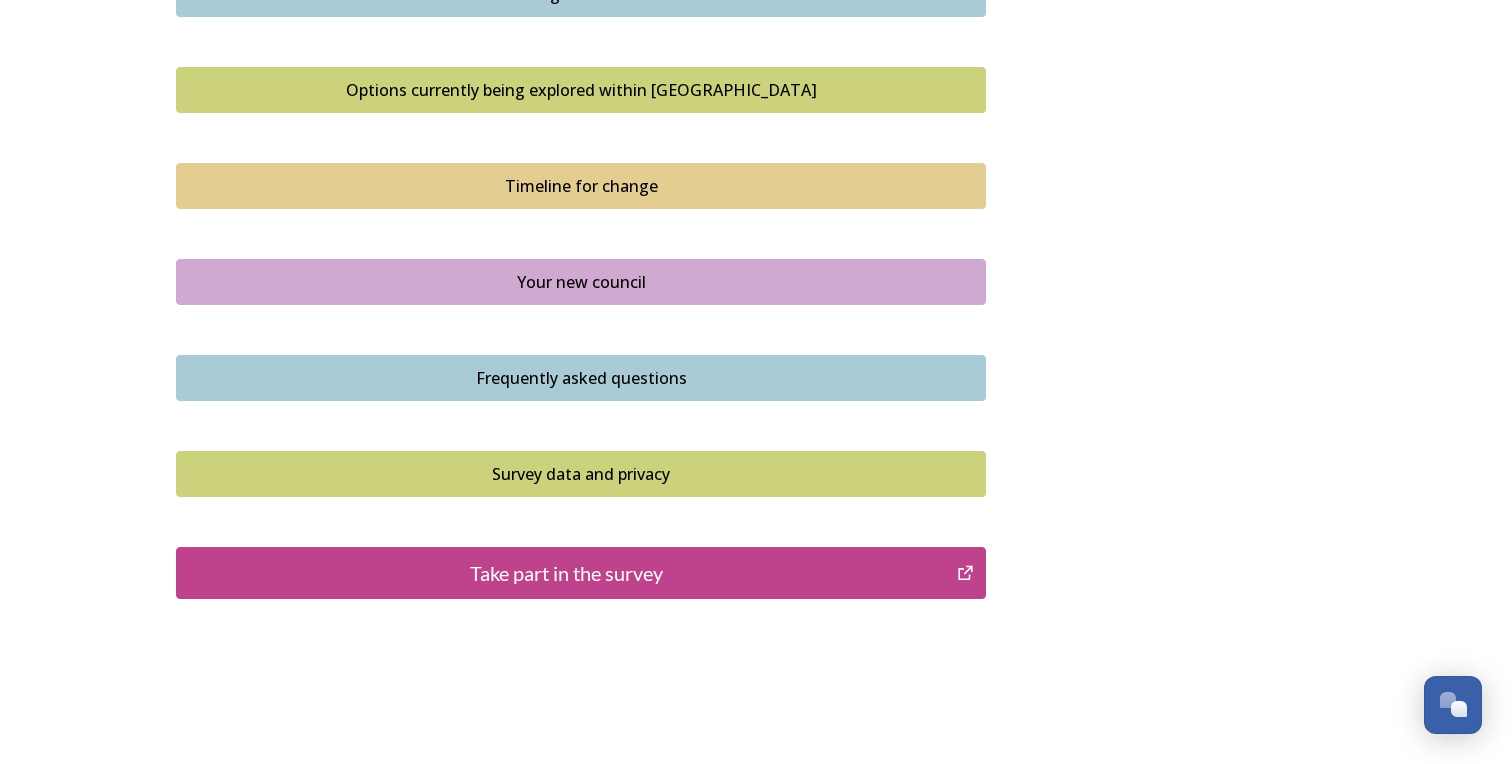 scroll, scrollTop: 1388, scrollLeft: 0, axis: vertical 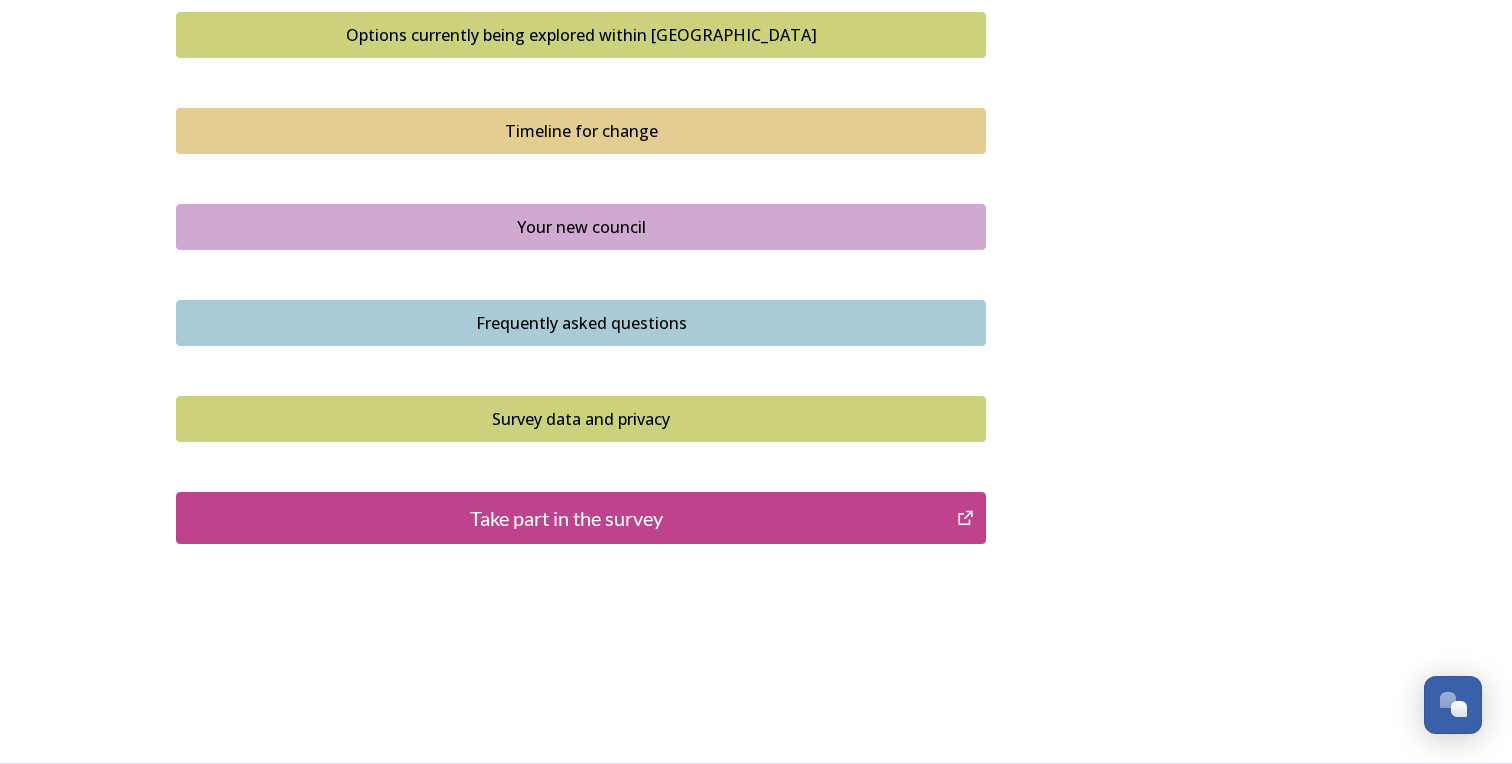 click on "Frequently asked questions" at bounding box center (581, 323) 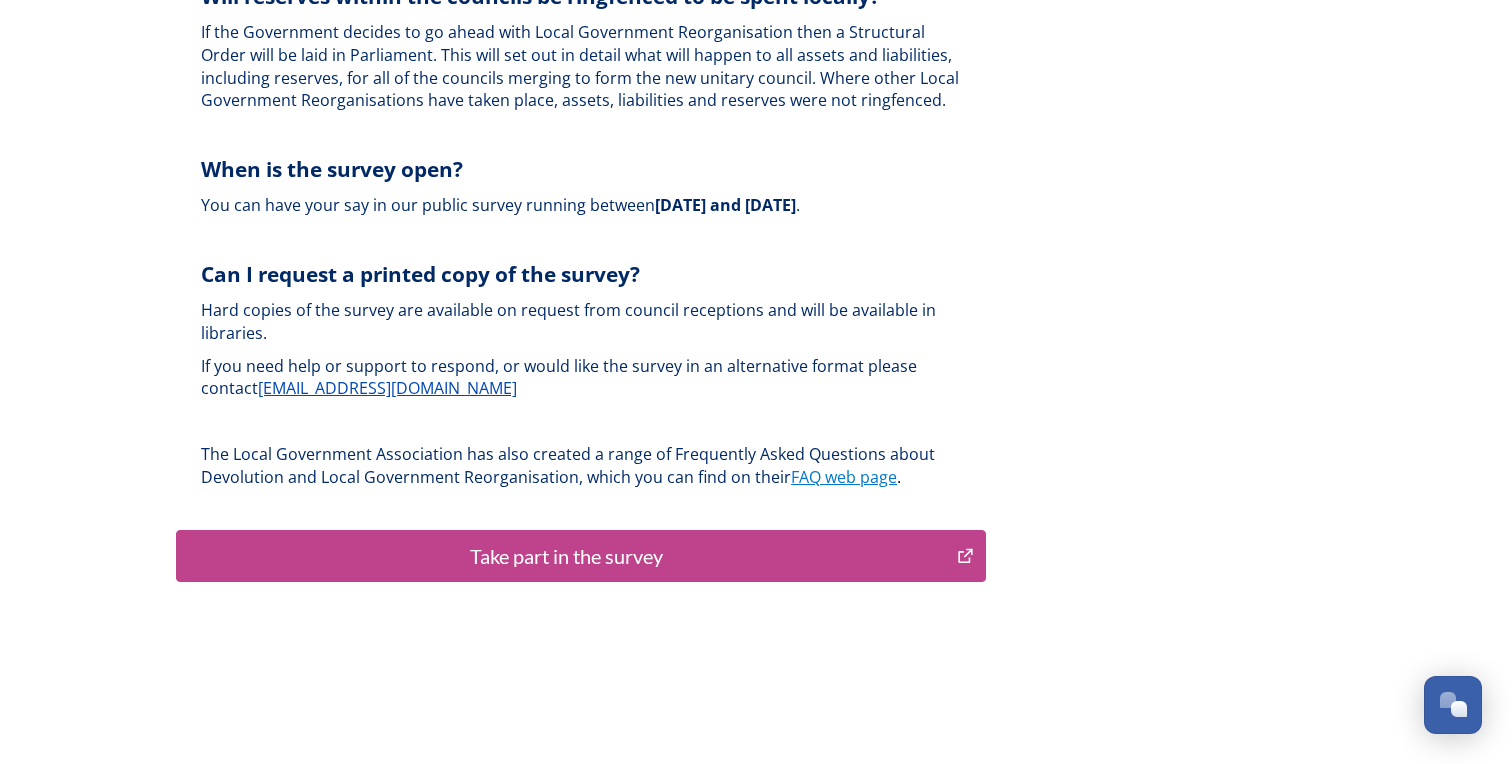 scroll, scrollTop: 6021, scrollLeft: 0, axis: vertical 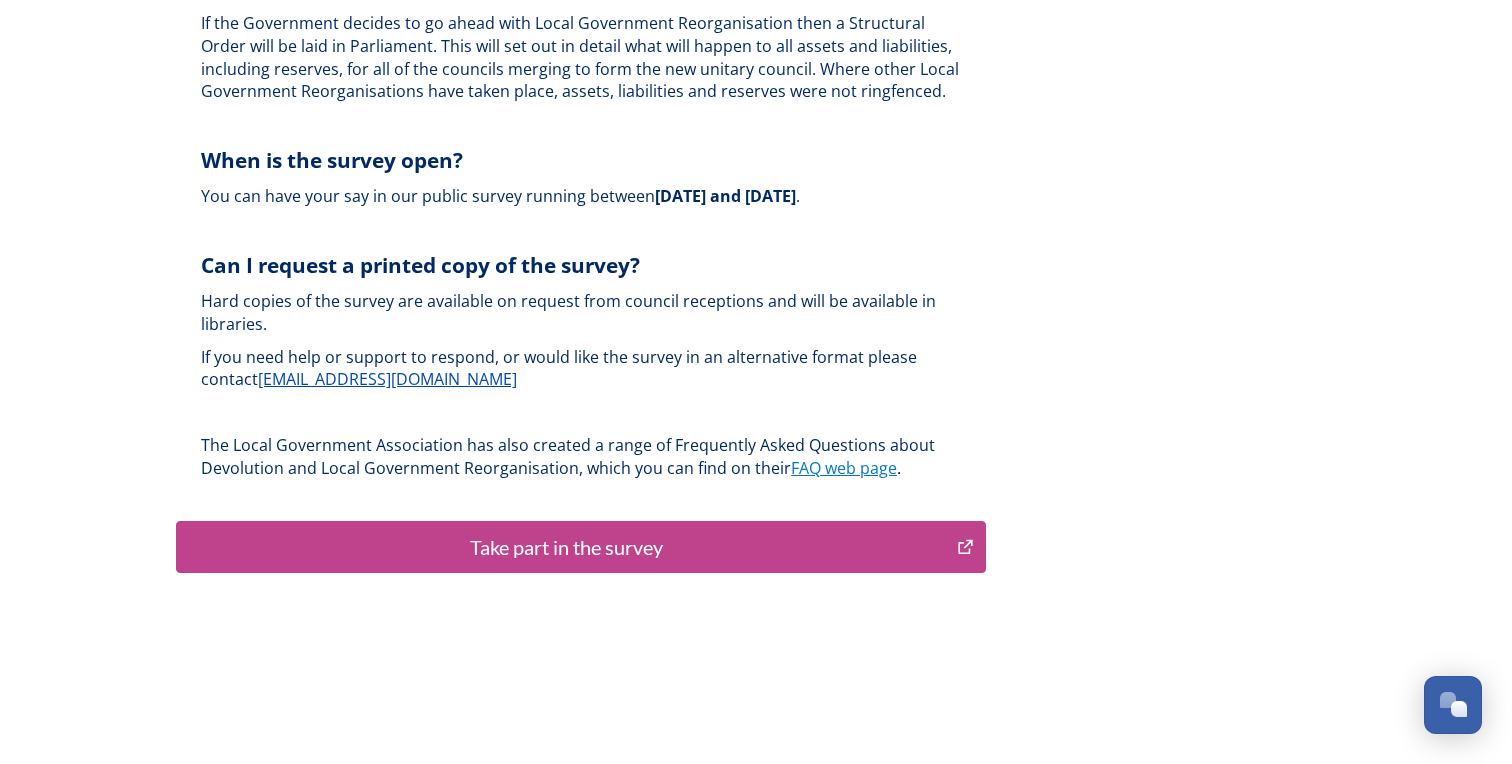 click on "Take part in the survey" at bounding box center (566, 547) 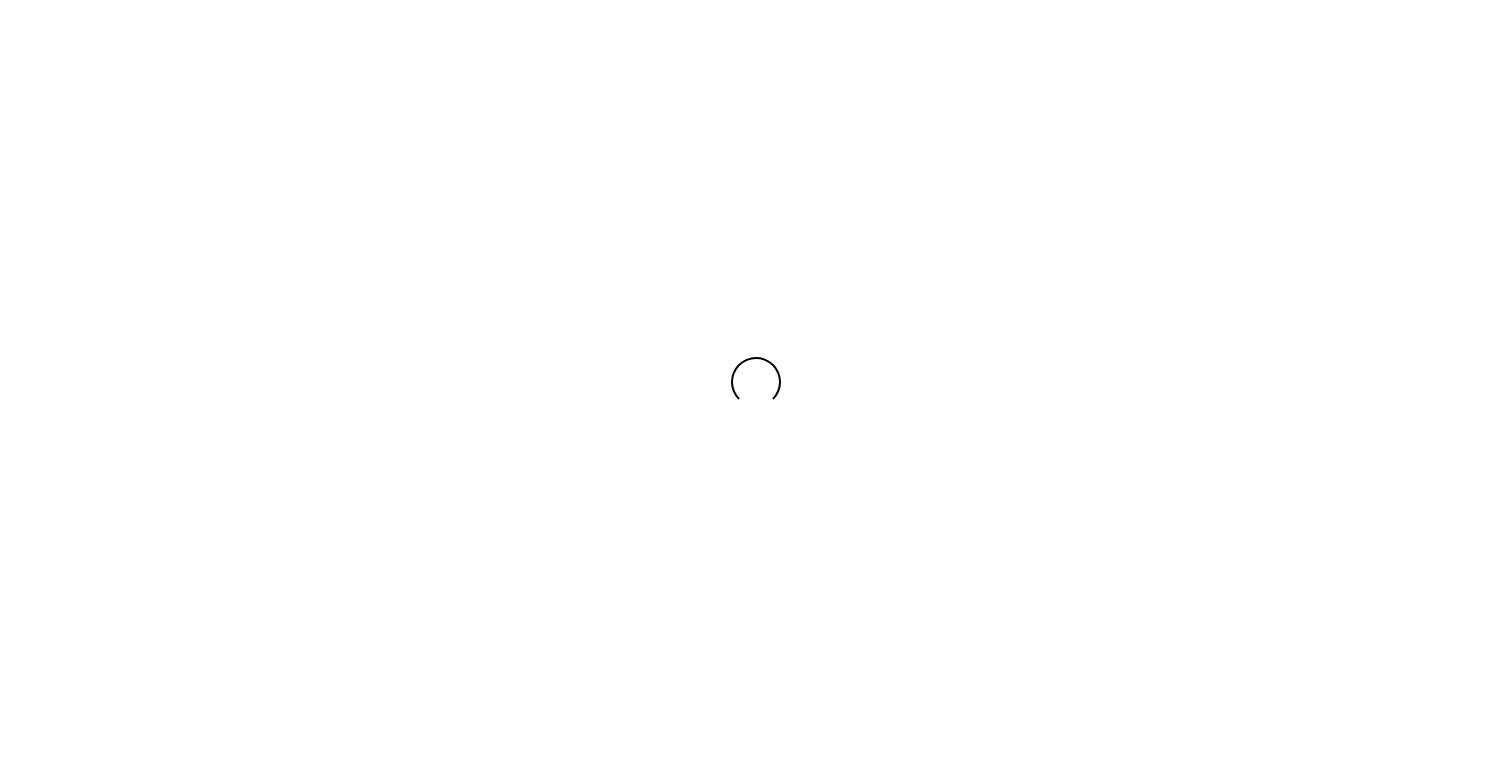 scroll, scrollTop: 0, scrollLeft: 0, axis: both 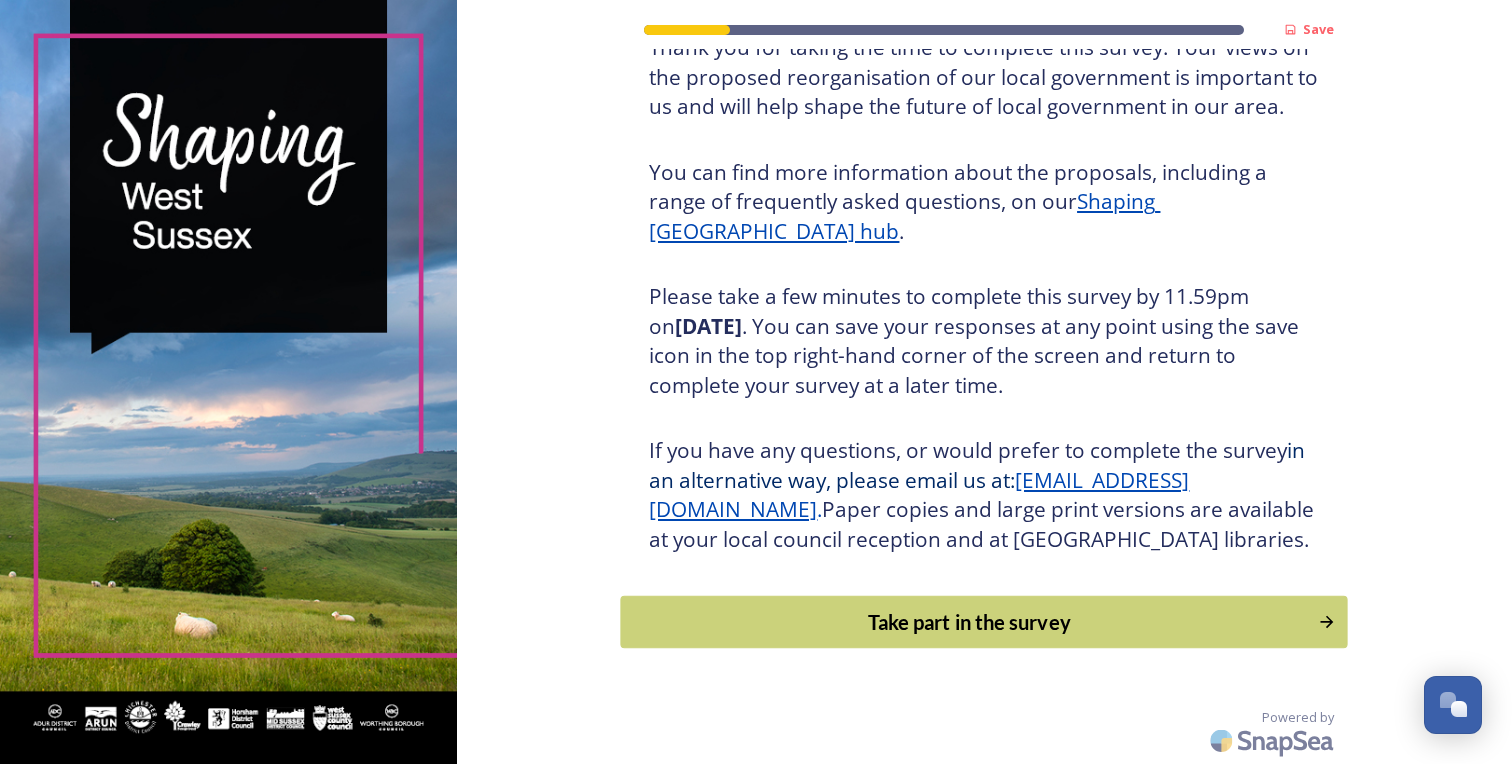 click on "Take part in the survey" at bounding box center [970, 622] 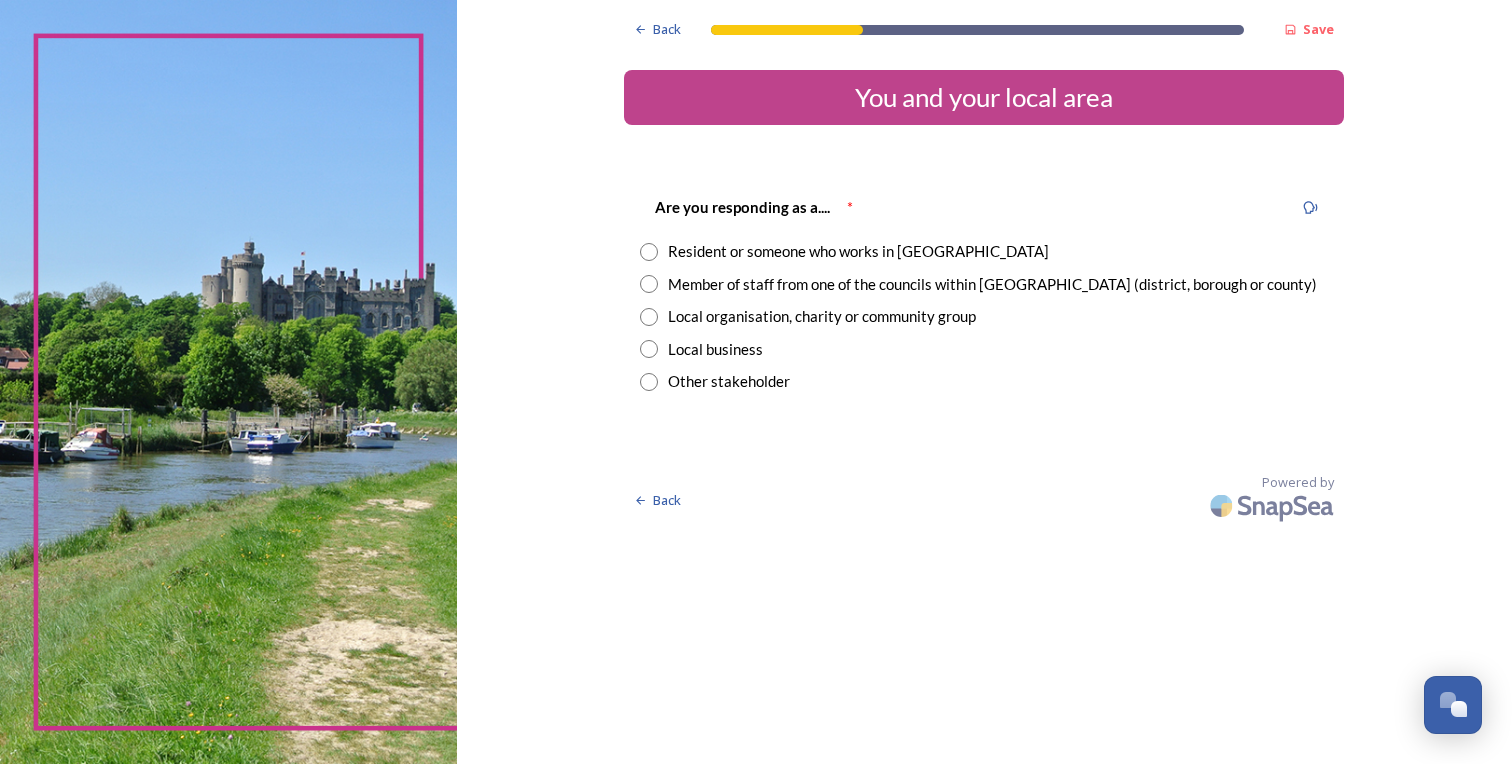 click at bounding box center (649, 252) 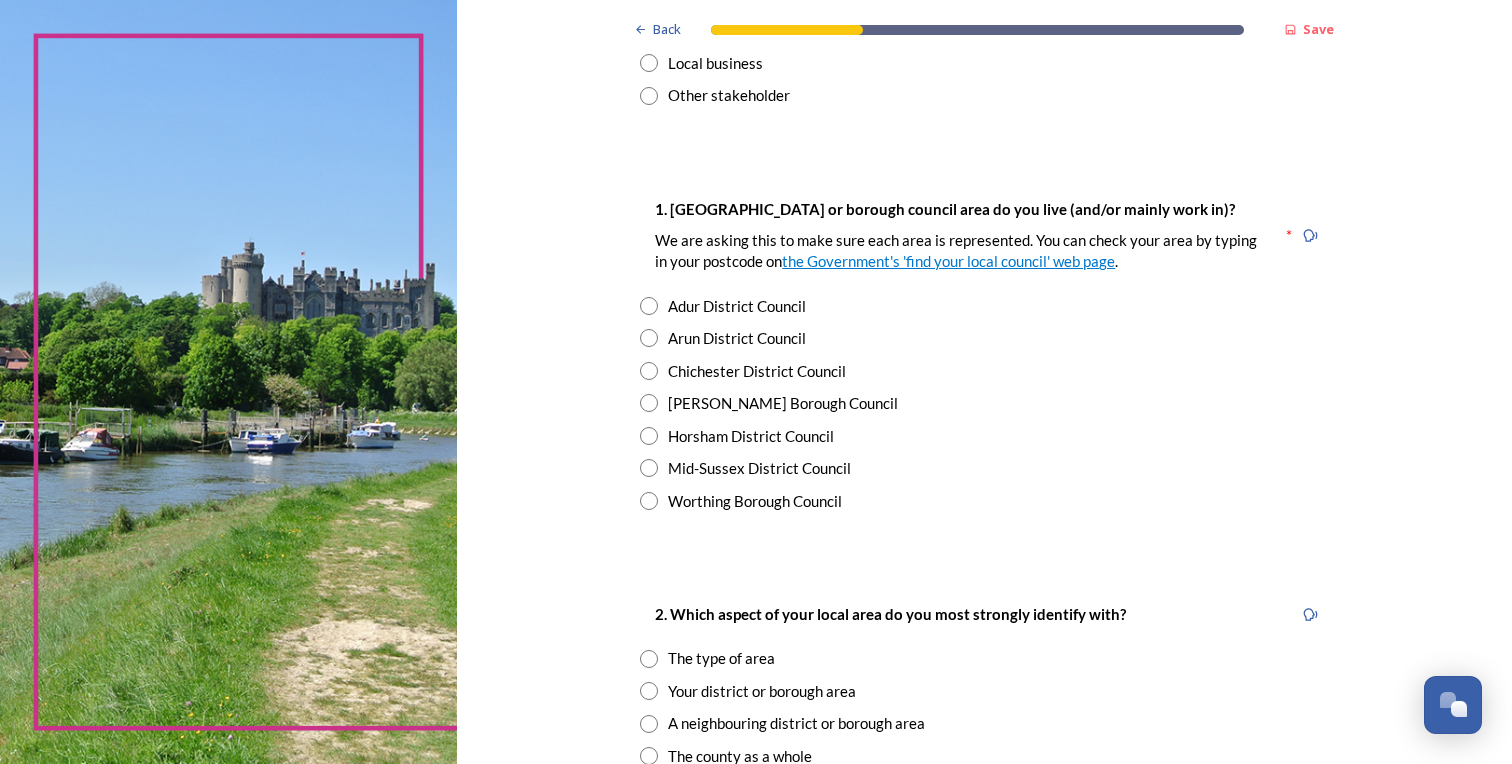 scroll, scrollTop: 295, scrollLeft: 0, axis: vertical 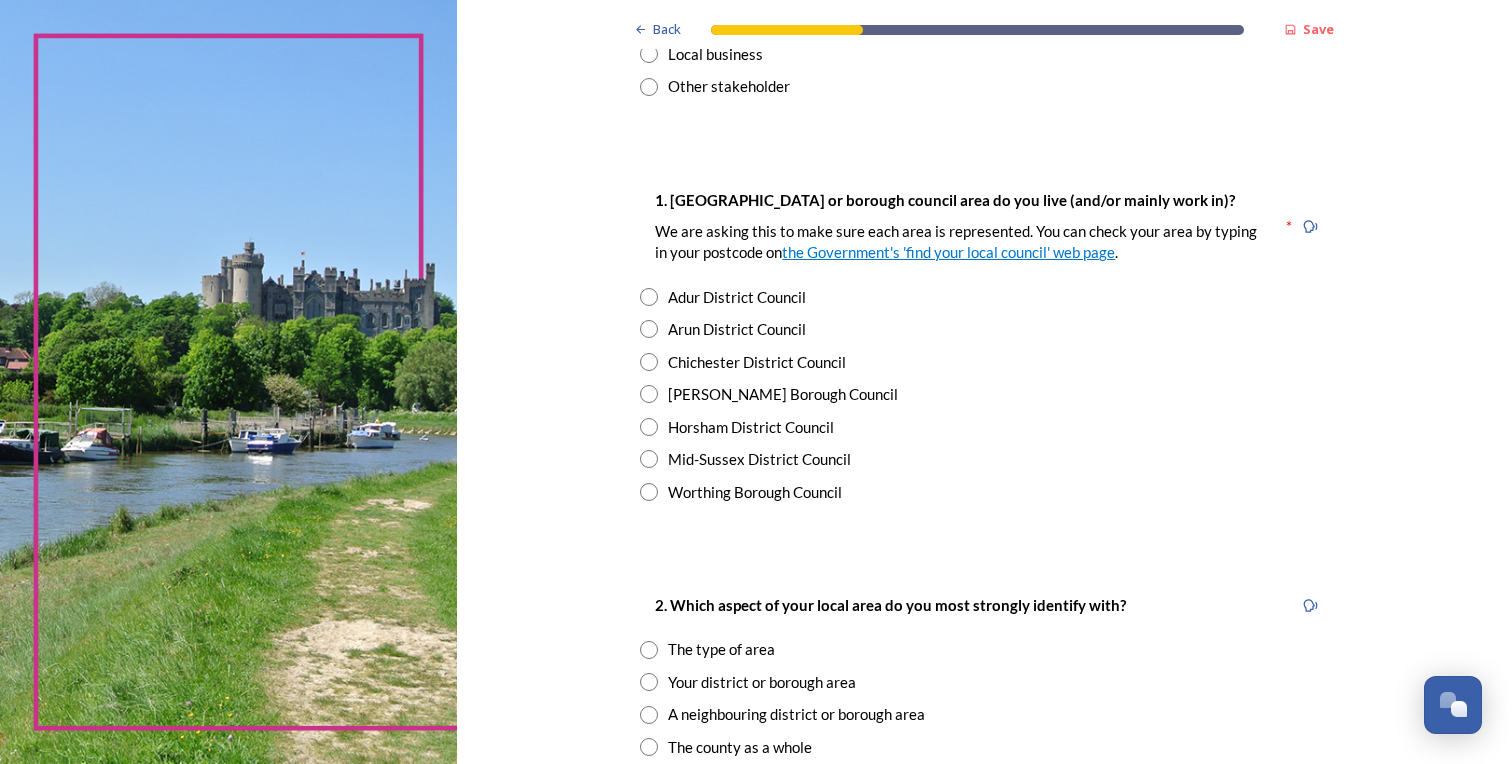 click at bounding box center [649, 362] 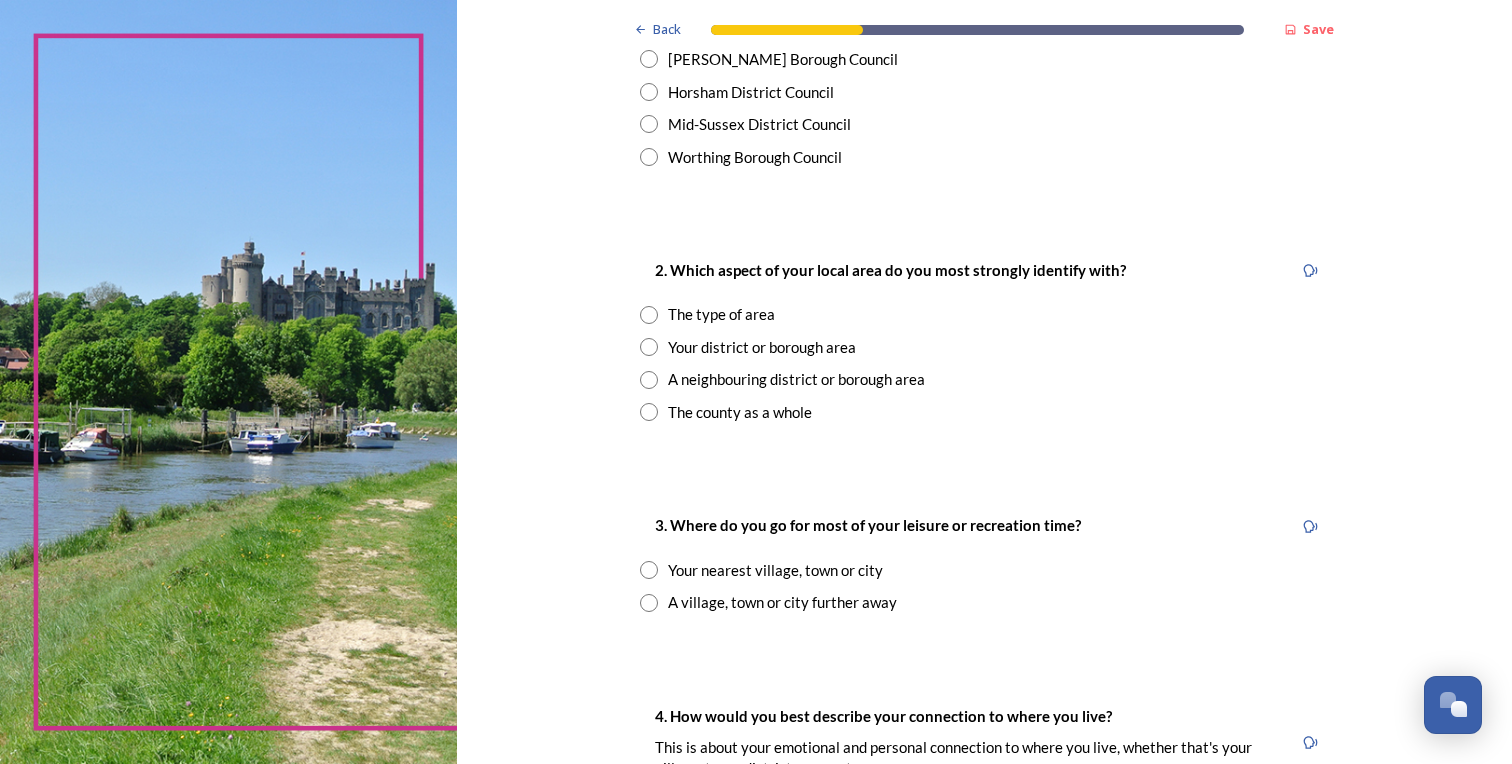 scroll, scrollTop: 632, scrollLeft: 0, axis: vertical 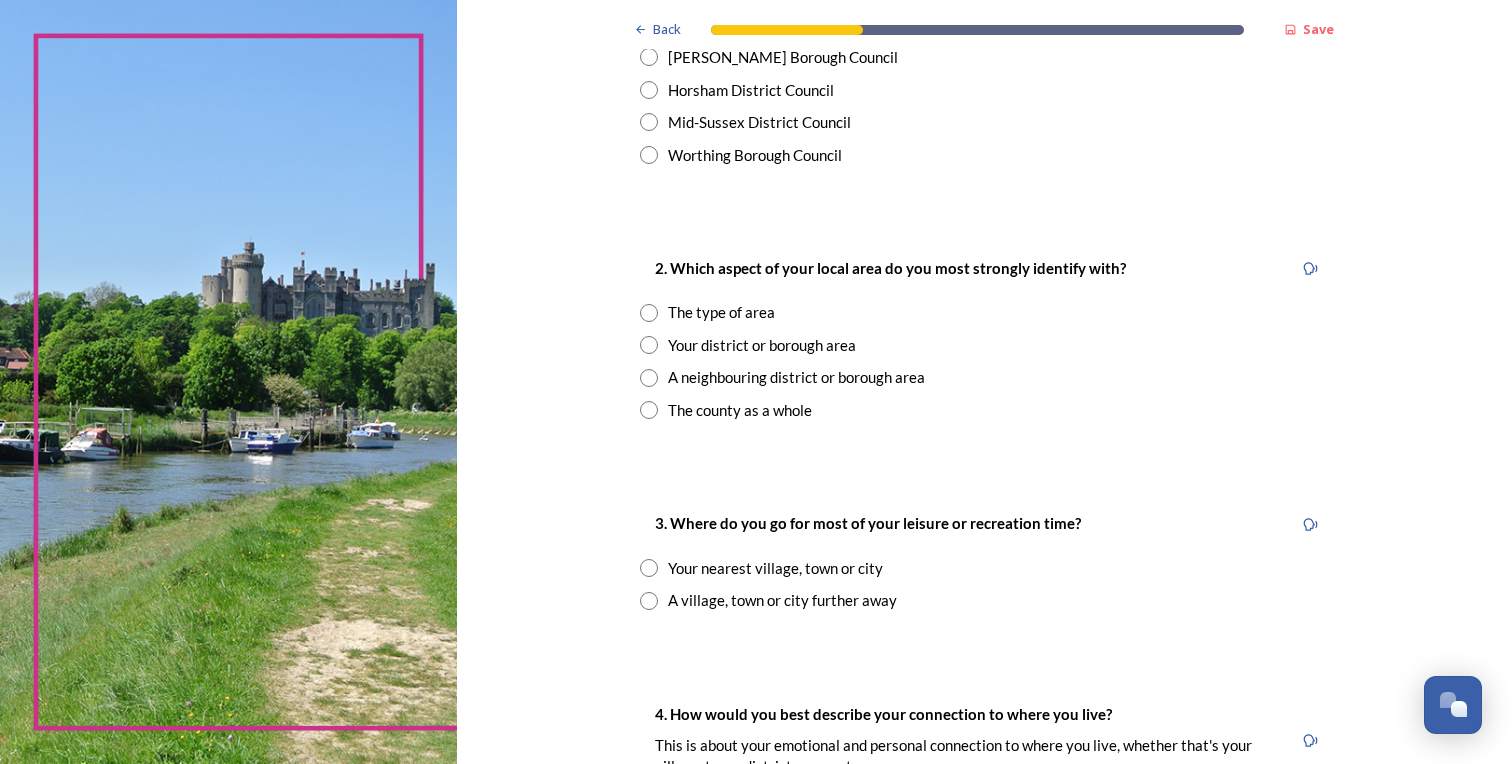 click at bounding box center (649, 313) 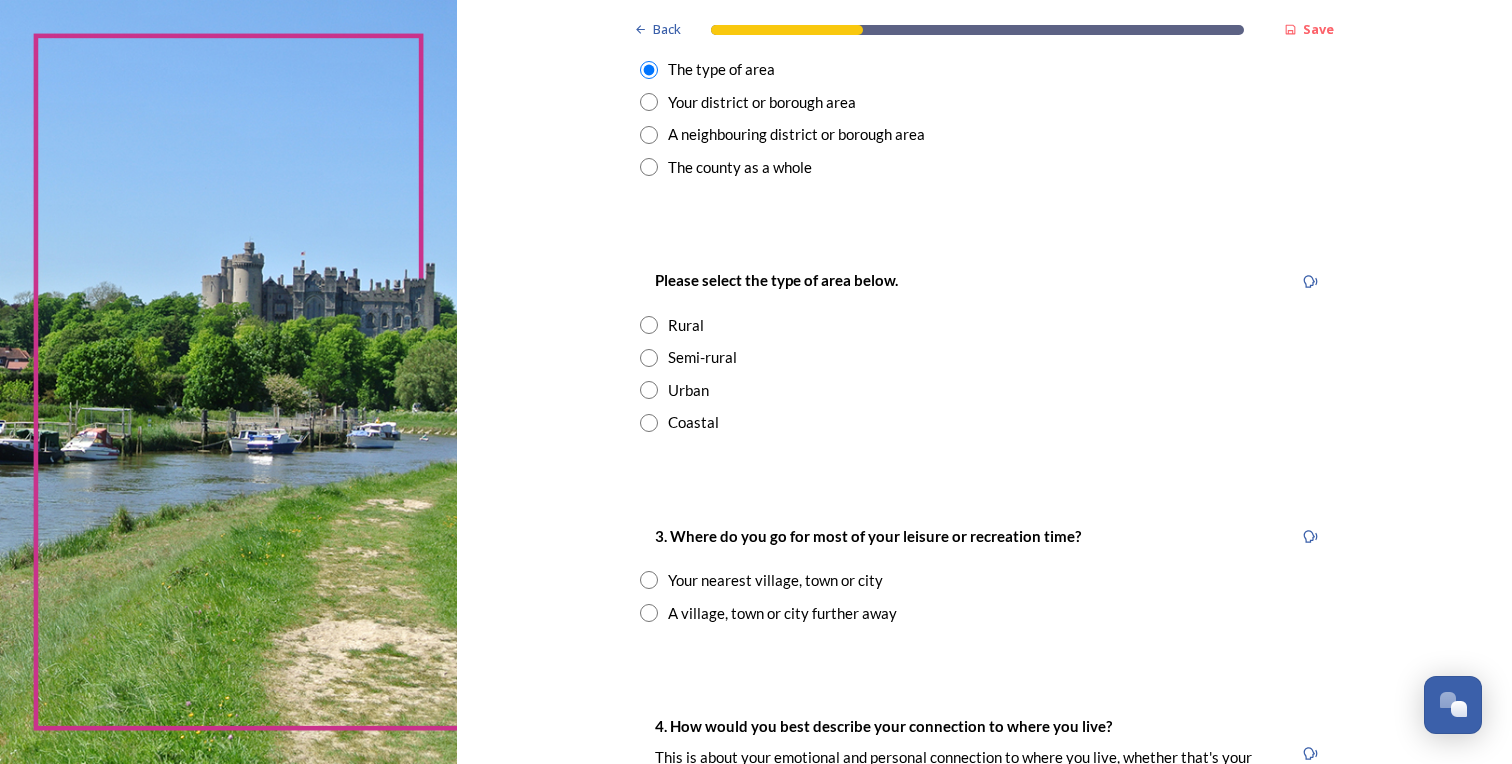 scroll, scrollTop: 878, scrollLeft: 0, axis: vertical 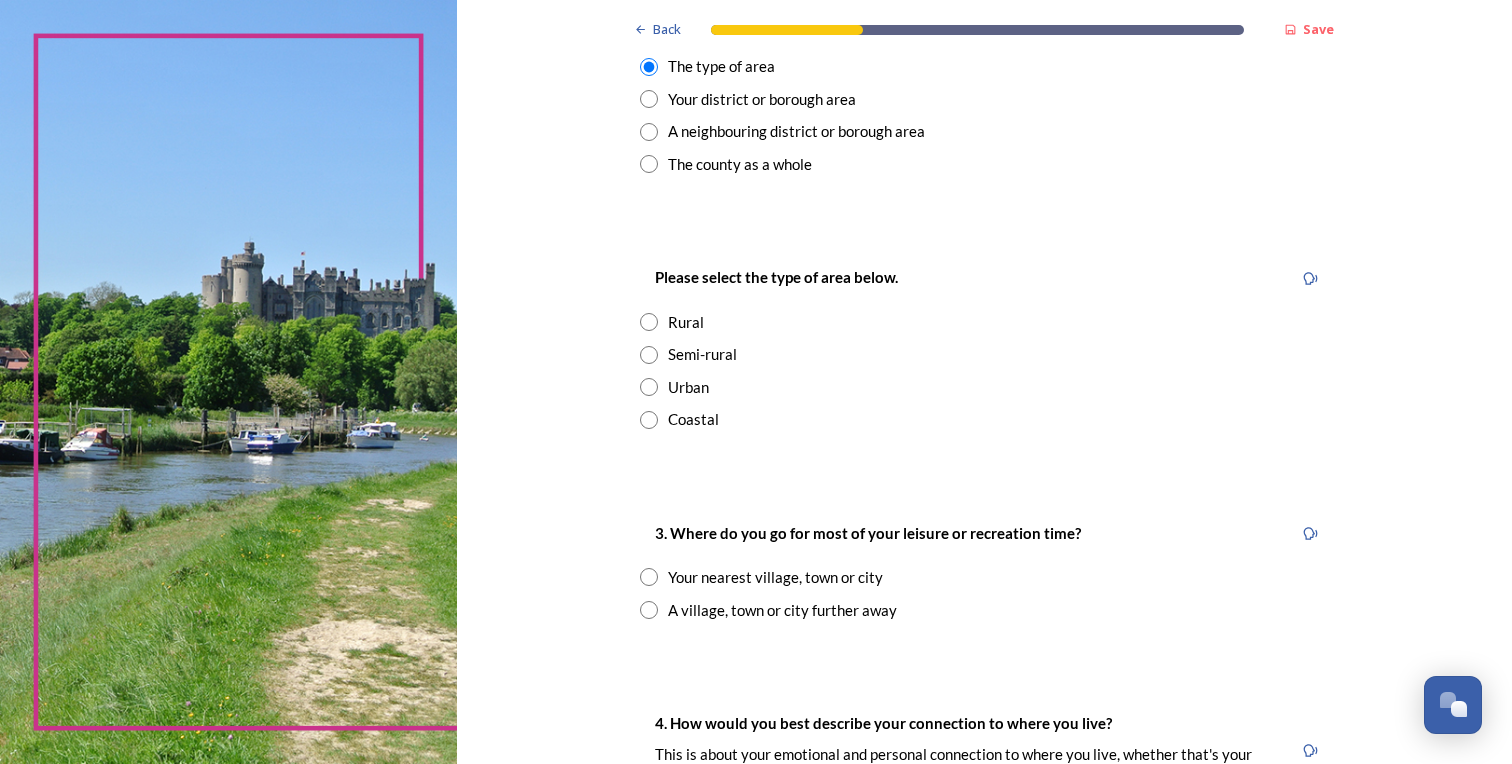 click at bounding box center (649, 322) 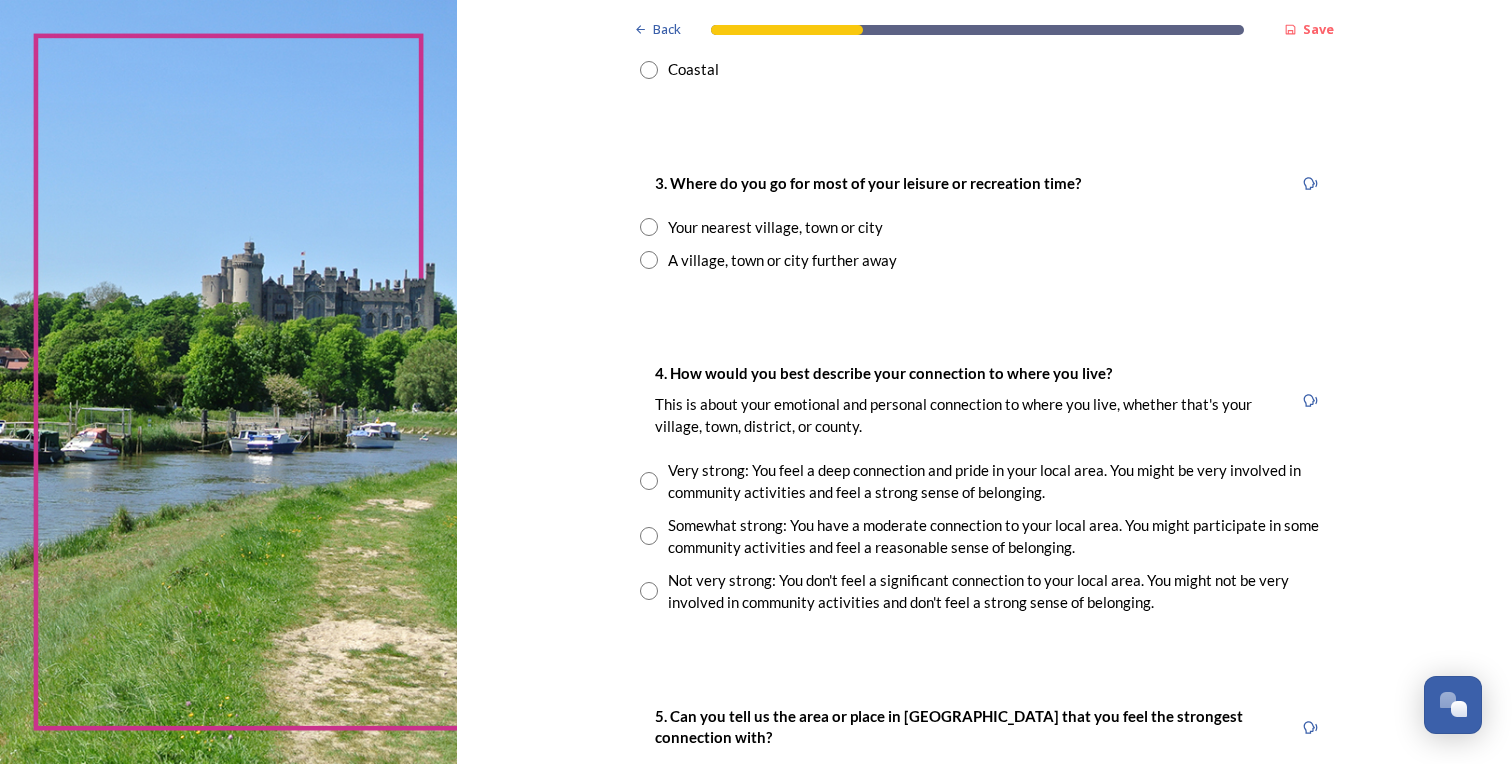 scroll, scrollTop: 1243, scrollLeft: 0, axis: vertical 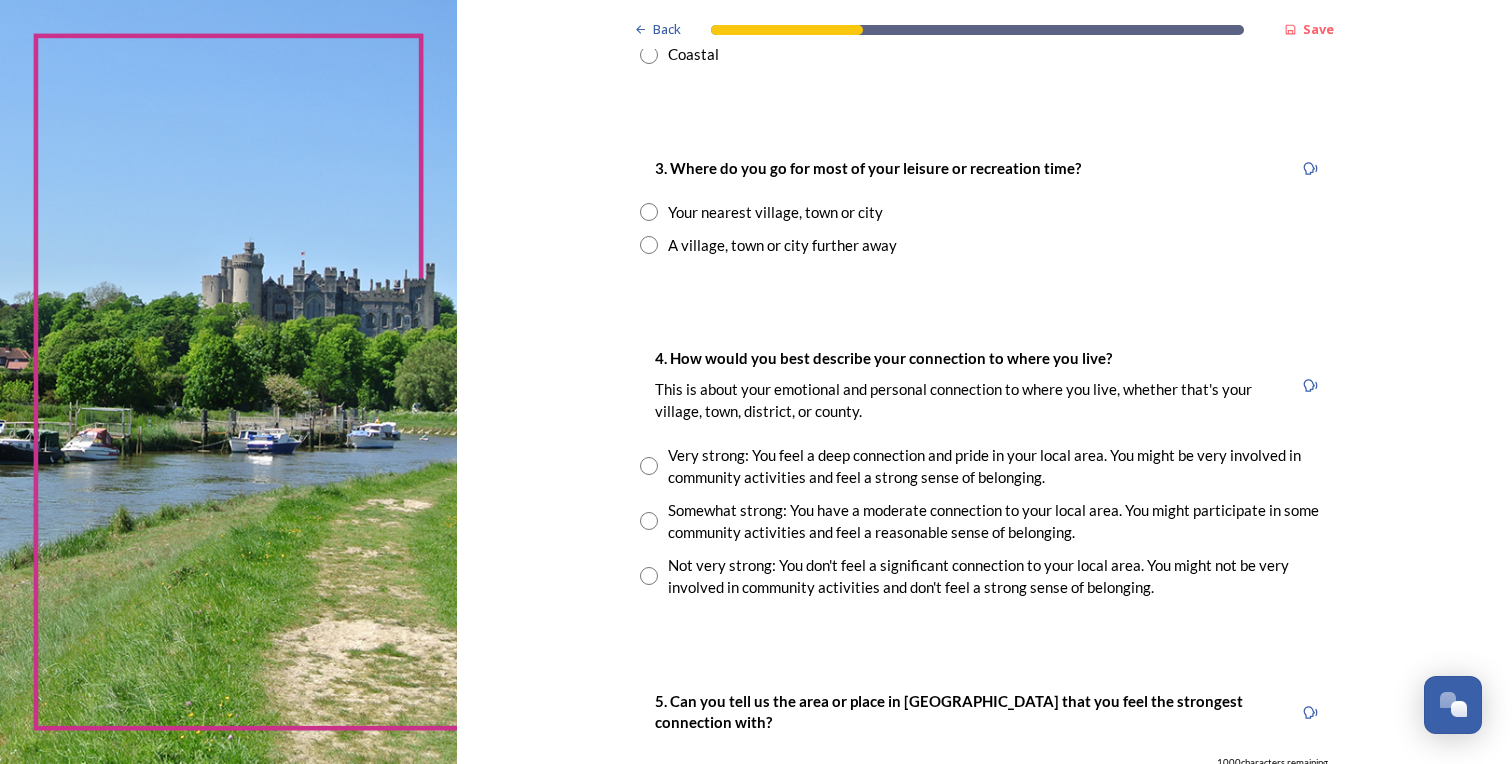 click at bounding box center (649, 212) 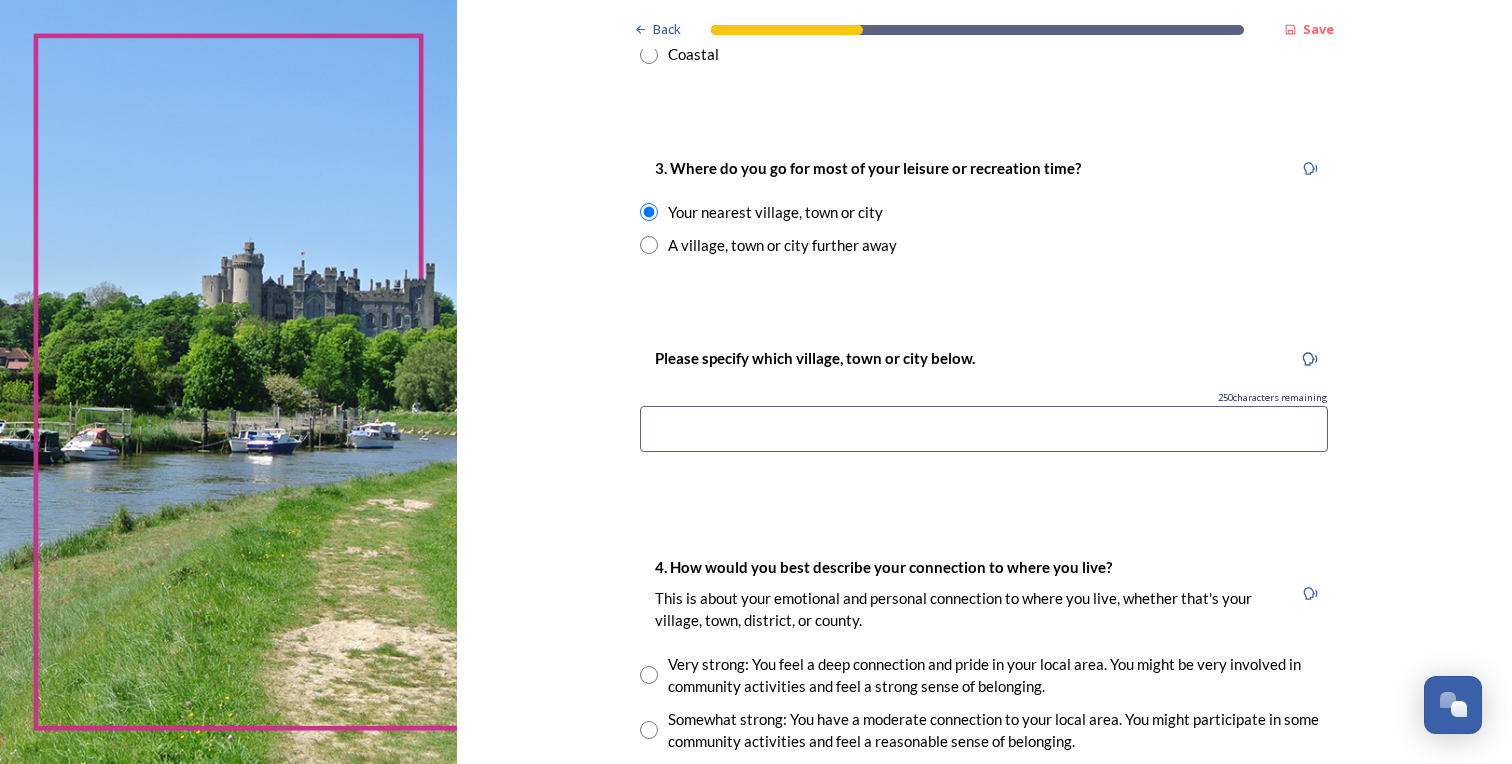 click at bounding box center [984, 429] 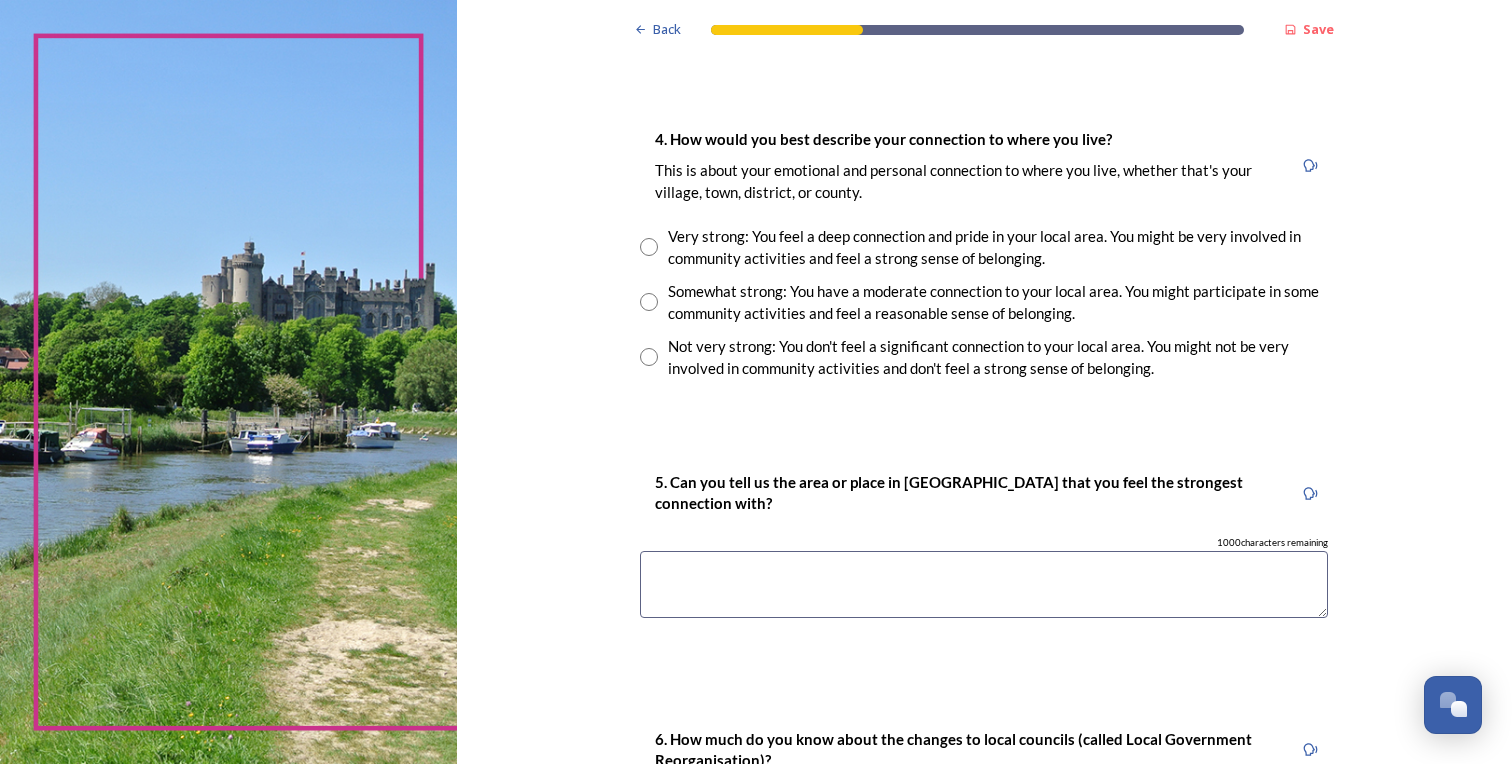 scroll, scrollTop: 1672, scrollLeft: 0, axis: vertical 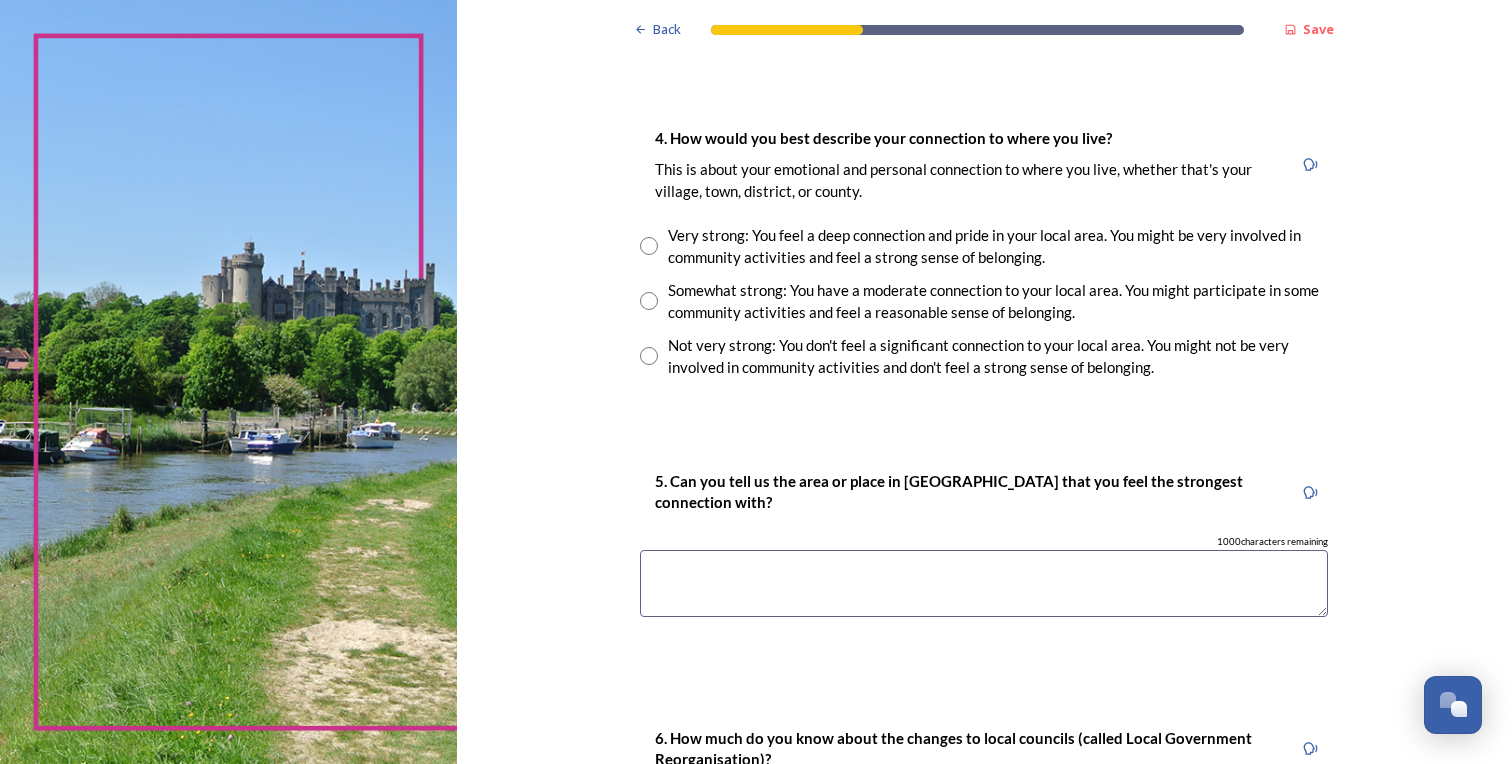 type on "Chichester" 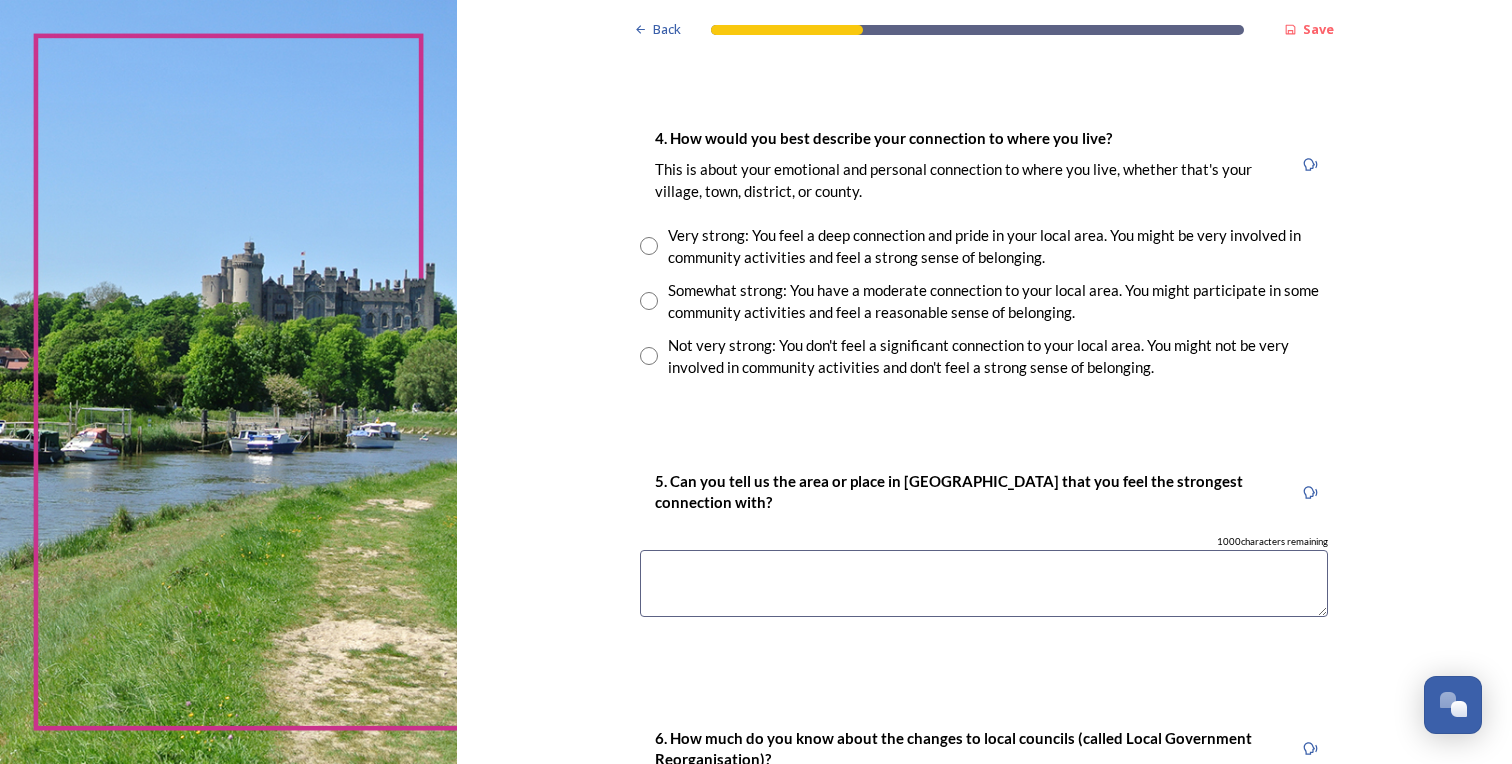 radio on "true" 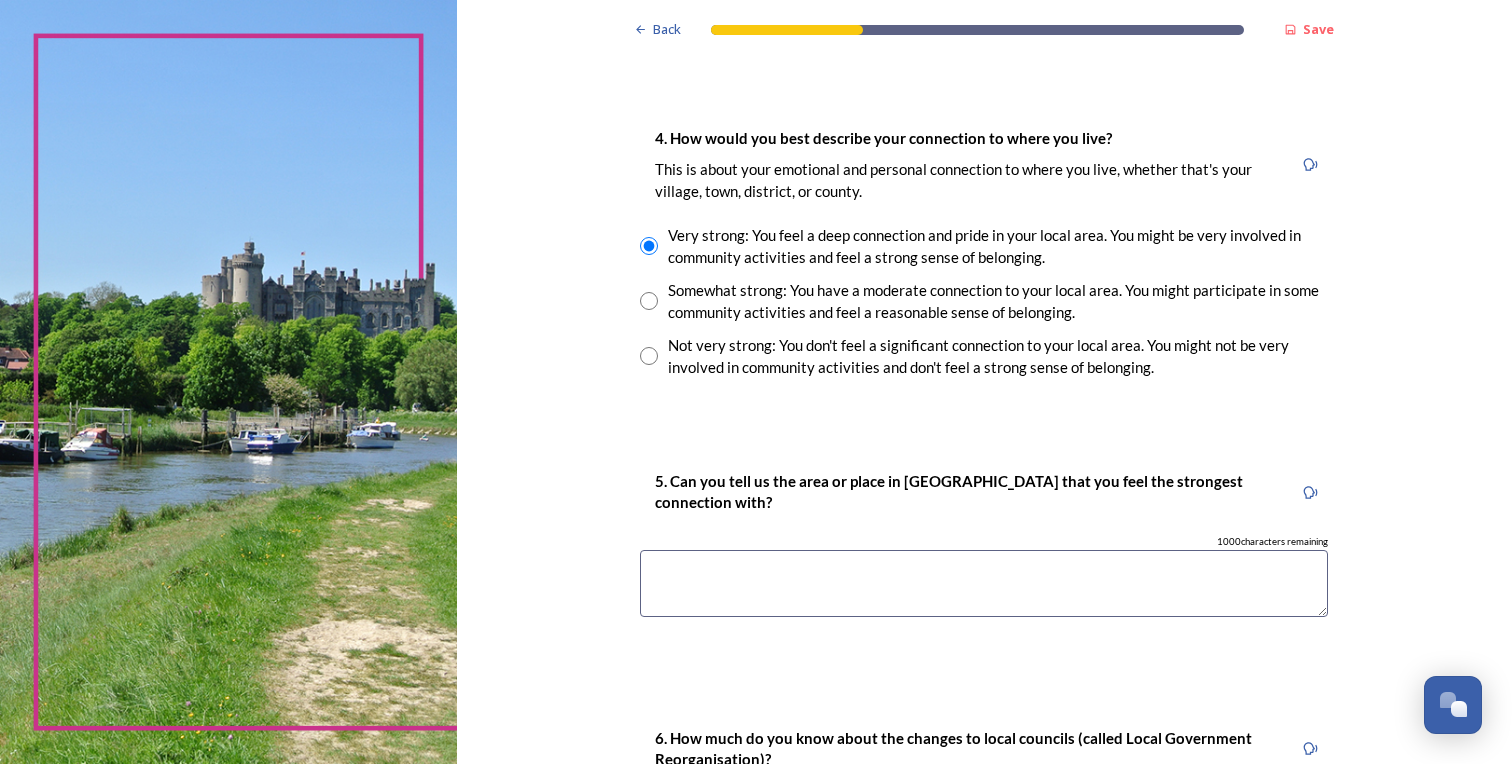 click at bounding box center (984, 583) 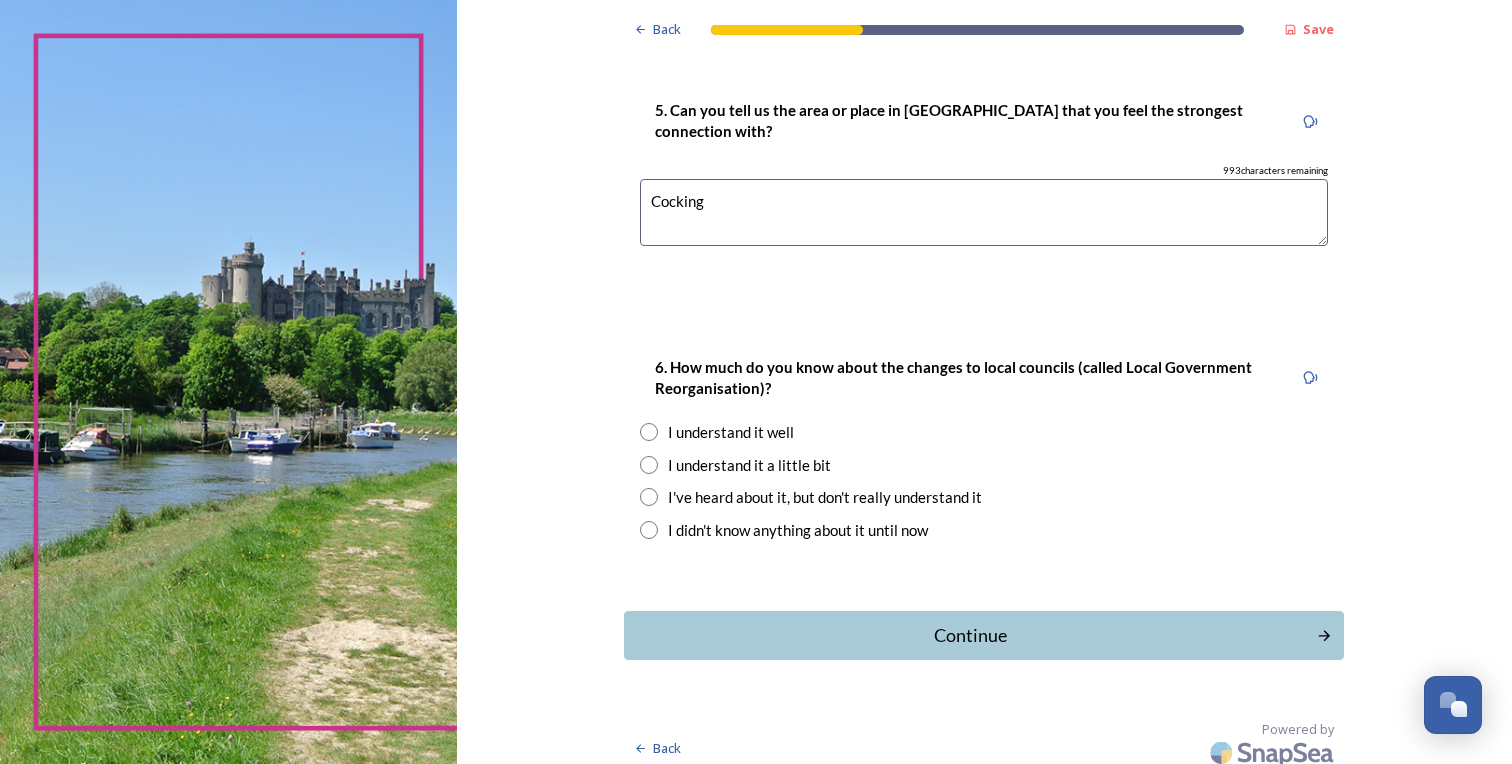 scroll, scrollTop: 2044, scrollLeft: 0, axis: vertical 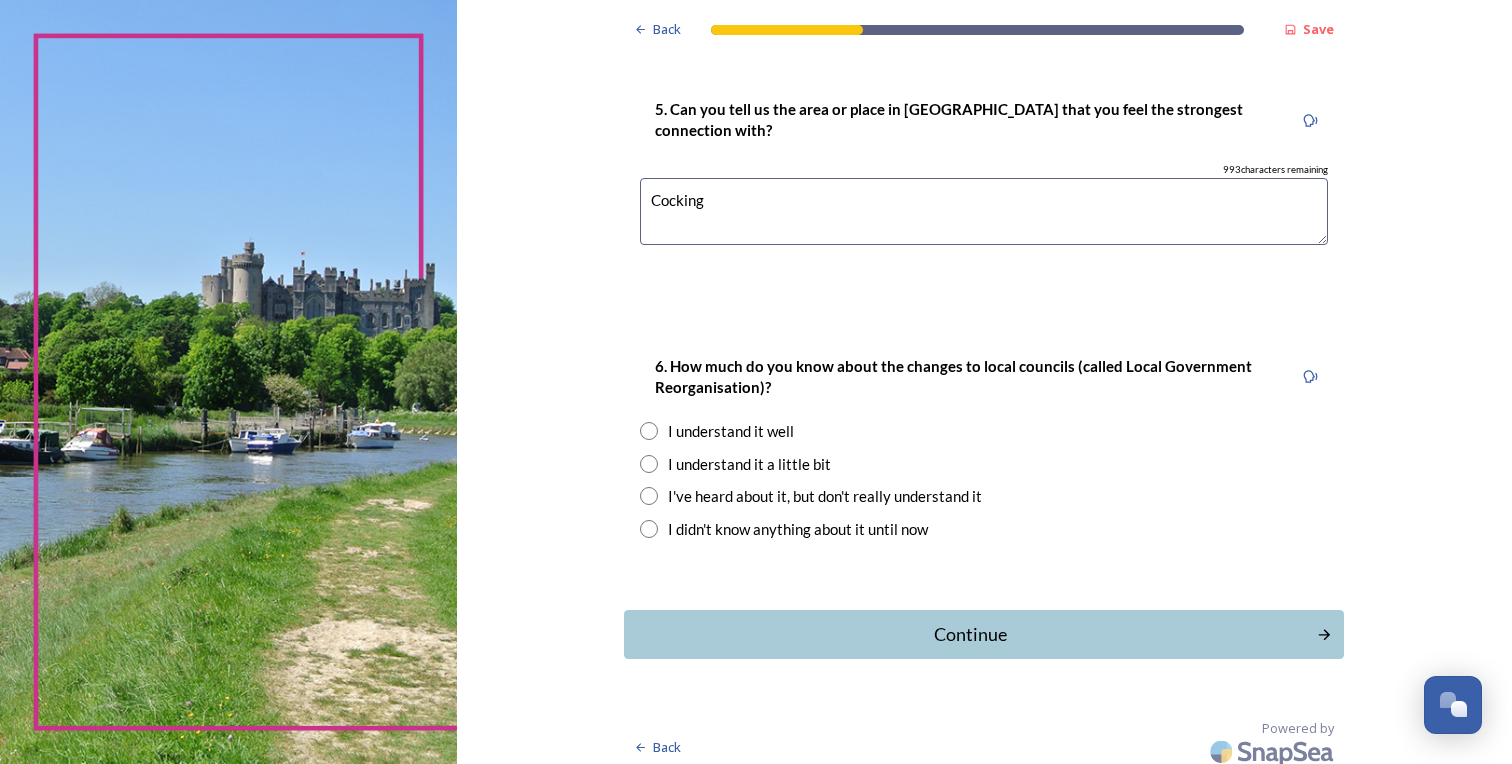 type on "Cocking" 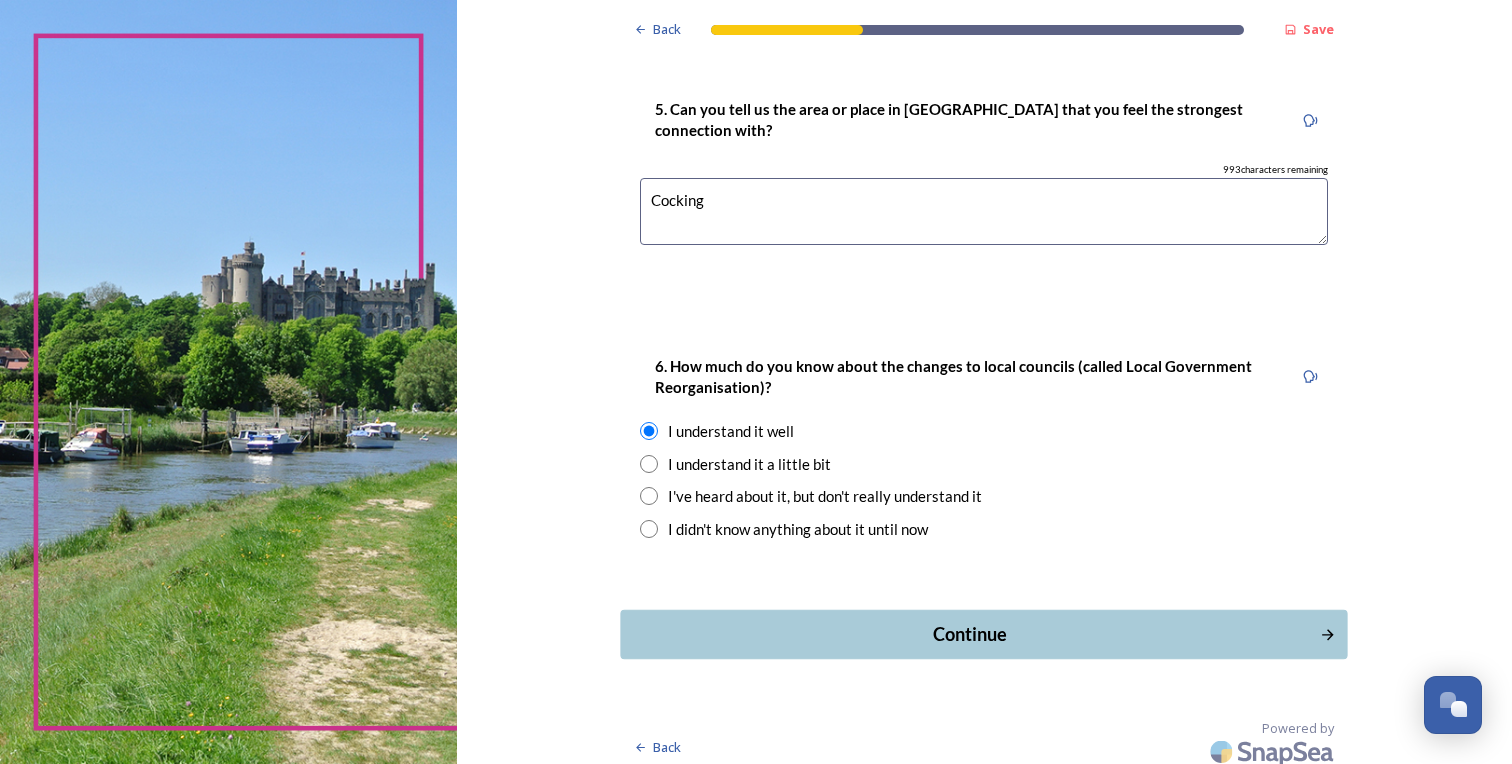 click on "Continue" at bounding box center [970, 634] 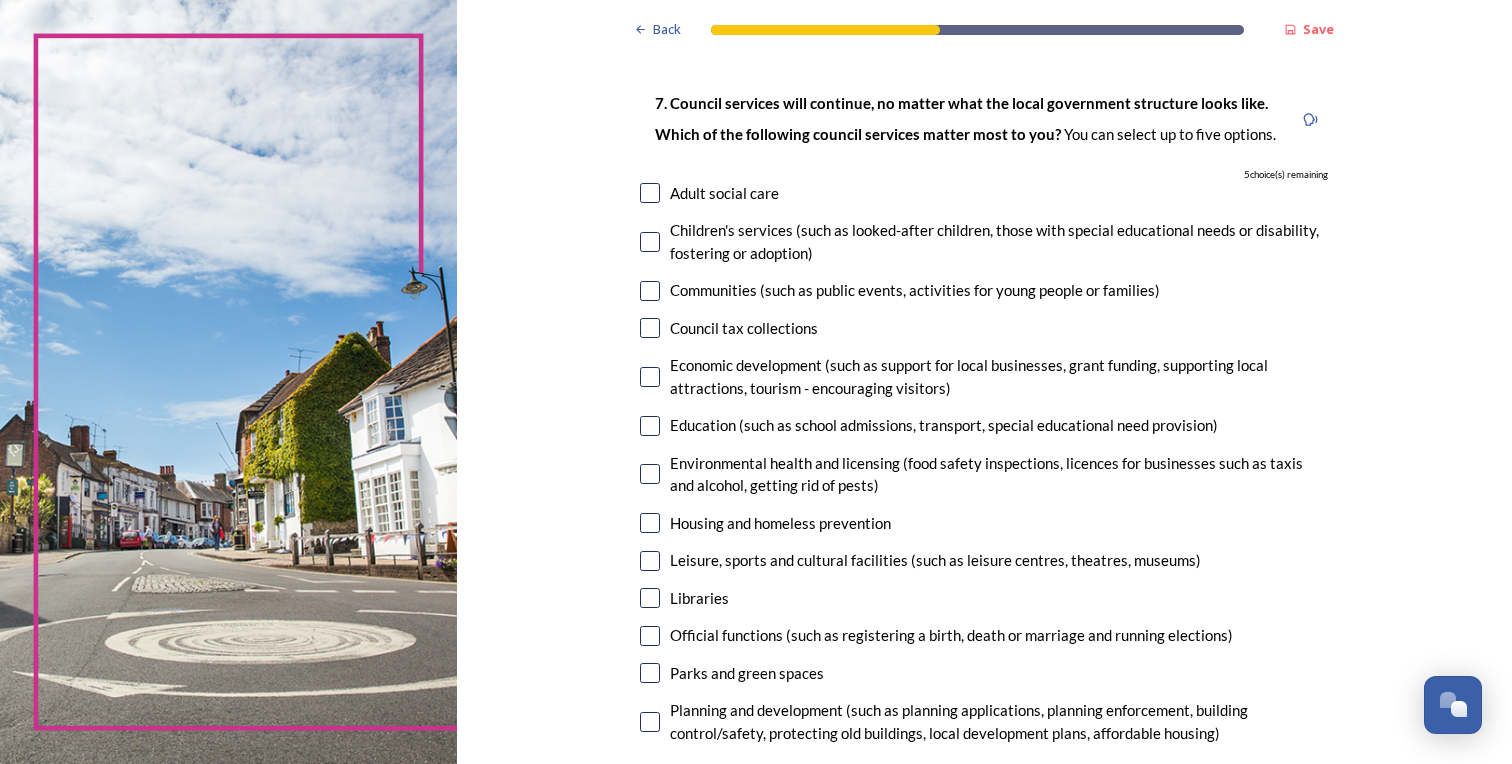 scroll, scrollTop: 109, scrollLeft: 0, axis: vertical 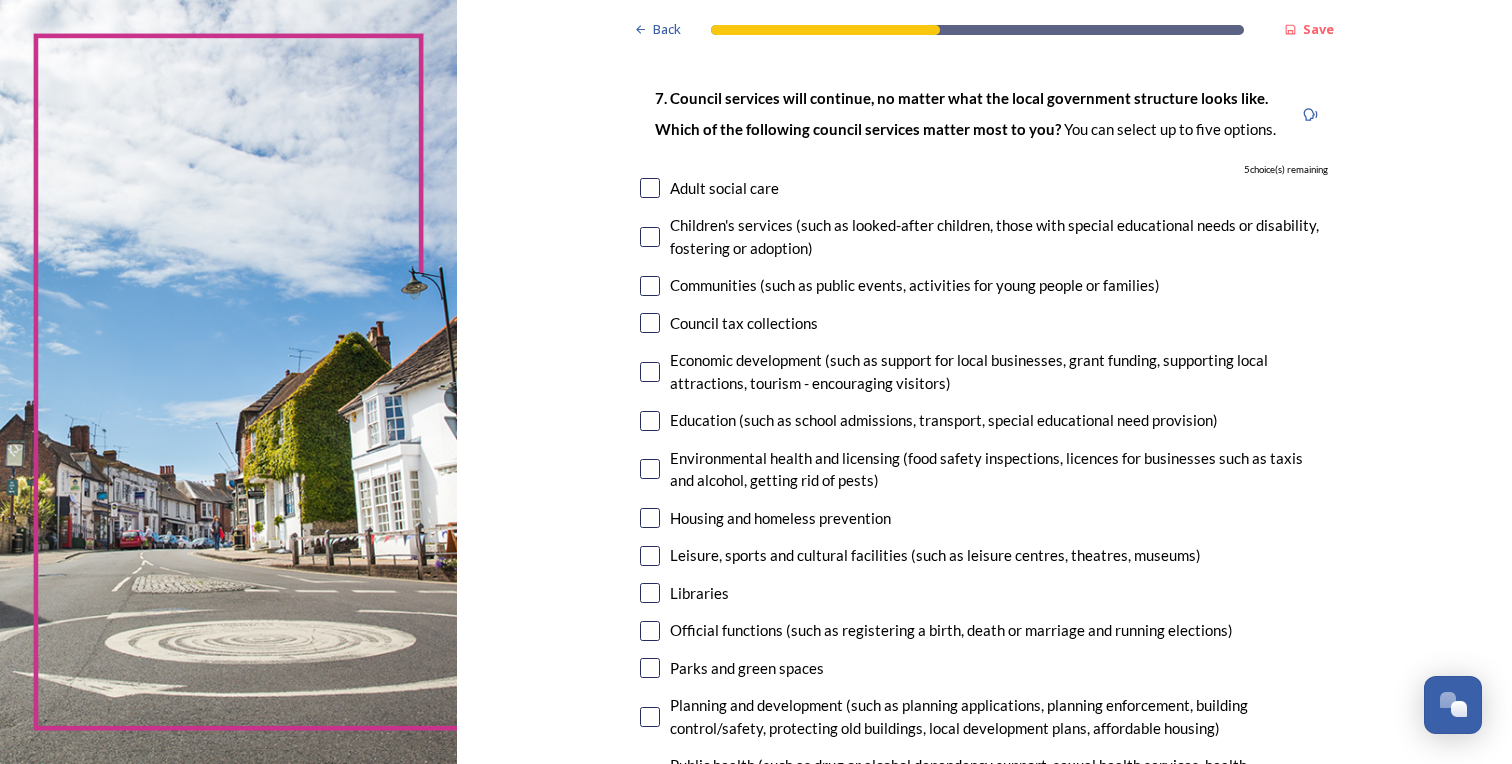 click at bounding box center [650, 188] 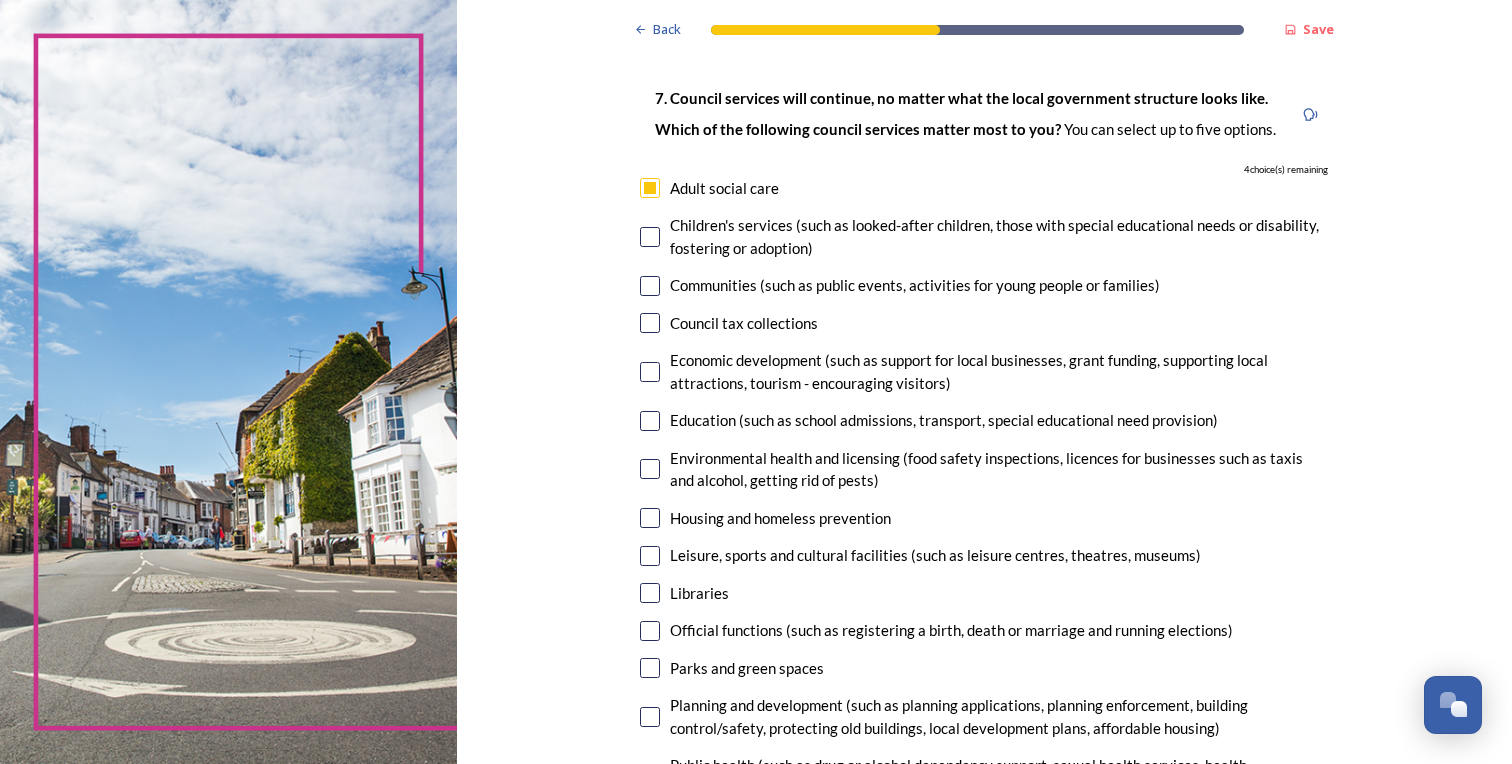 click at bounding box center (650, 286) 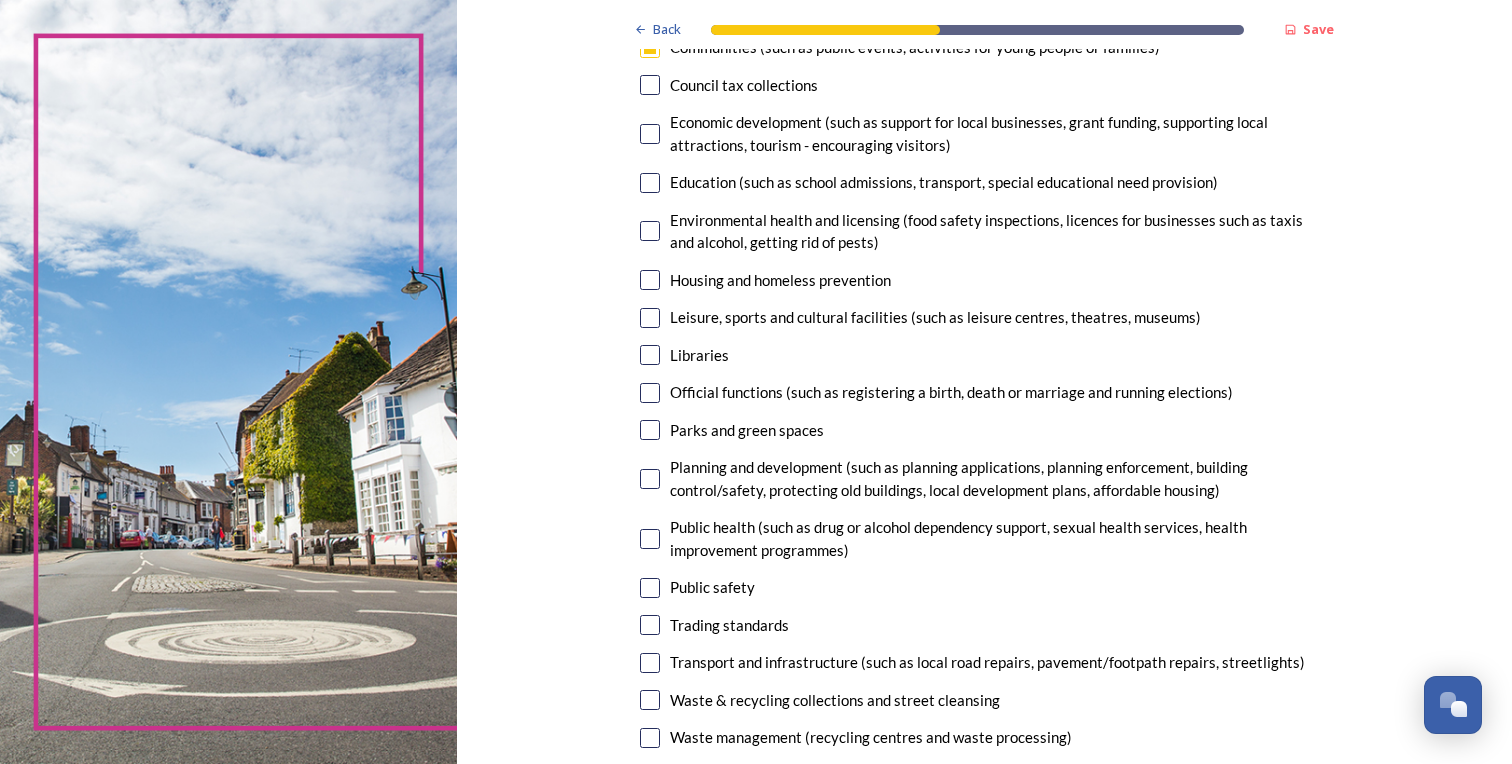 scroll, scrollTop: 350, scrollLeft: 0, axis: vertical 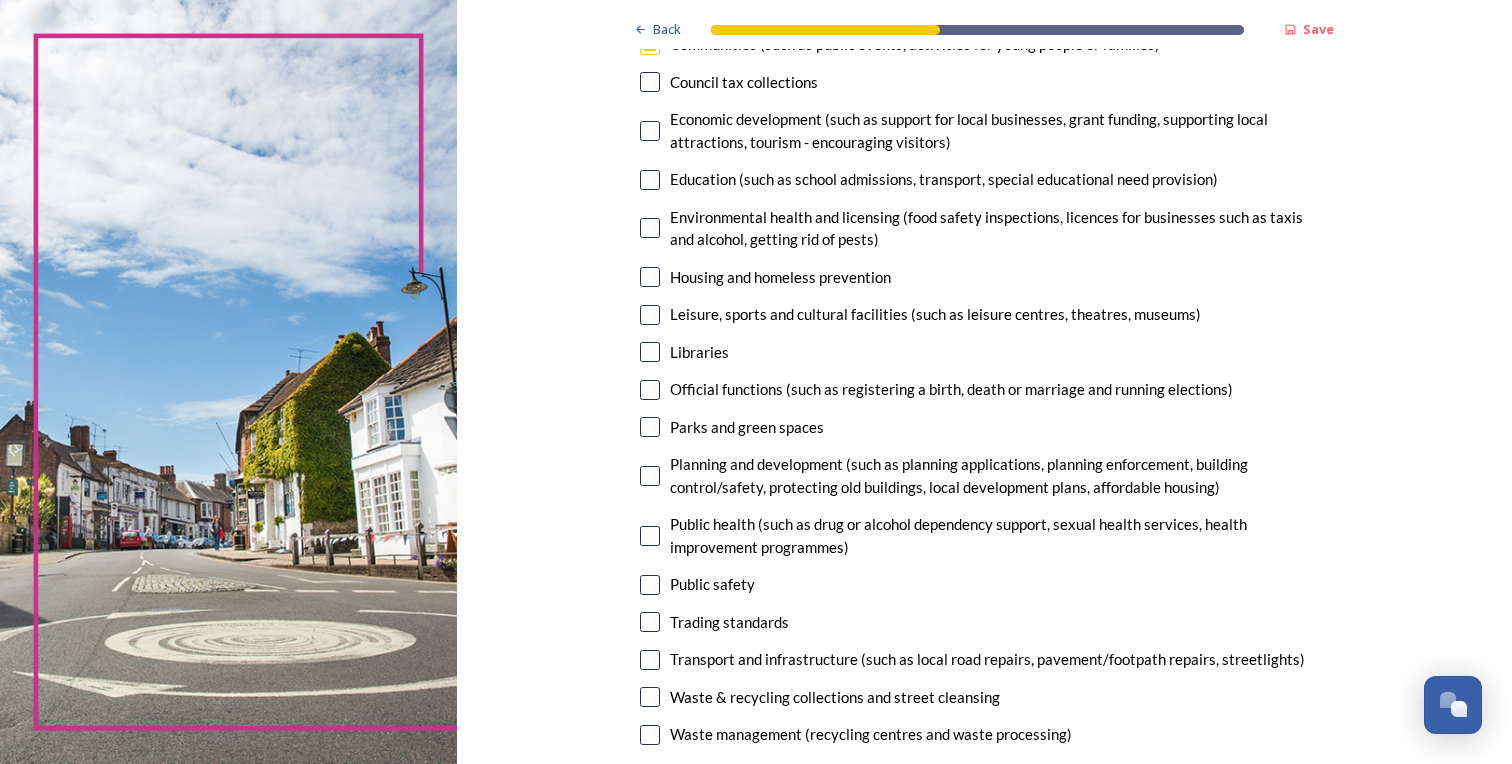 click at bounding box center [650, 315] 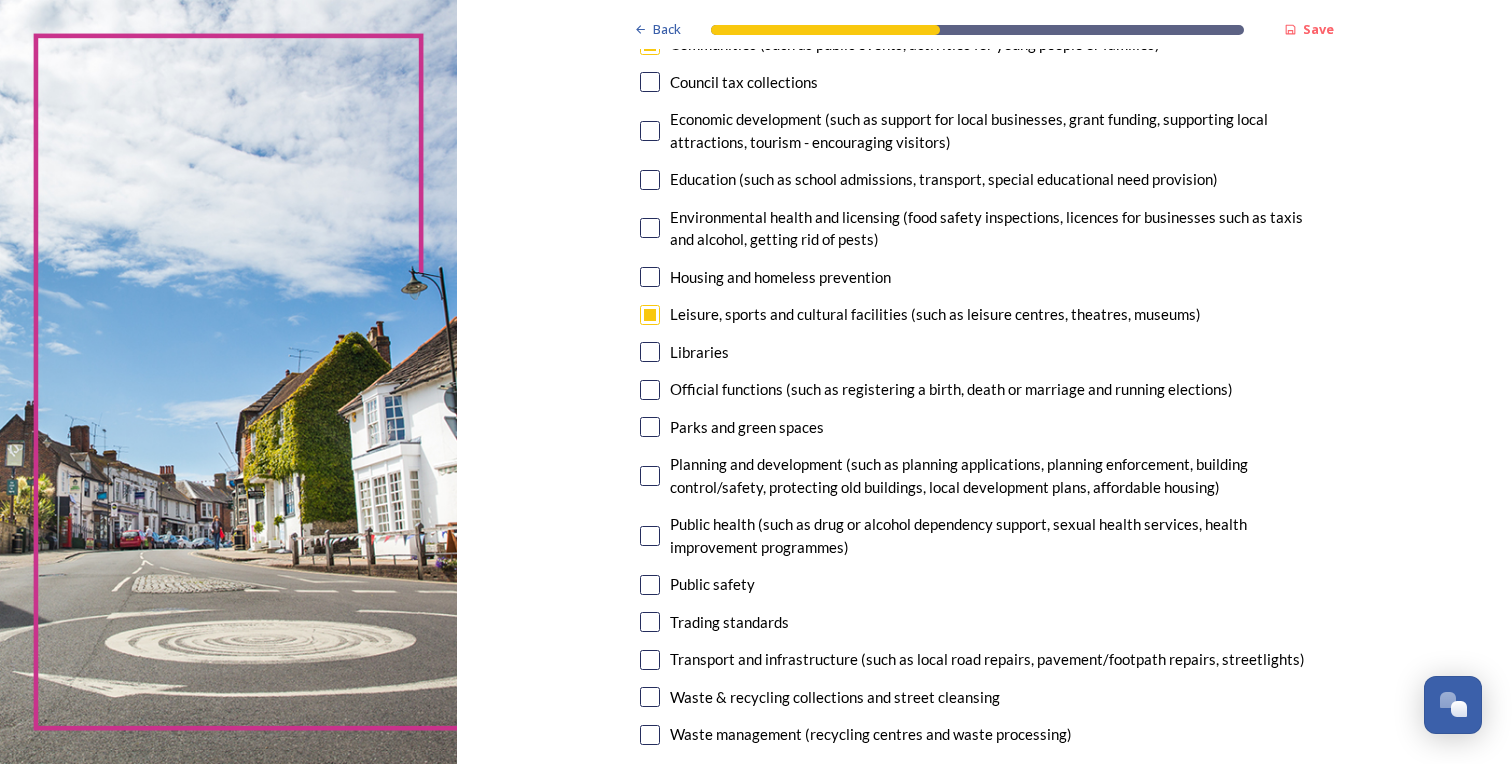 click at bounding box center (650, 427) 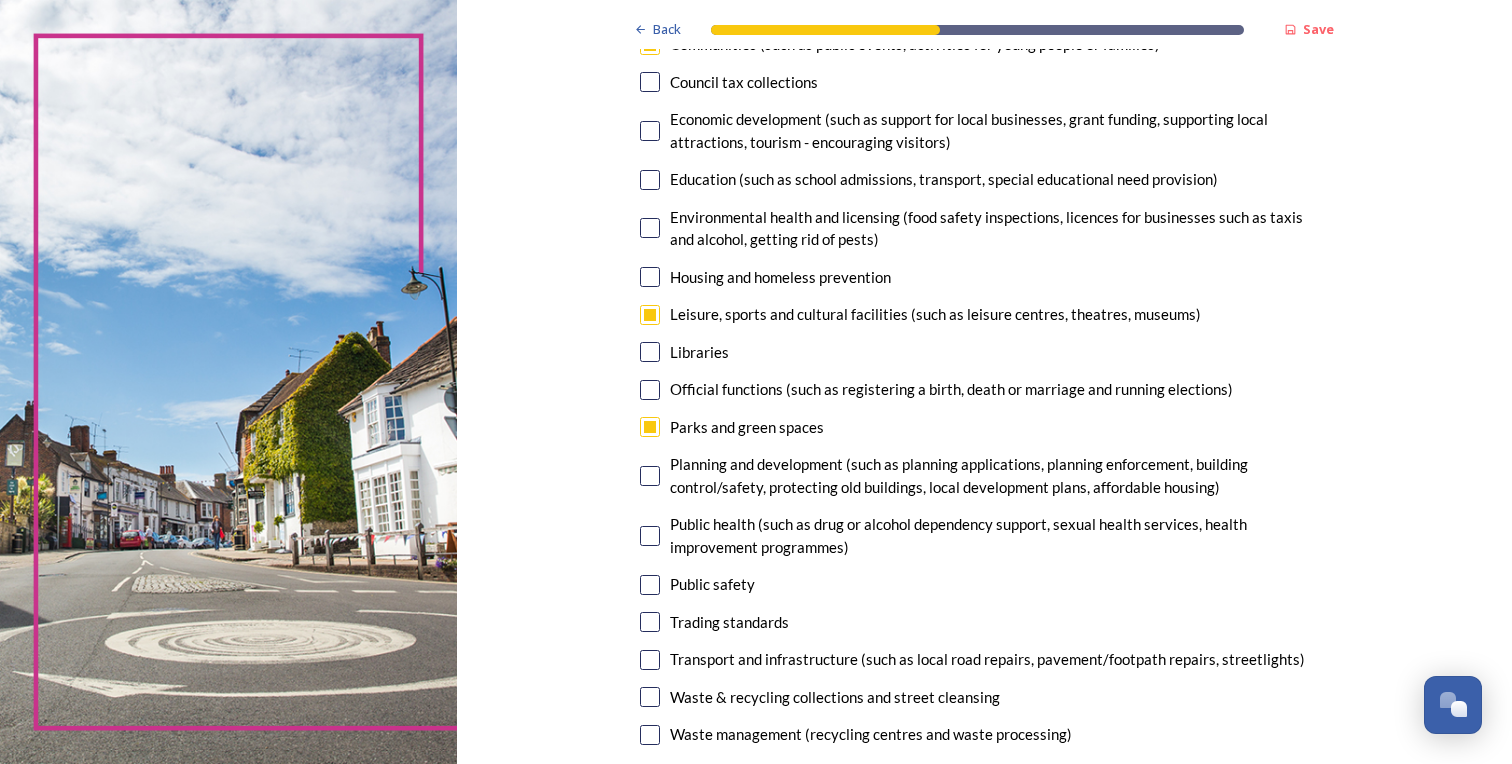 click at bounding box center [650, 476] 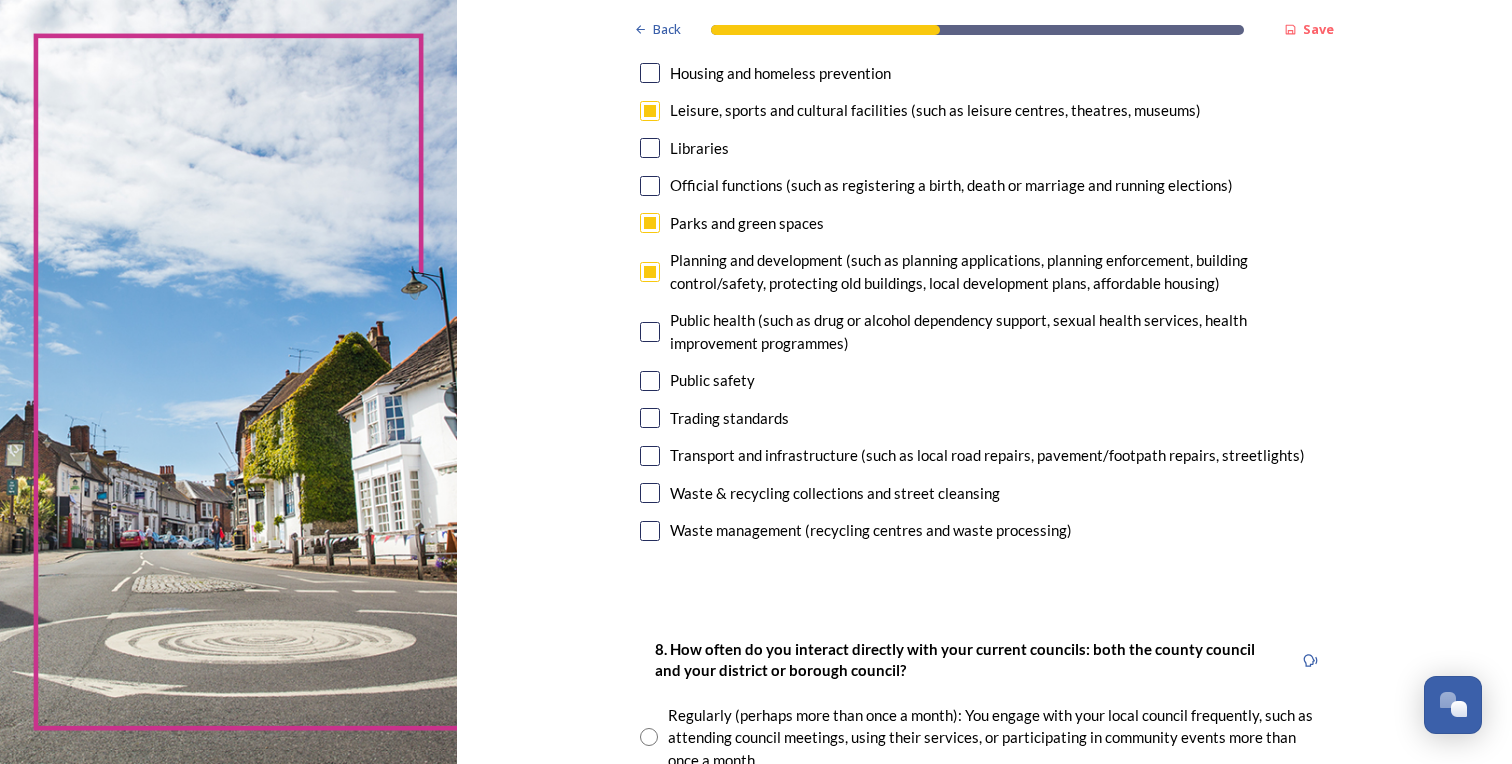 scroll, scrollTop: 563, scrollLeft: 0, axis: vertical 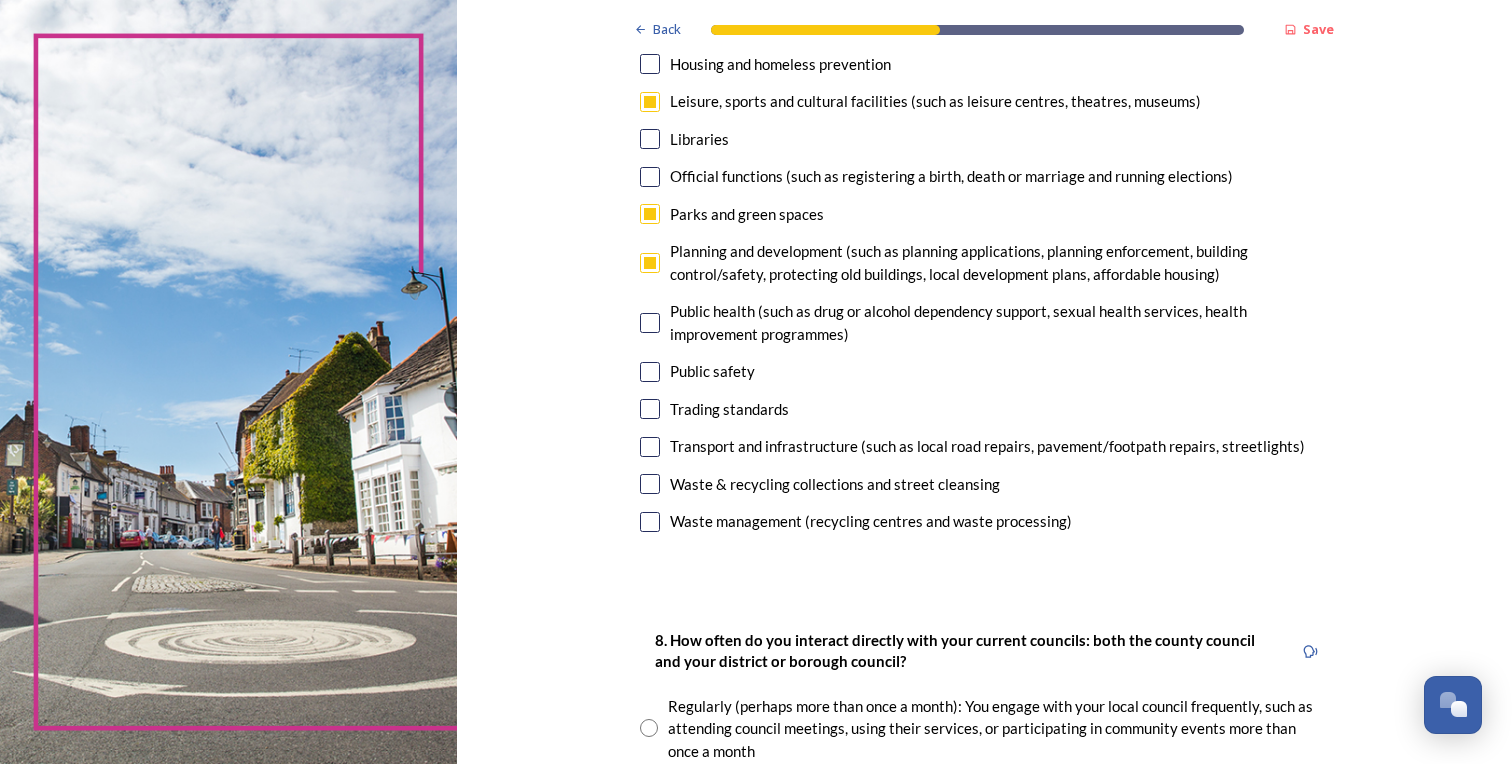 click at bounding box center (650, 372) 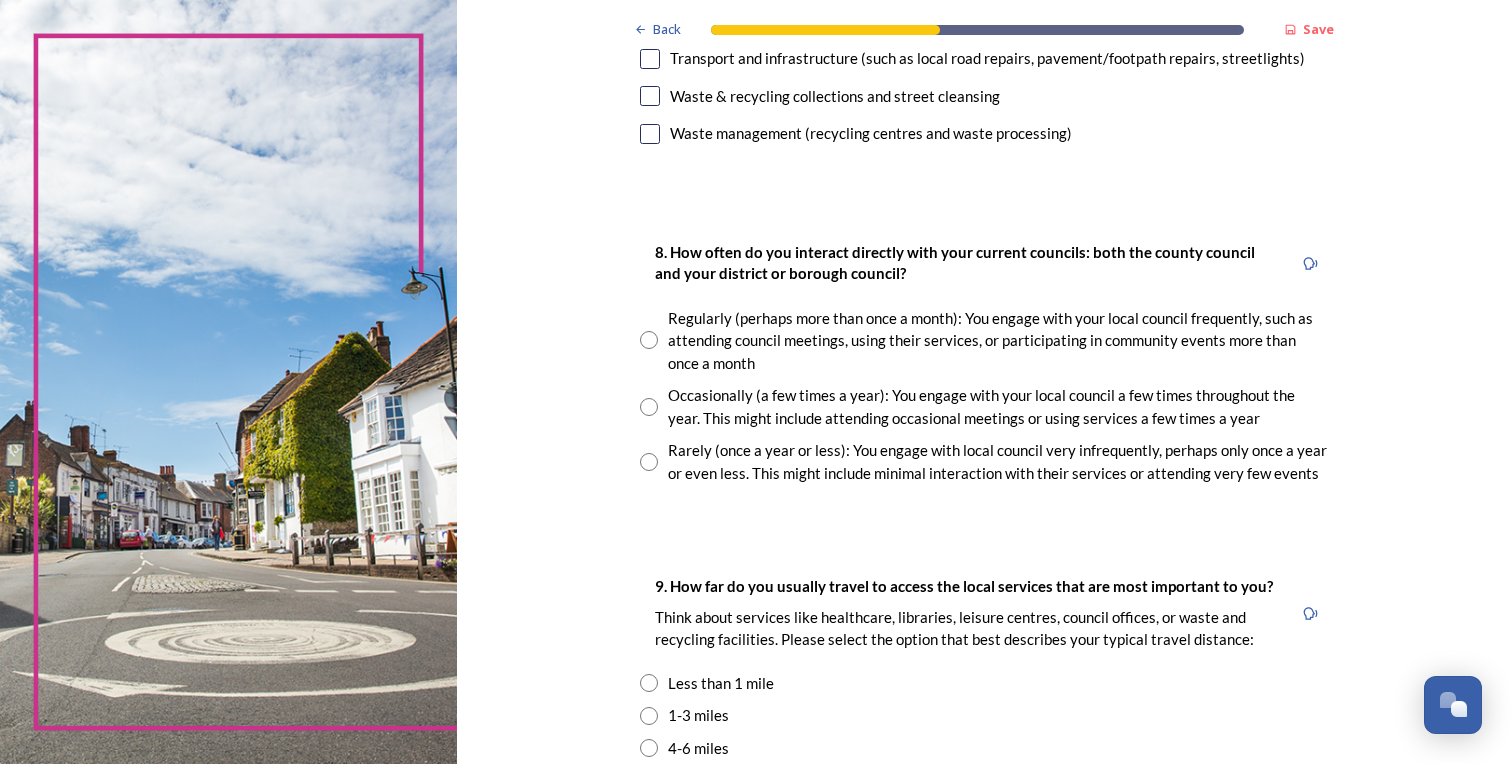 scroll, scrollTop: 970, scrollLeft: 0, axis: vertical 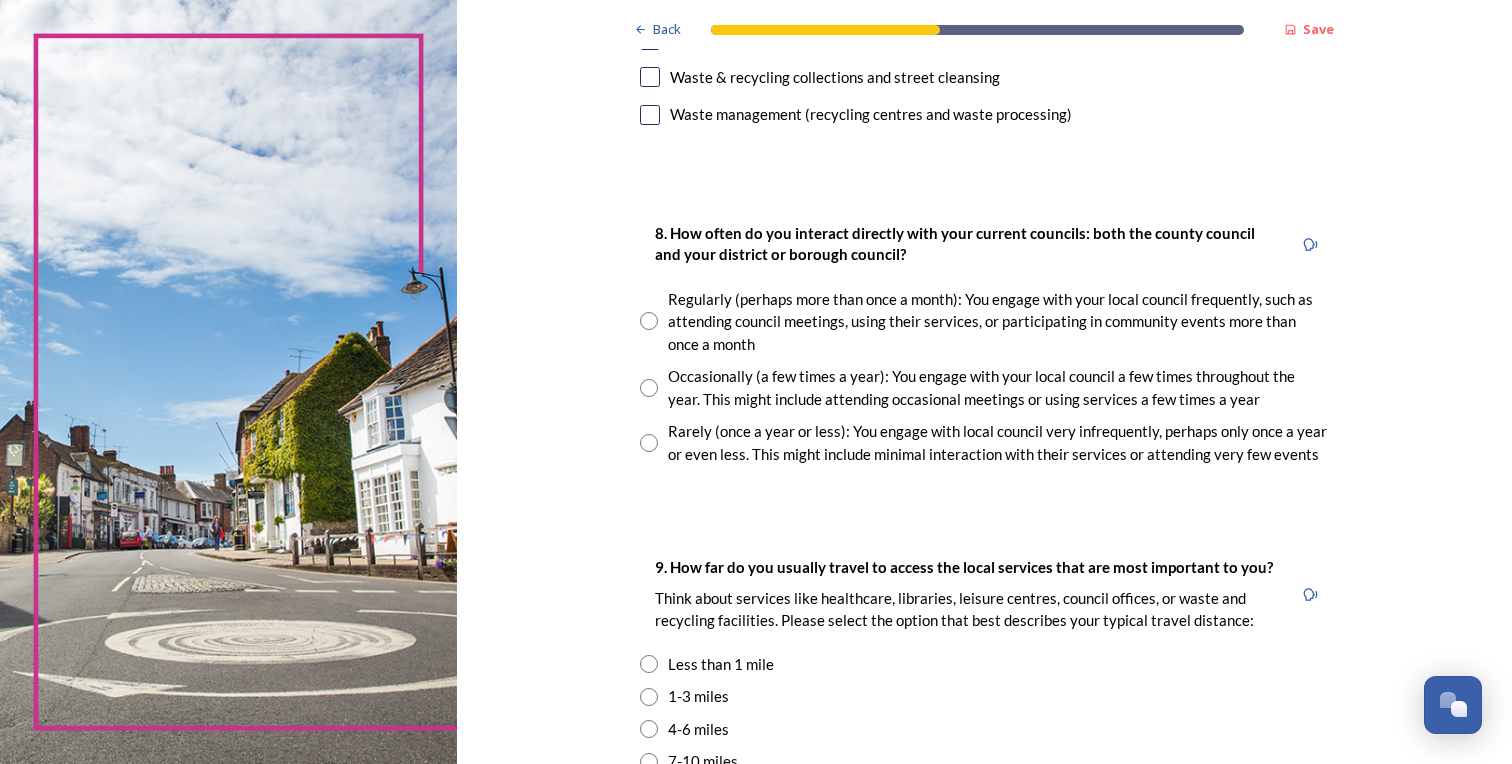 click at bounding box center [649, 388] 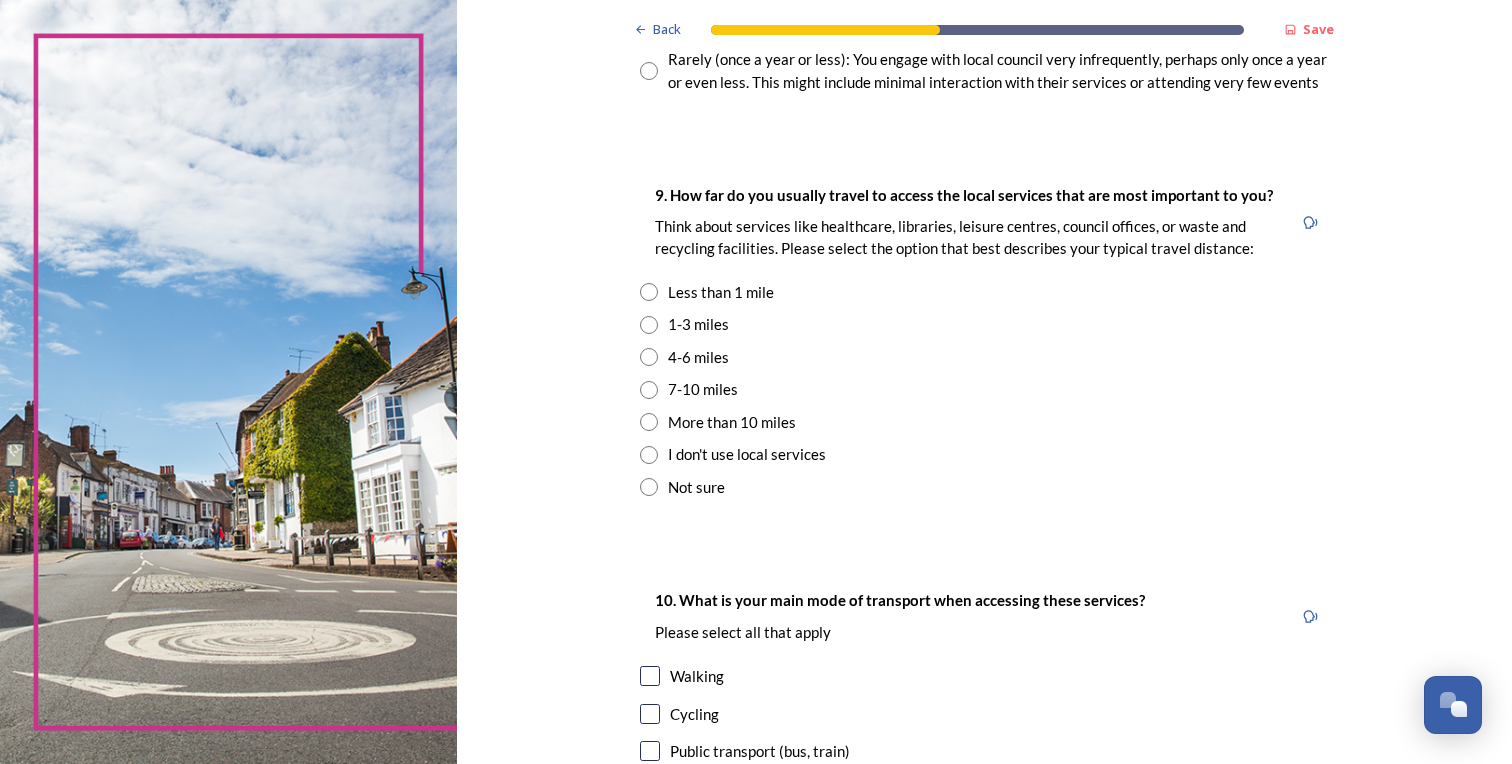 scroll, scrollTop: 1343, scrollLeft: 0, axis: vertical 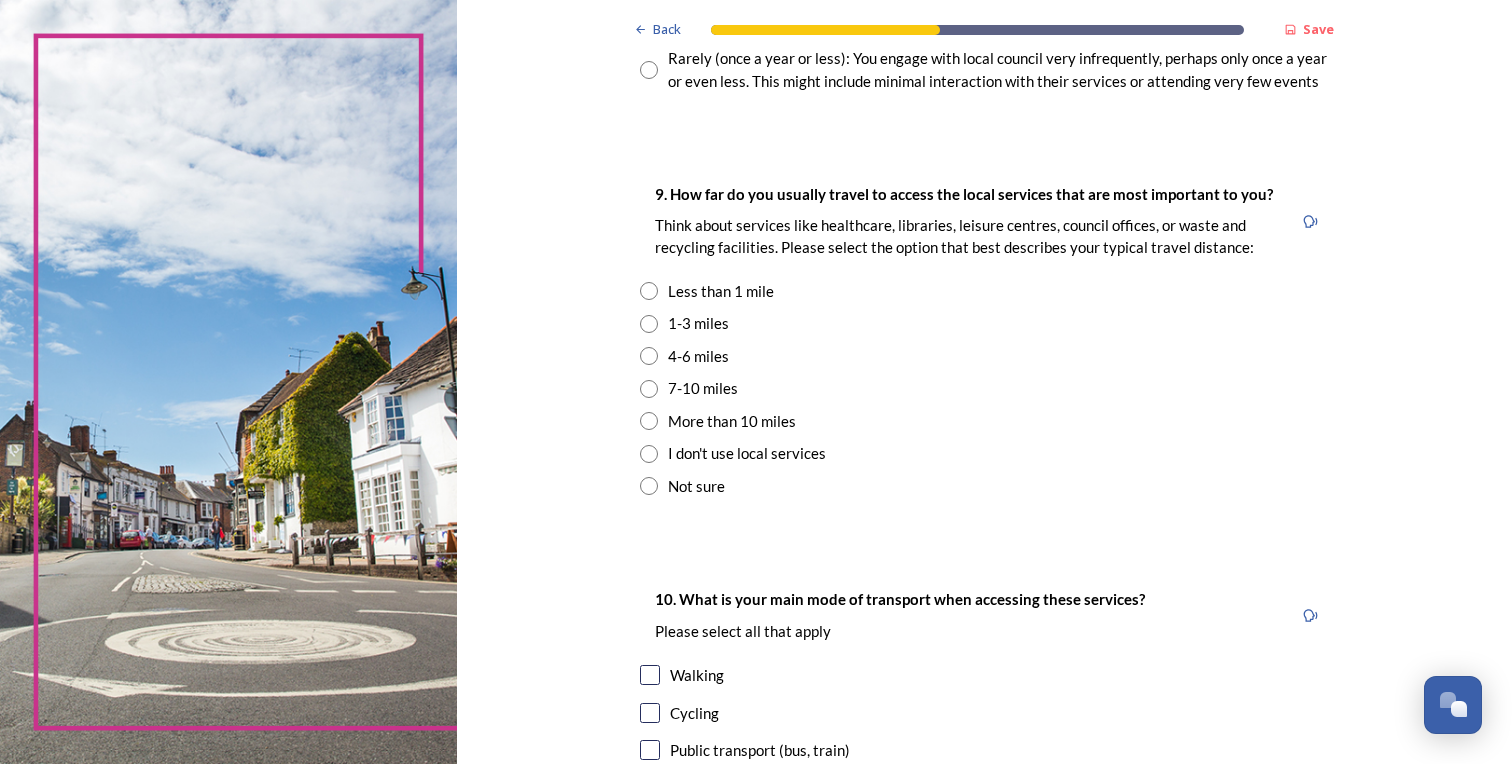 click at bounding box center (649, 324) 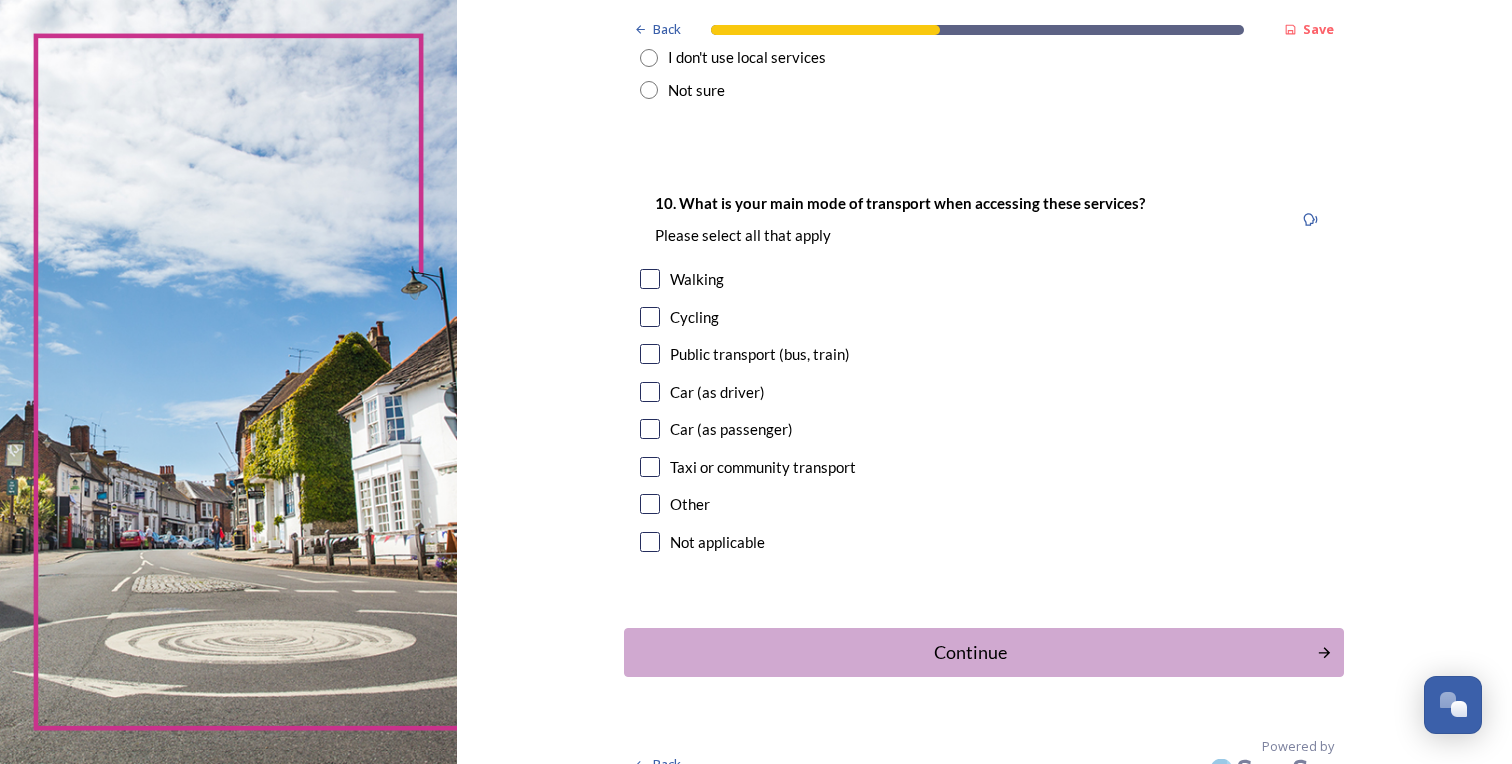 scroll, scrollTop: 1768, scrollLeft: 0, axis: vertical 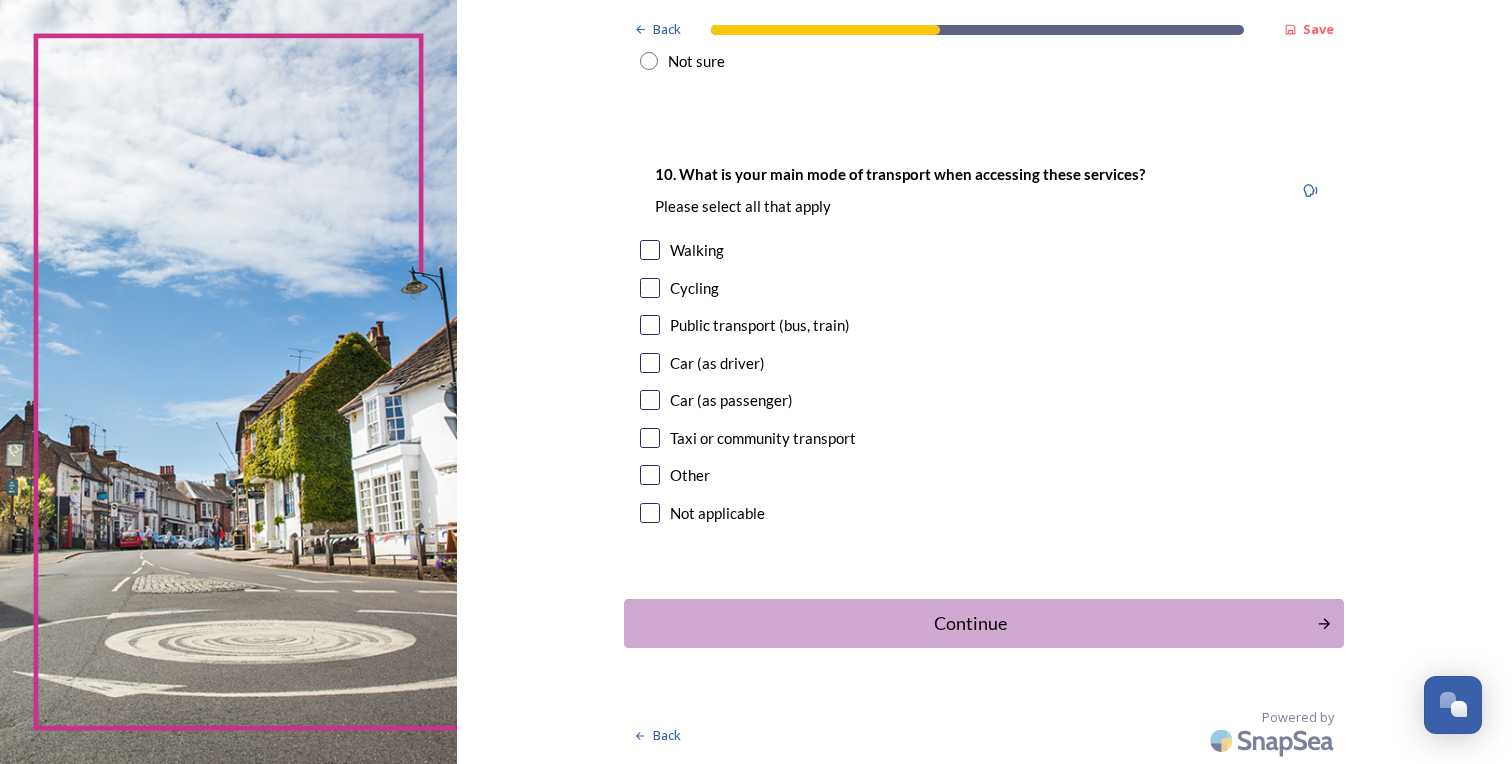 click at bounding box center [650, 363] 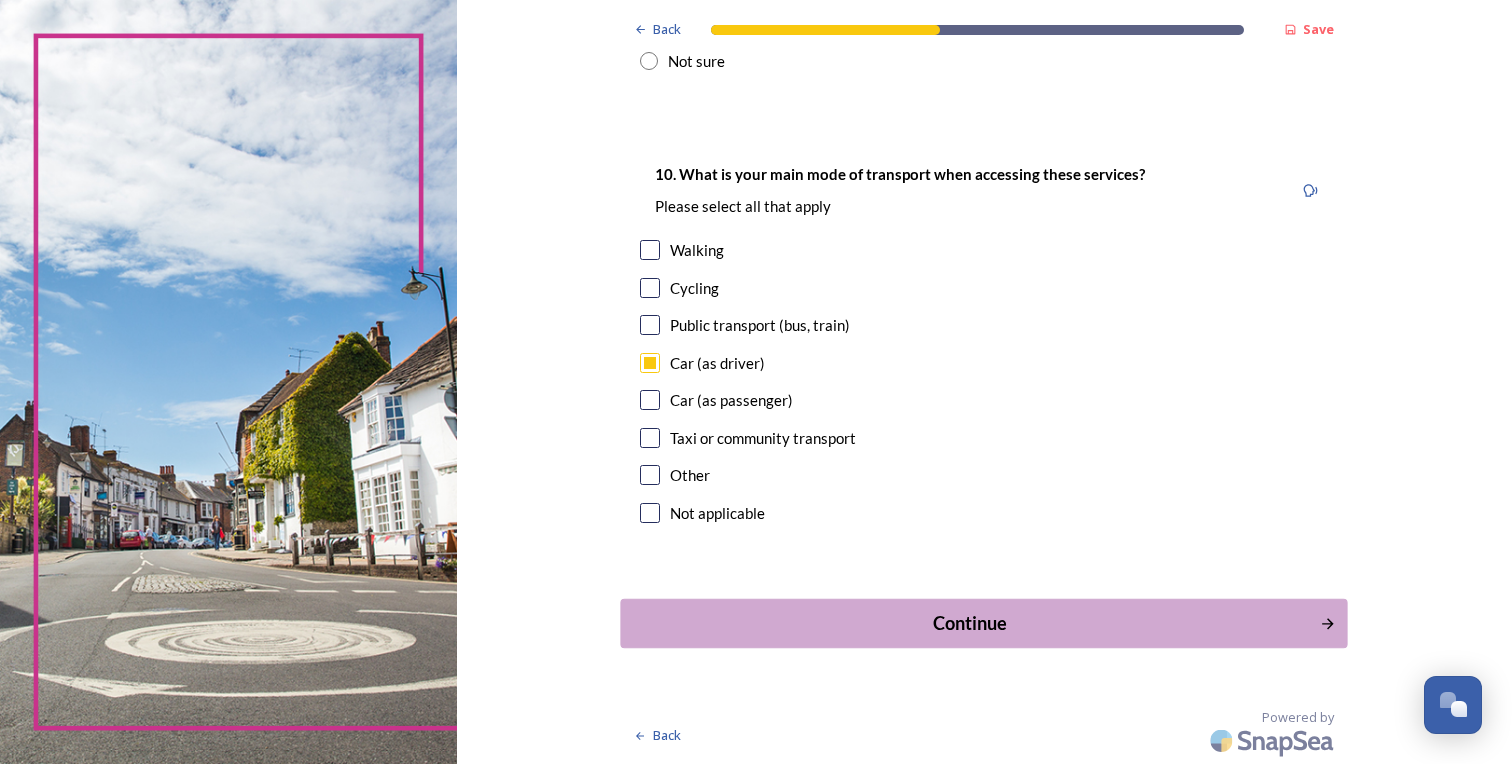 click on "Continue" at bounding box center [970, 623] 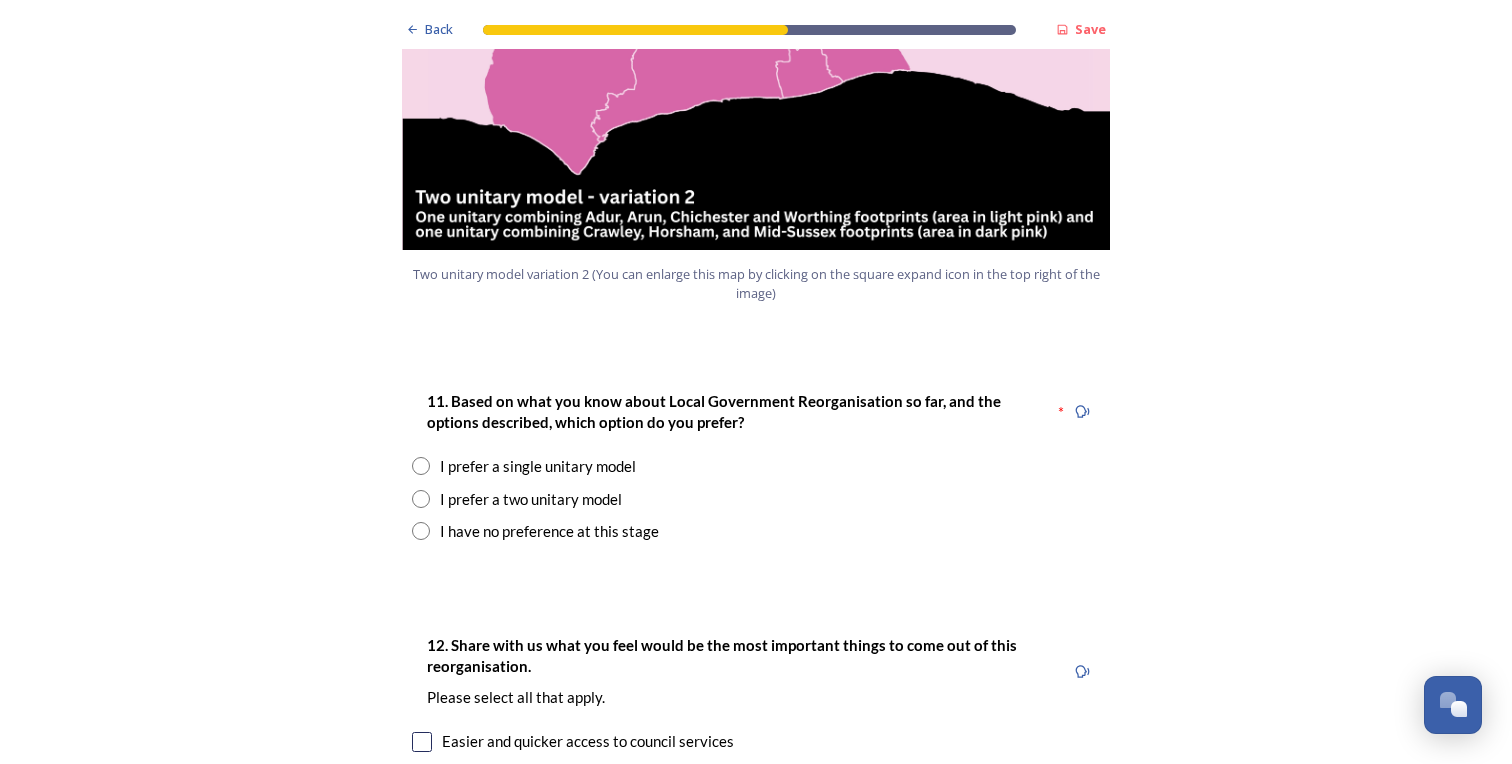 scroll, scrollTop: 2451, scrollLeft: 0, axis: vertical 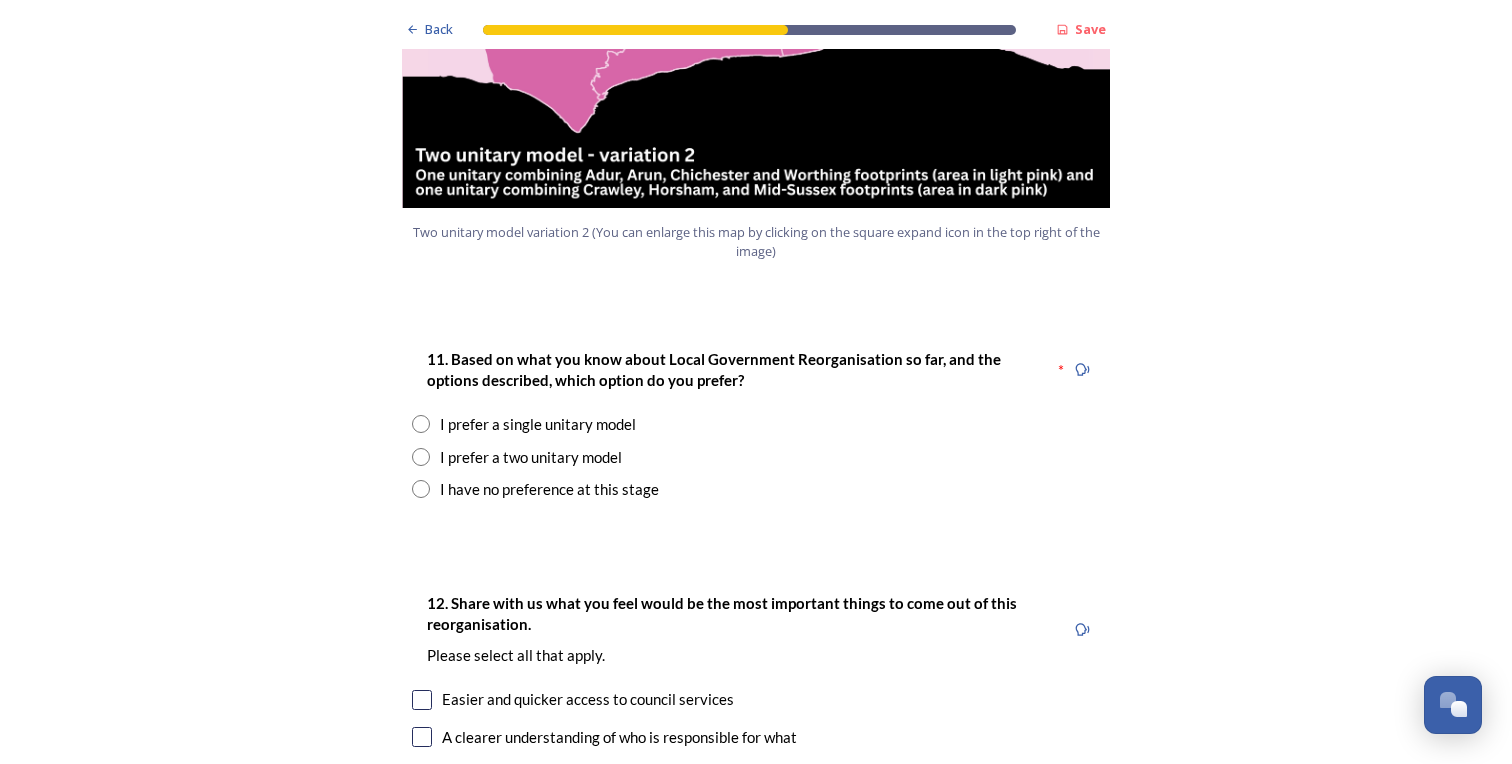 click at bounding box center (421, 424) 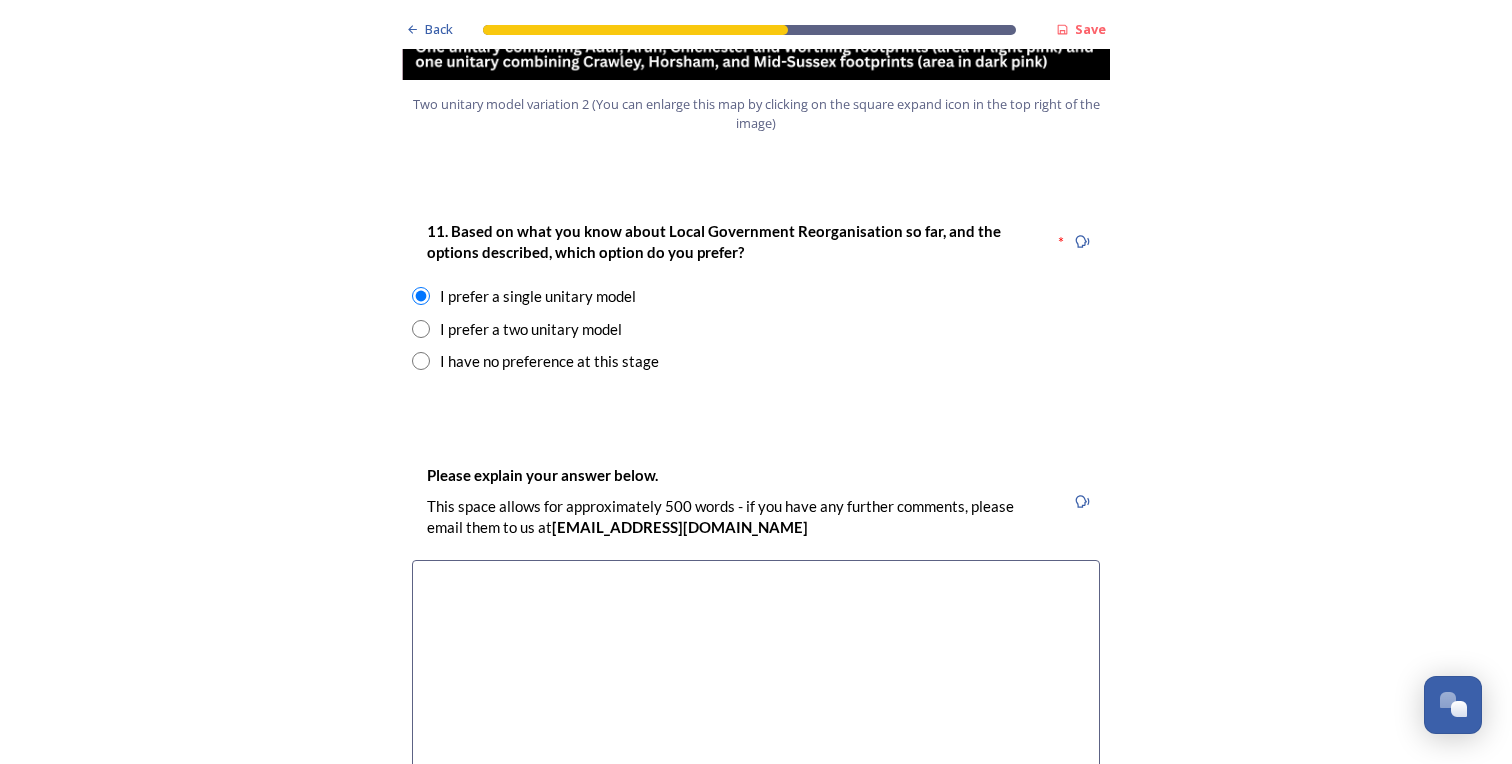 scroll, scrollTop: 2583, scrollLeft: 0, axis: vertical 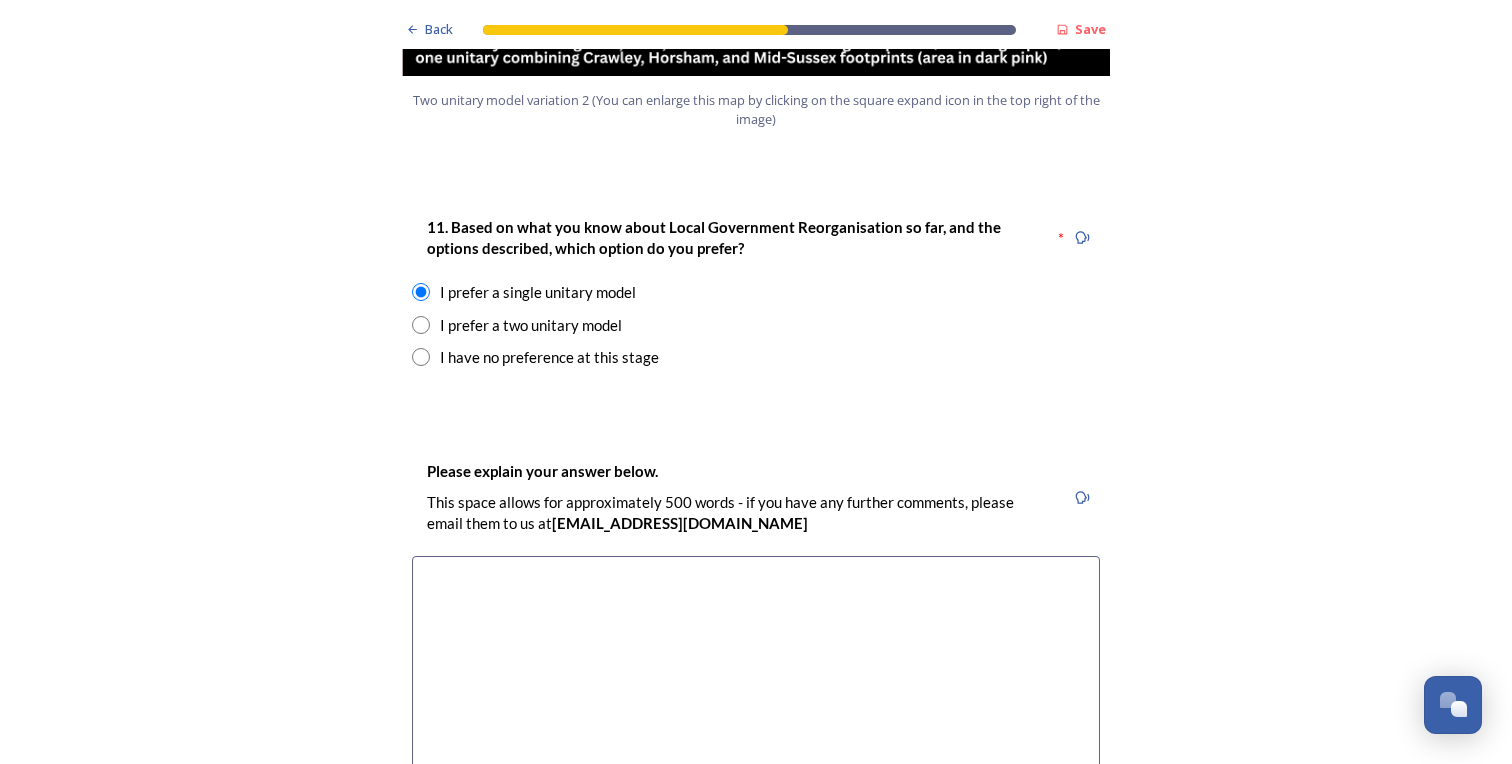 click at bounding box center [756, 668] 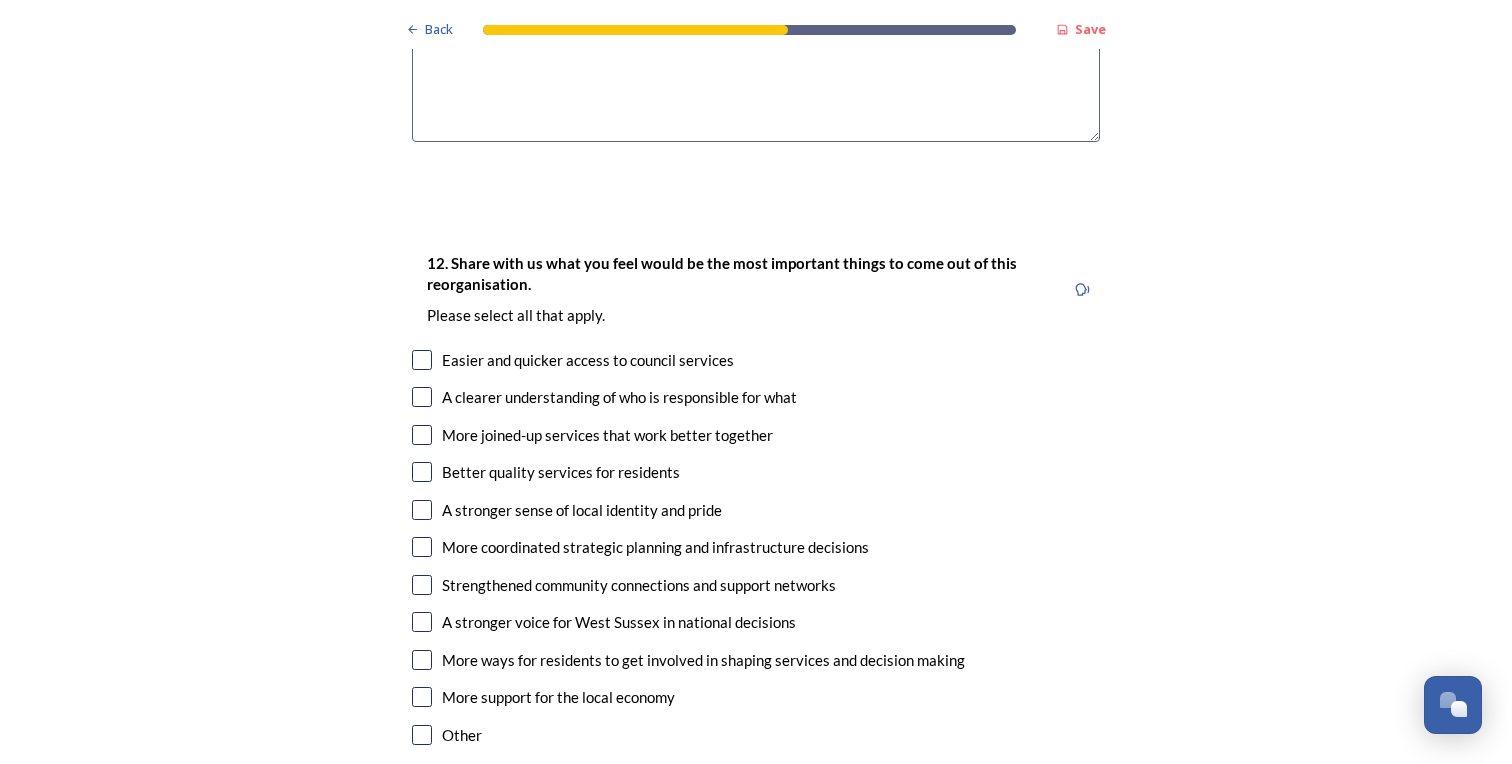 scroll, scrollTop: 3227, scrollLeft: 0, axis: vertical 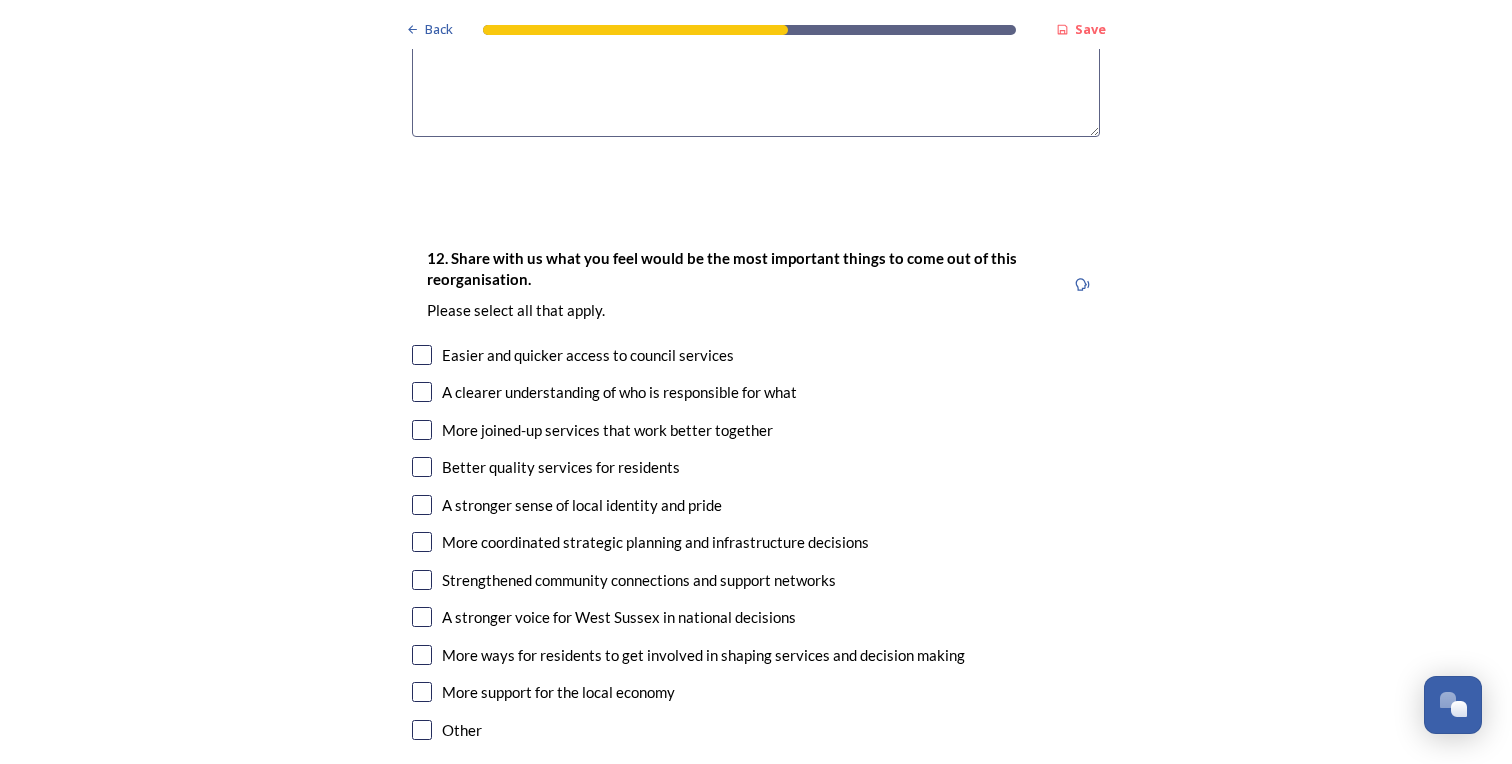 type on "I can foresee significant risks to services and substantial costs associated with splitting services across two unitary authorities" 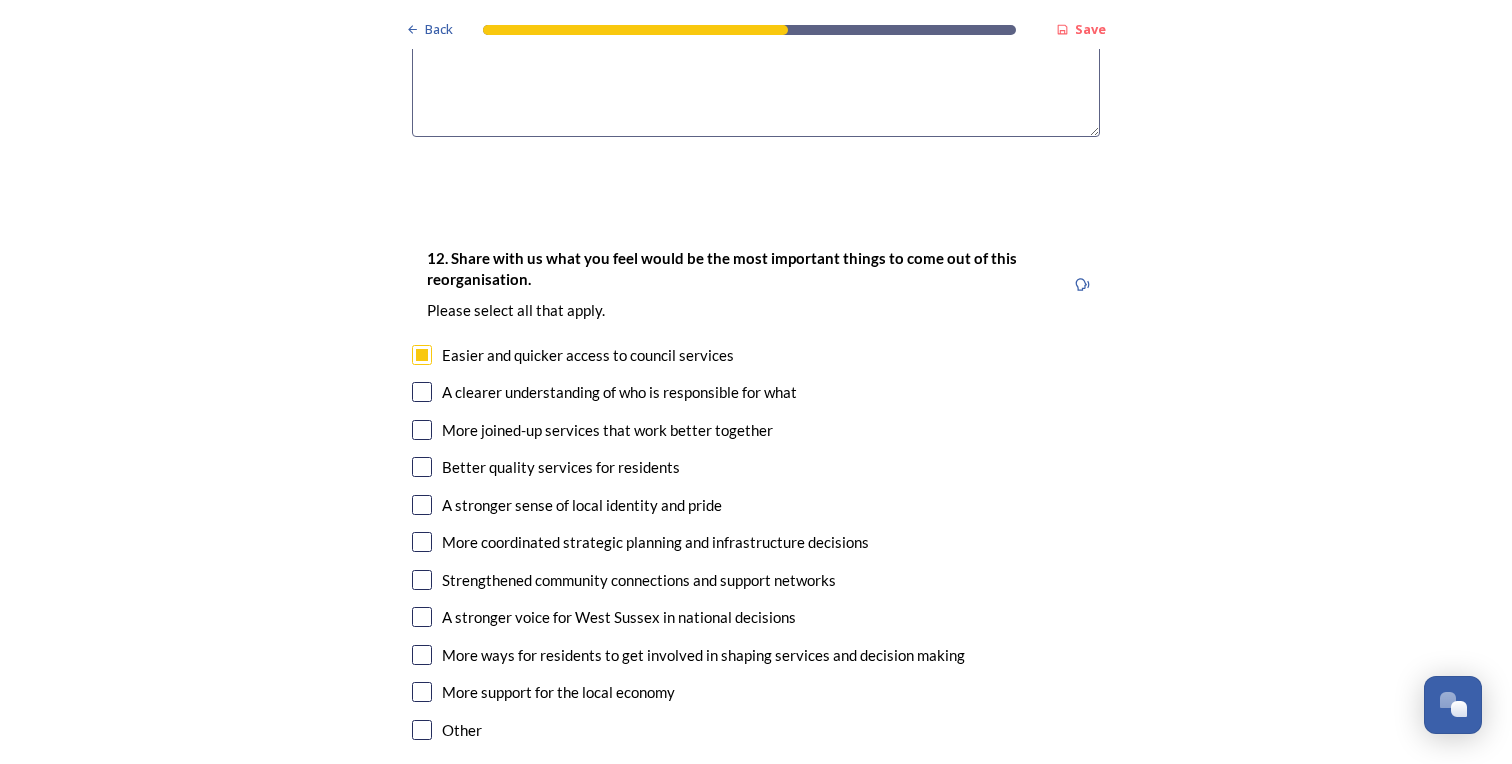 click at bounding box center (422, 392) 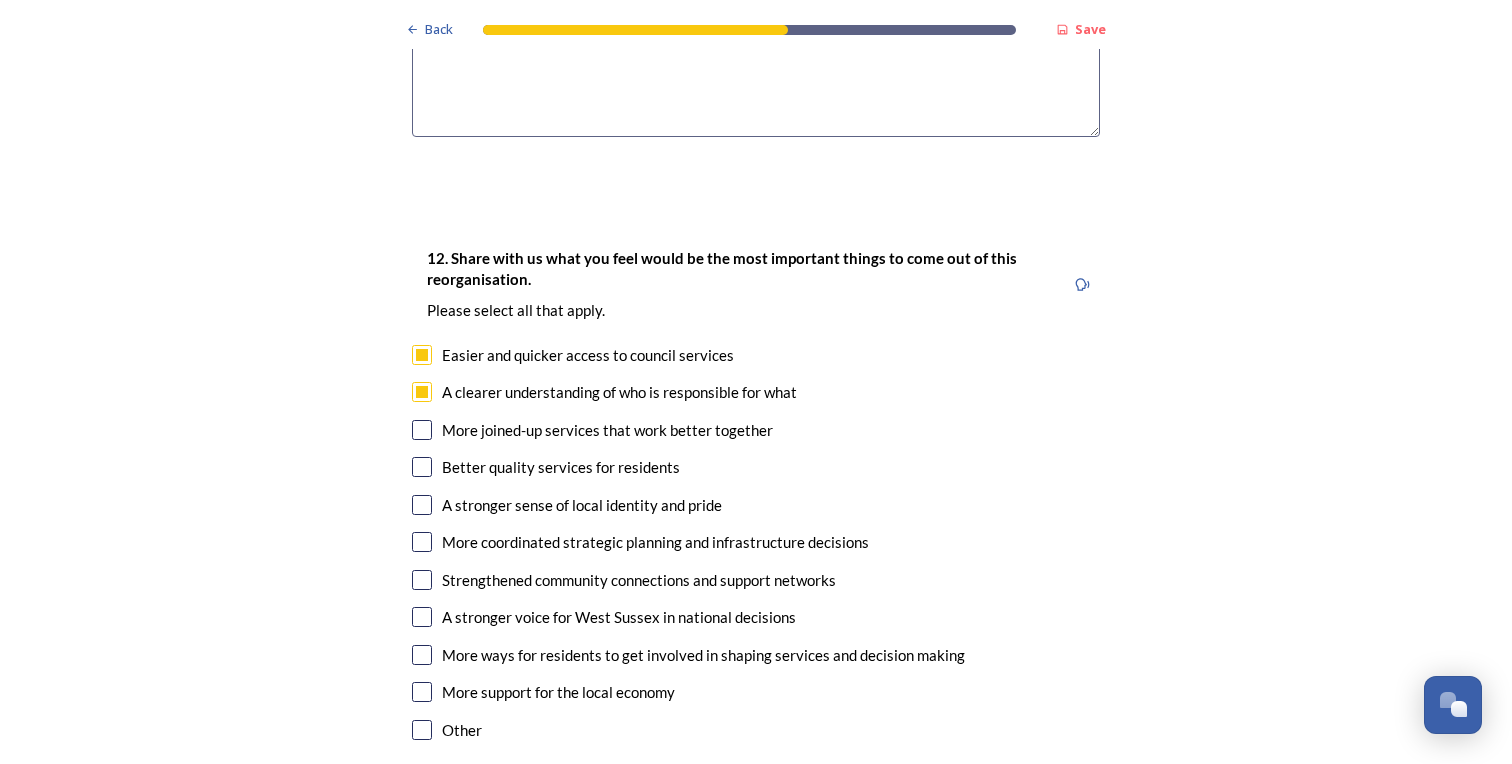 click at bounding box center (422, 430) 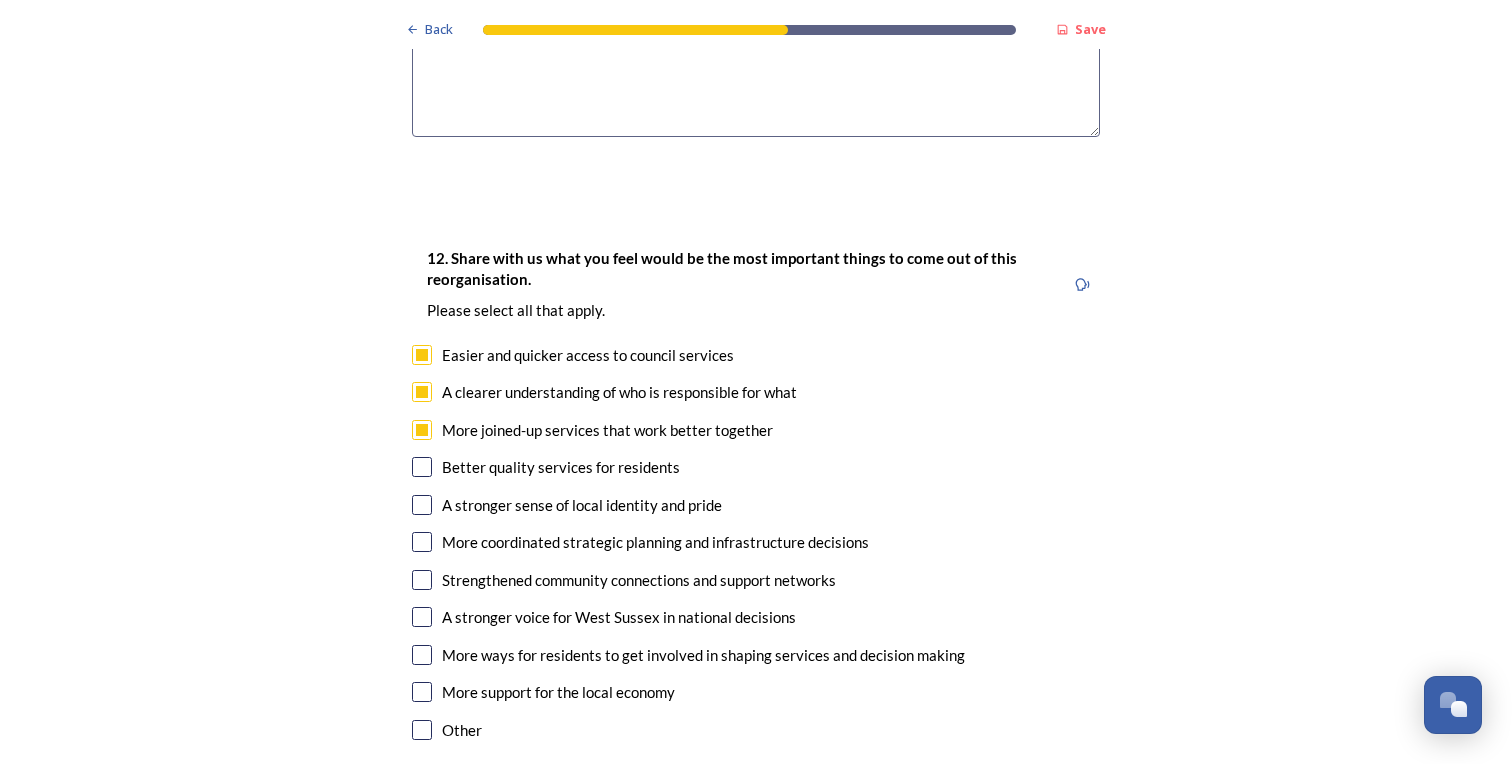 click at bounding box center [422, 467] 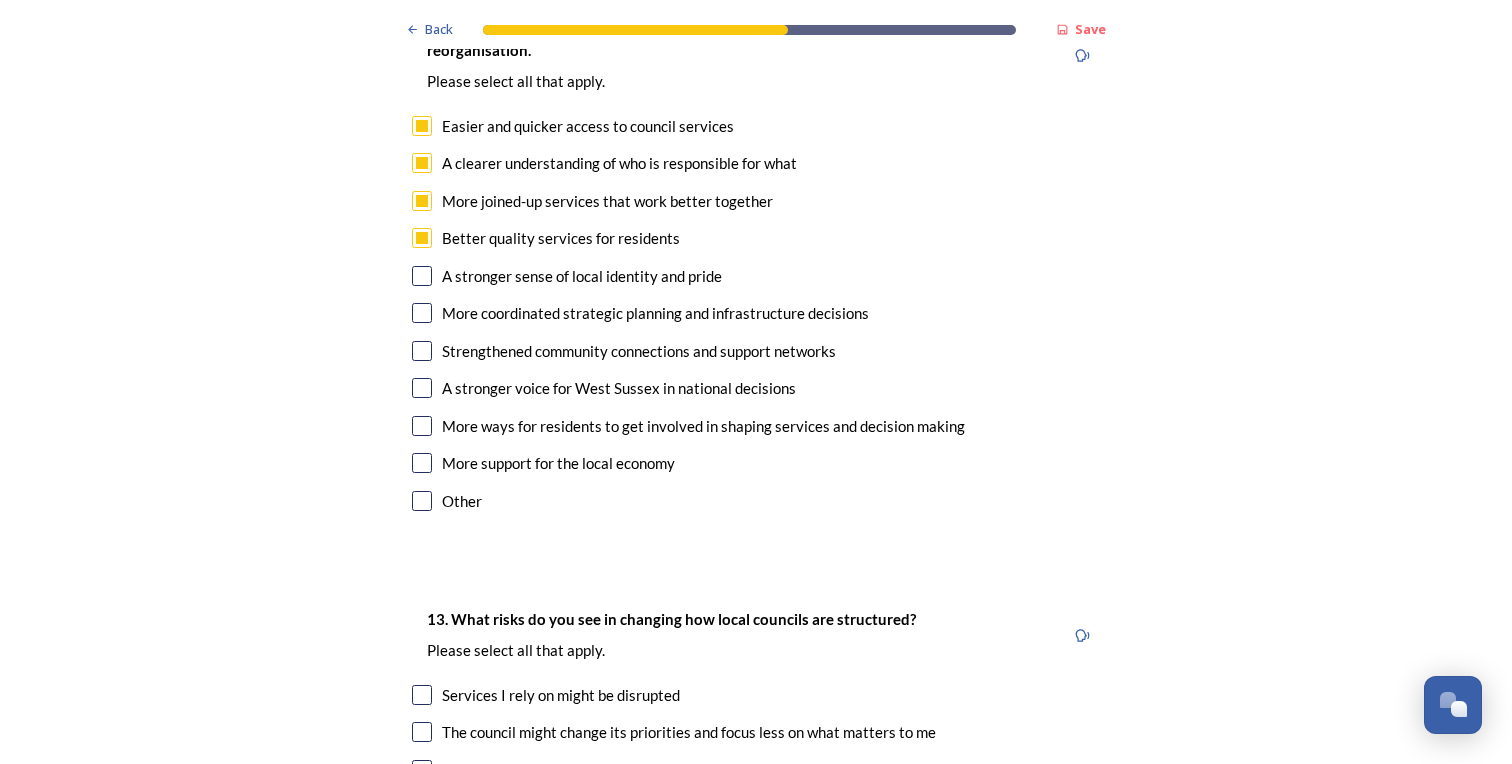 scroll, scrollTop: 3458, scrollLeft: 0, axis: vertical 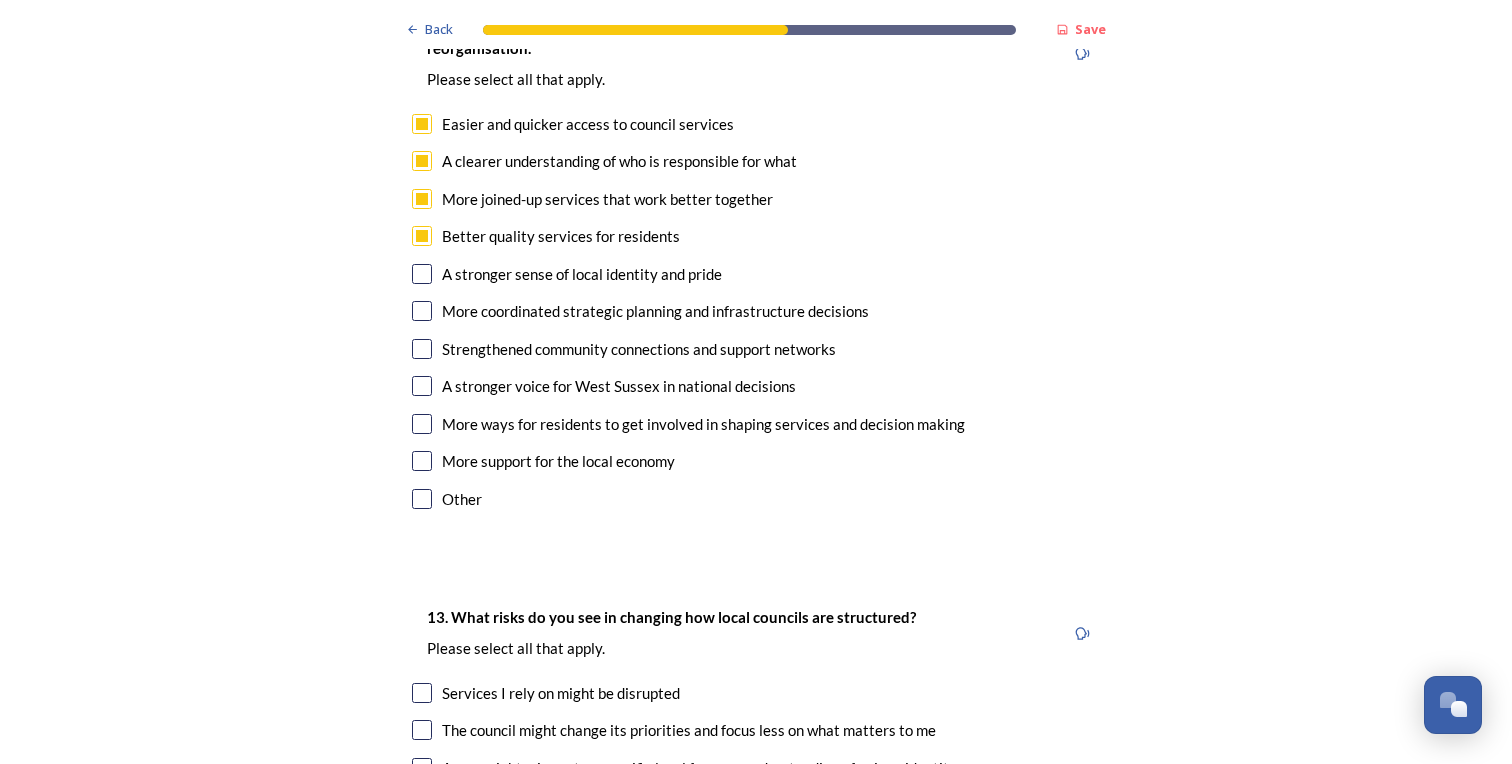 click at bounding box center [422, 349] 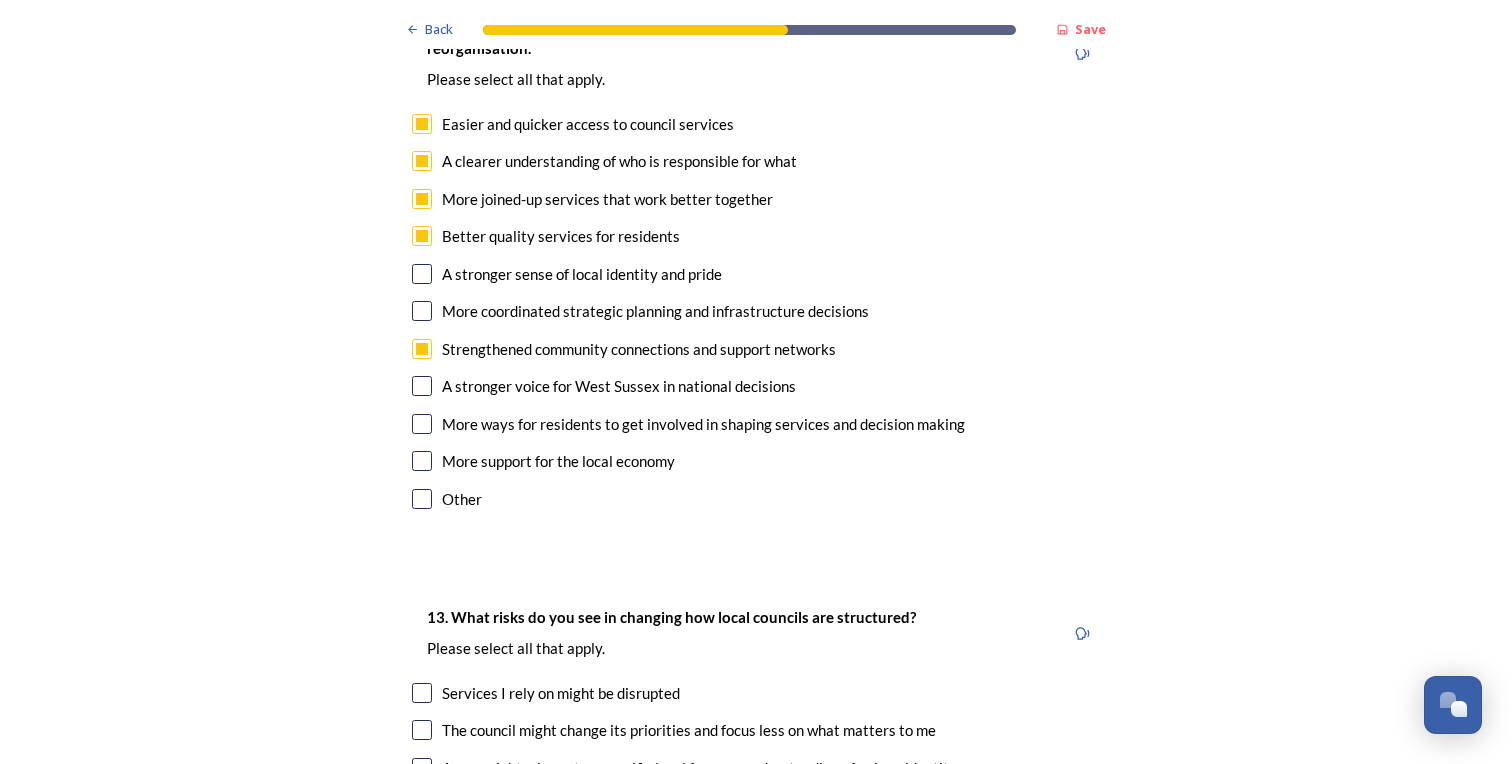 scroll, scrollTop: 3467, scrollLeft: 0, axis: vertical 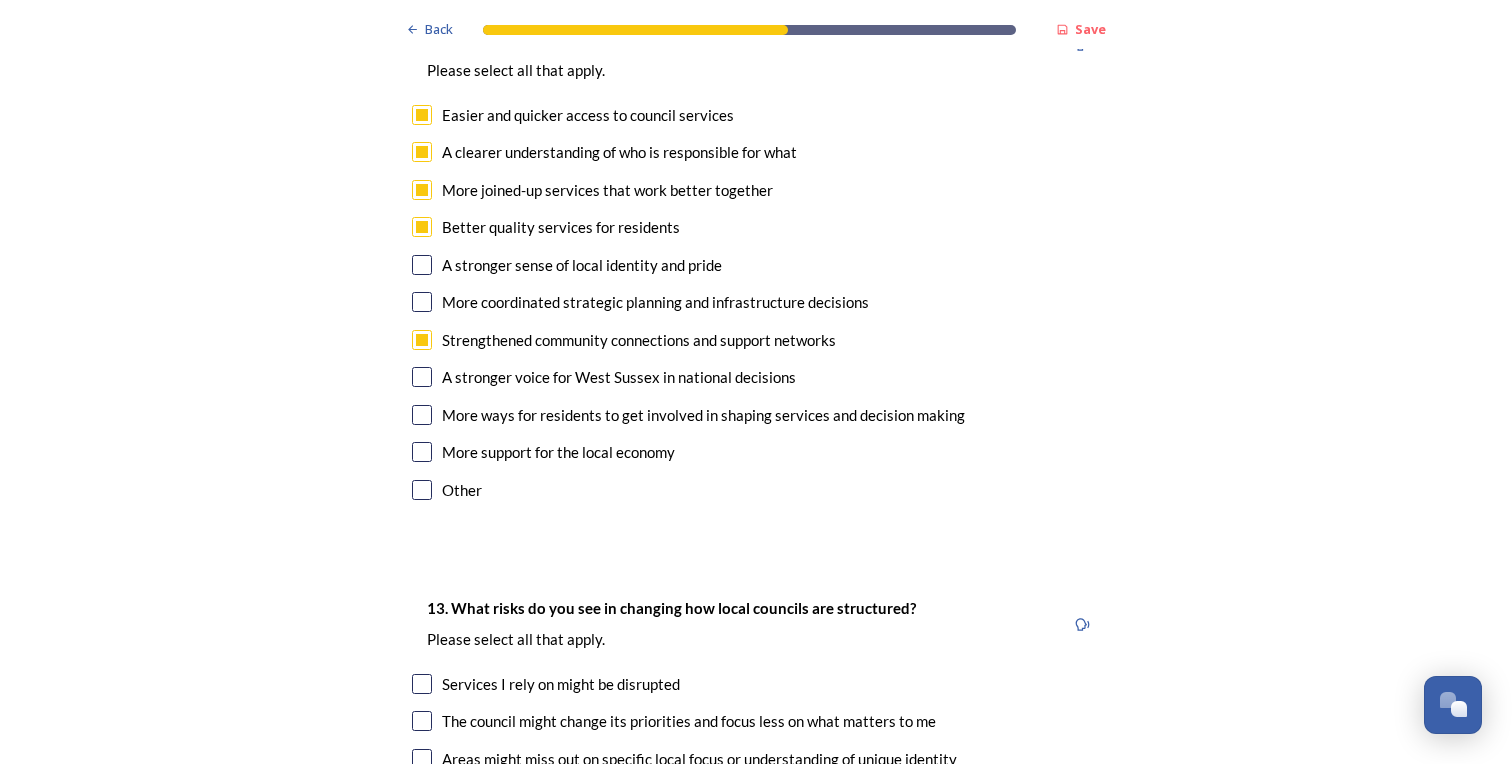 click at bounding box center [422, 415] 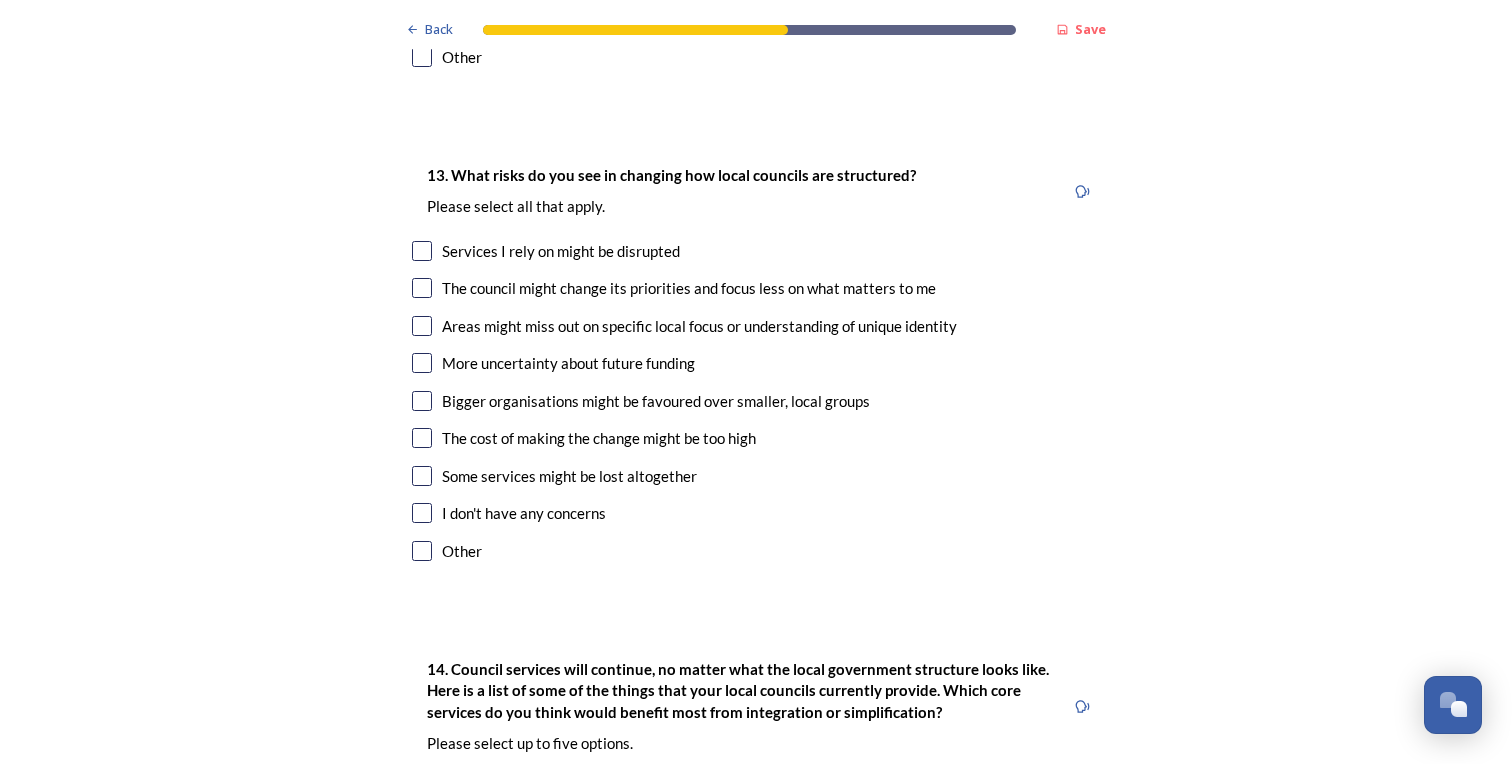 scroll, scrollTop: 3901, scrollLeft: 0, axis: vertical 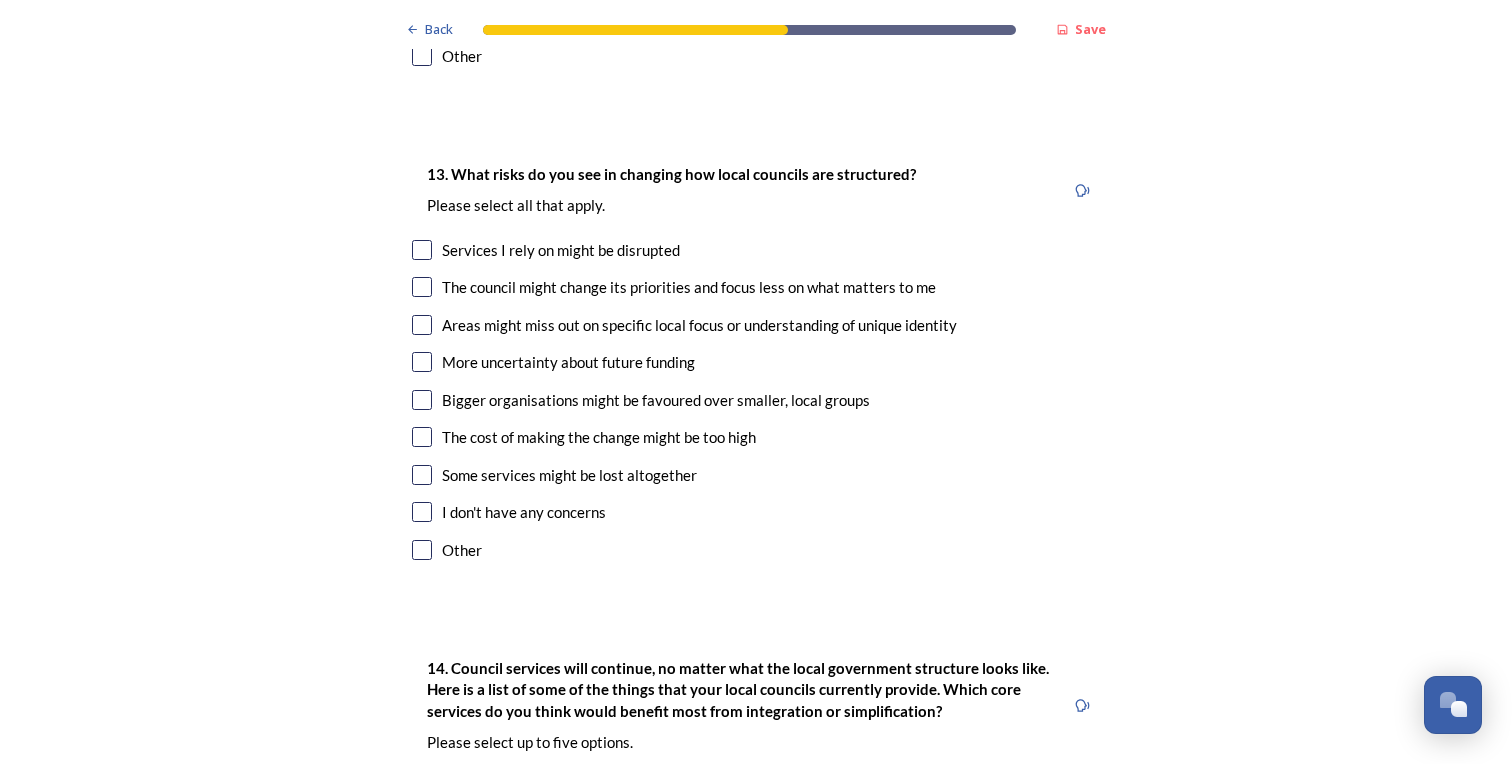 click at bounding box center [422, 250] 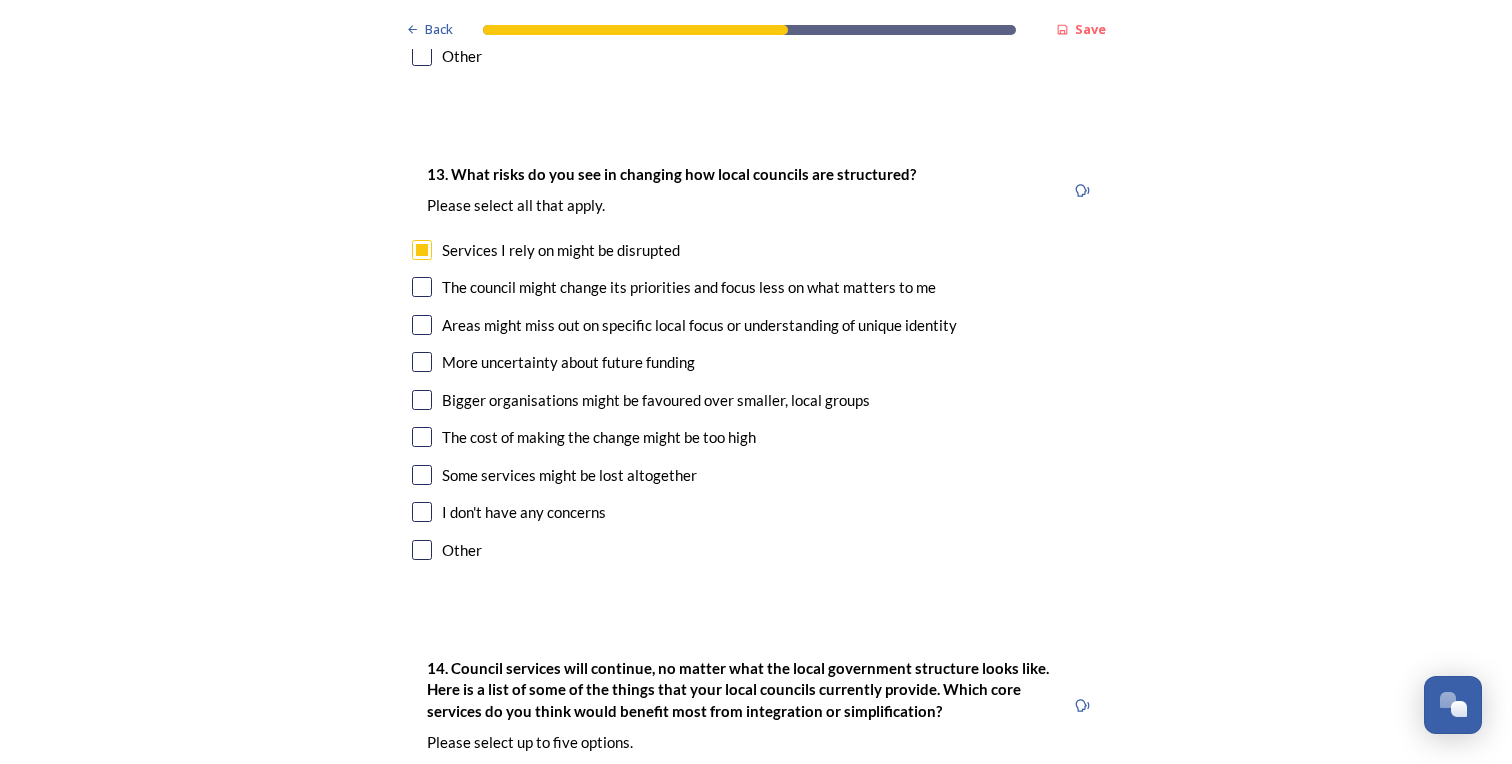 scroll, scrollTop: 3902, scrollLeft: 0, axis: vertical 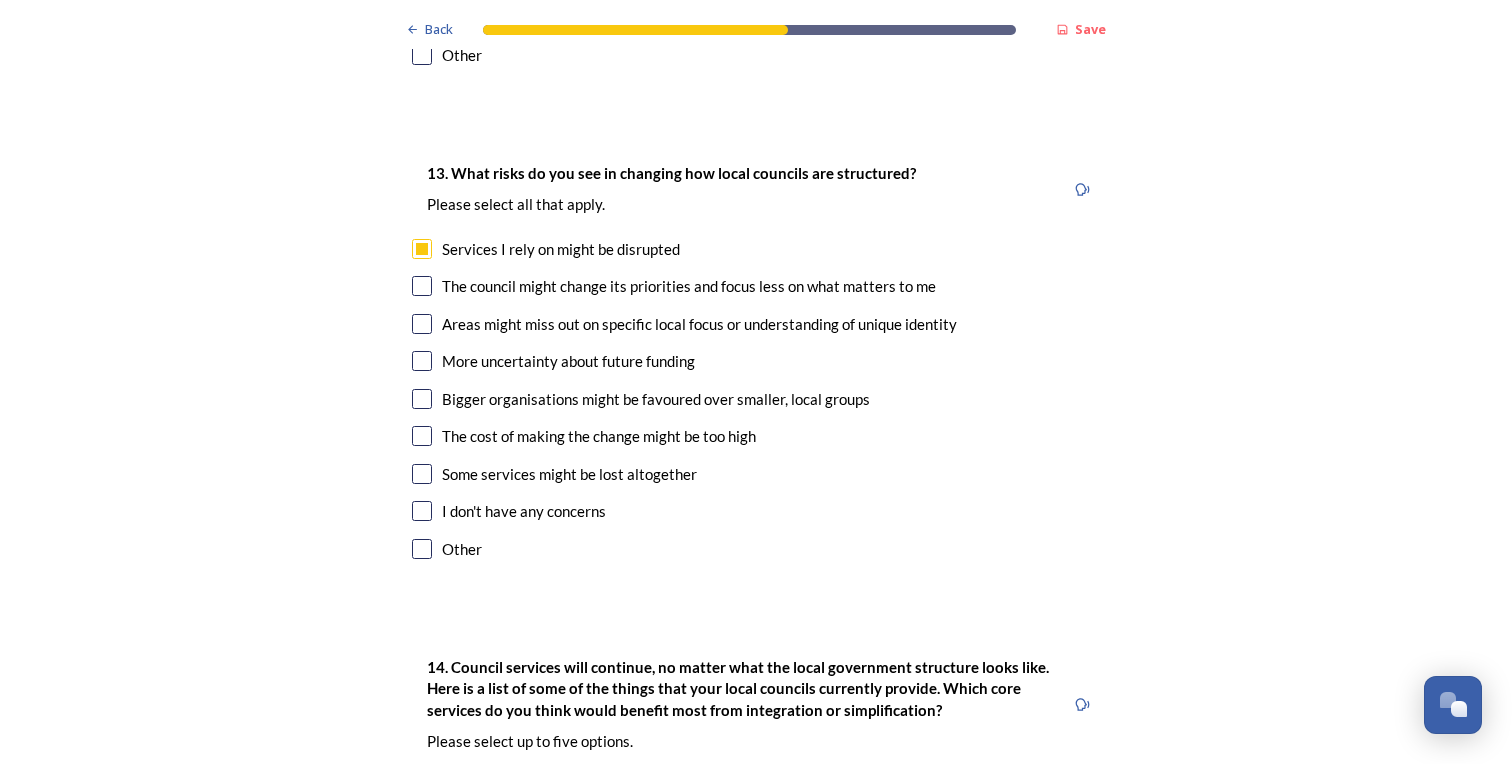 click at bounding box center [422, 324] 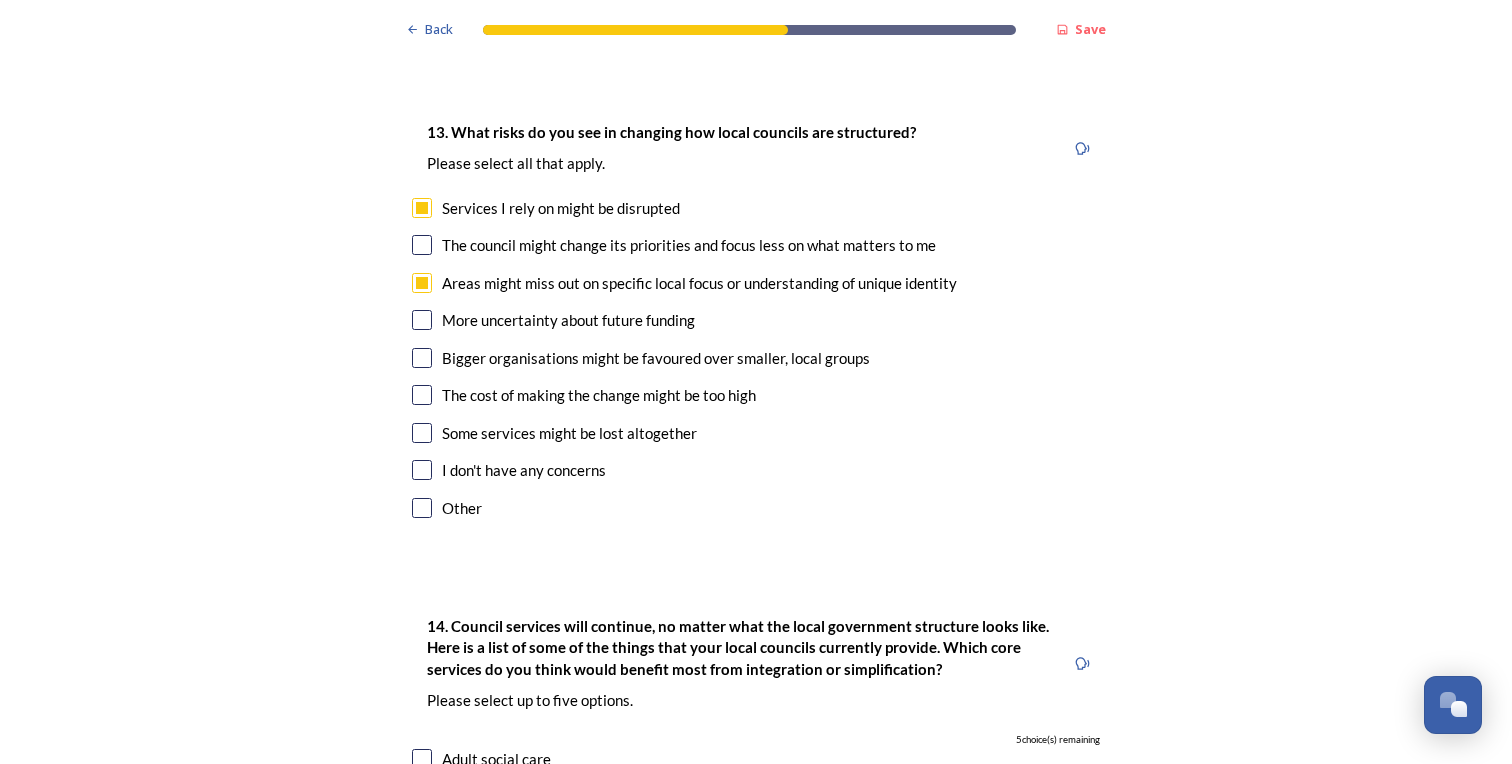 scroll, scrollTop: 3945, scrollLeft: 0, axis: vertical 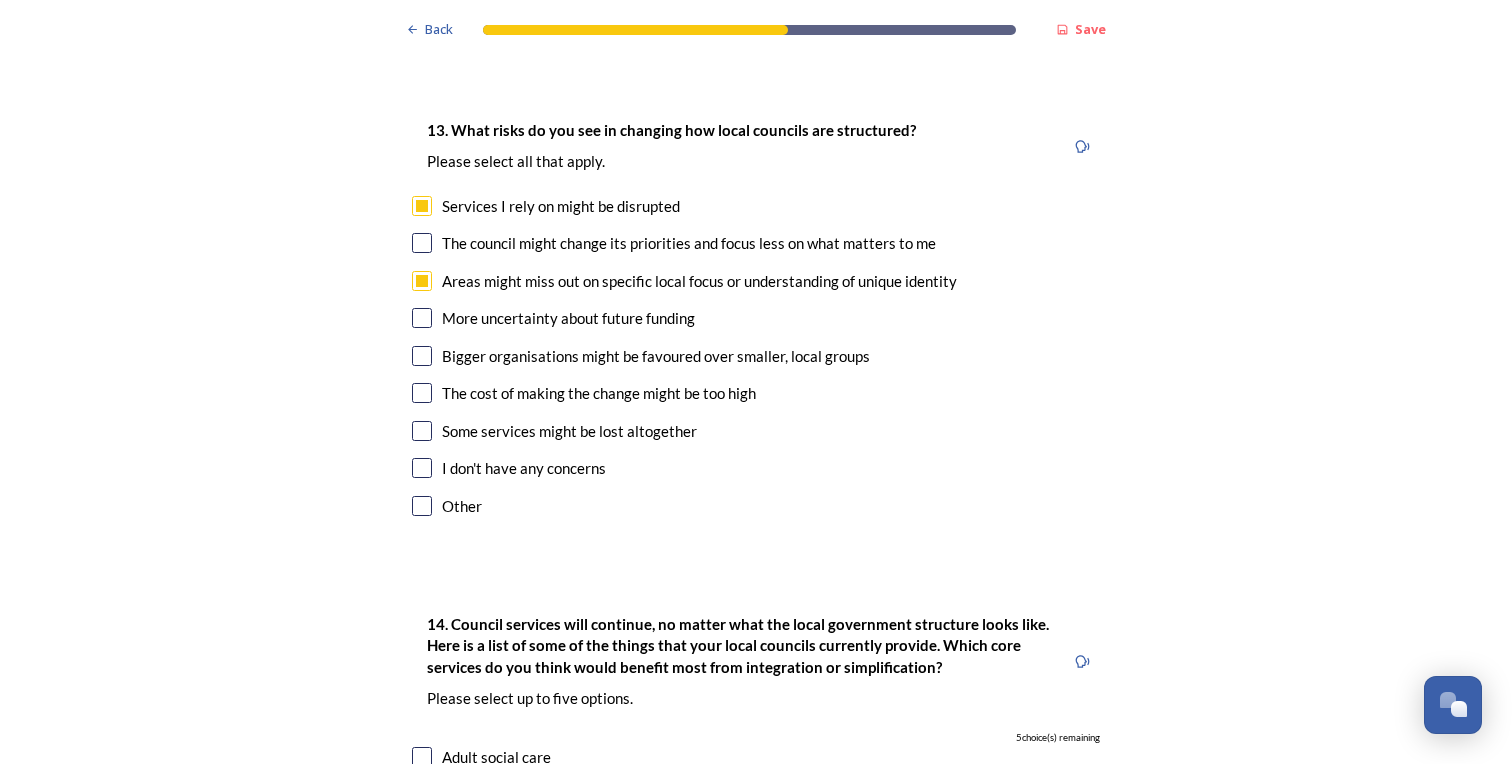 click at bounding box center (422, 318) 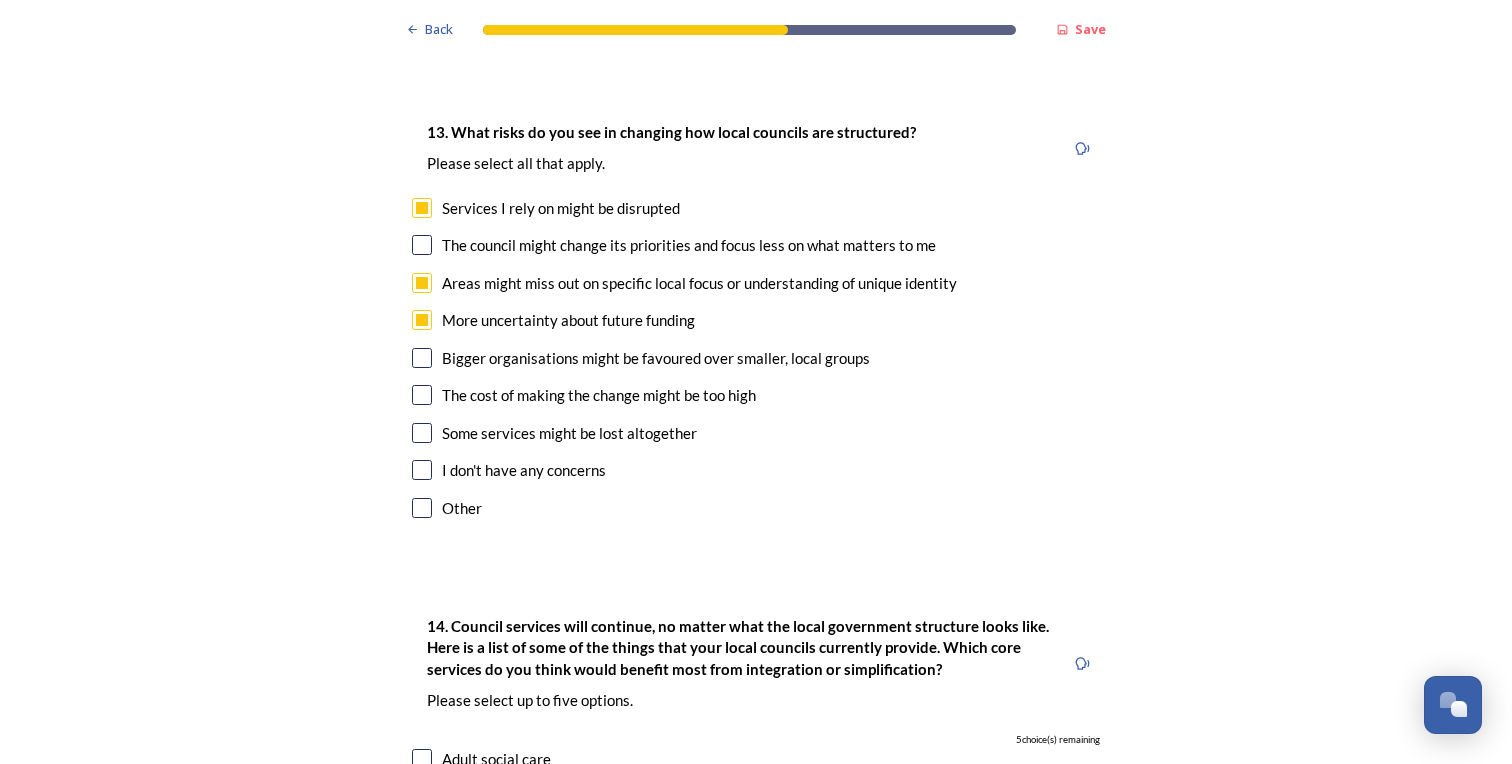 scroll, scrollTop: 3942, scrollLeft: 0, axis: vertical 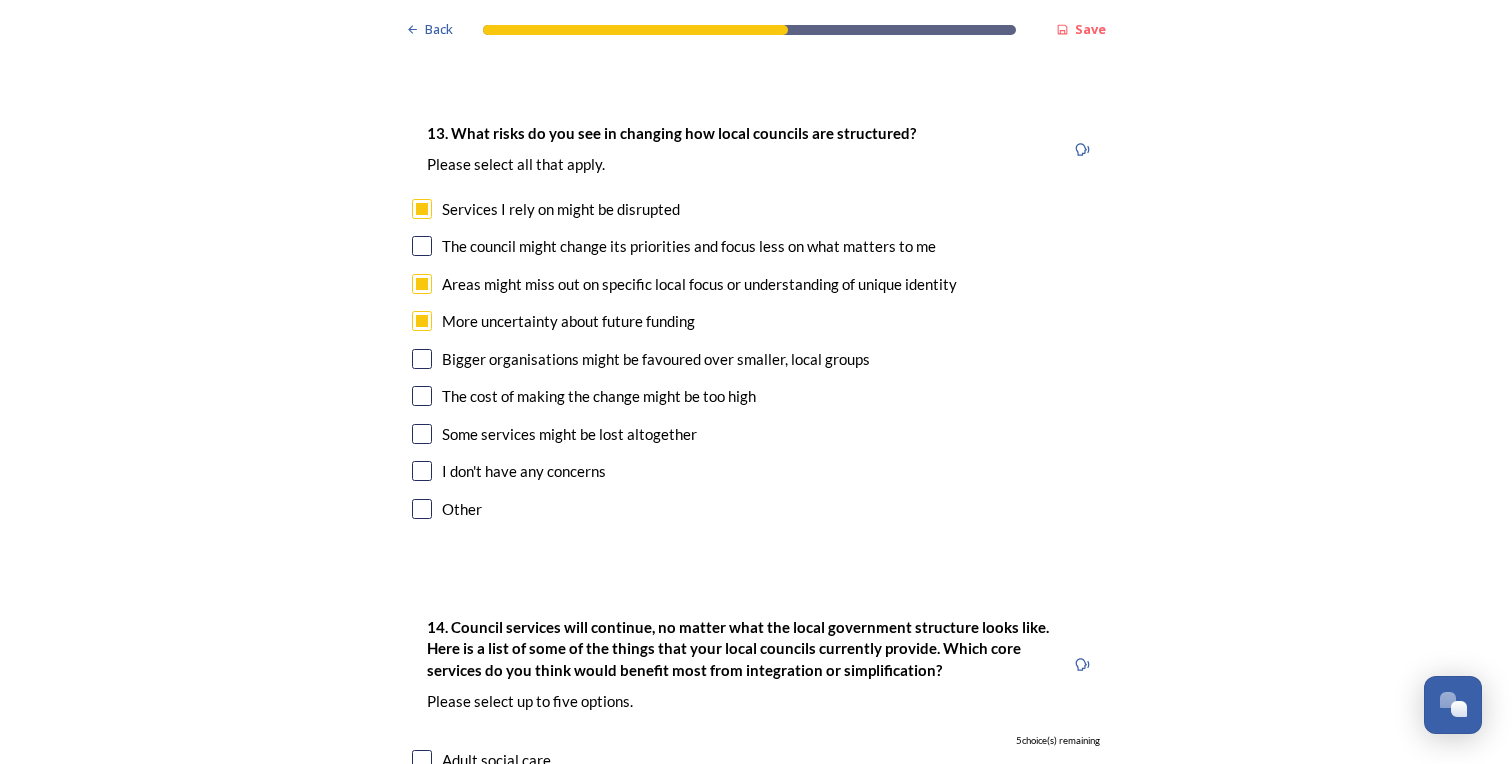 click at bounding box center [422, 396] 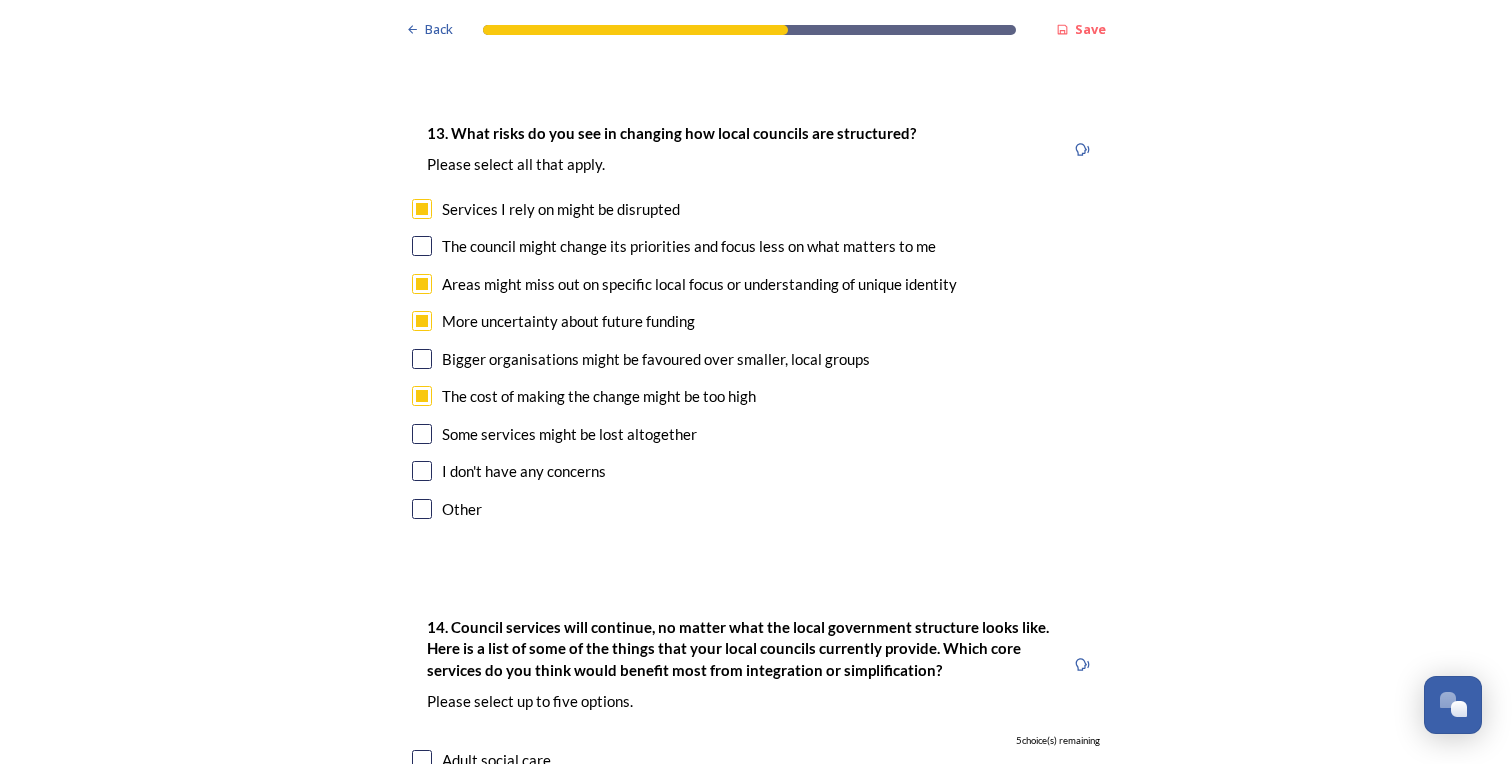 scroll, scrollTop: 3937, scrollLeft: 0, axis: vertical 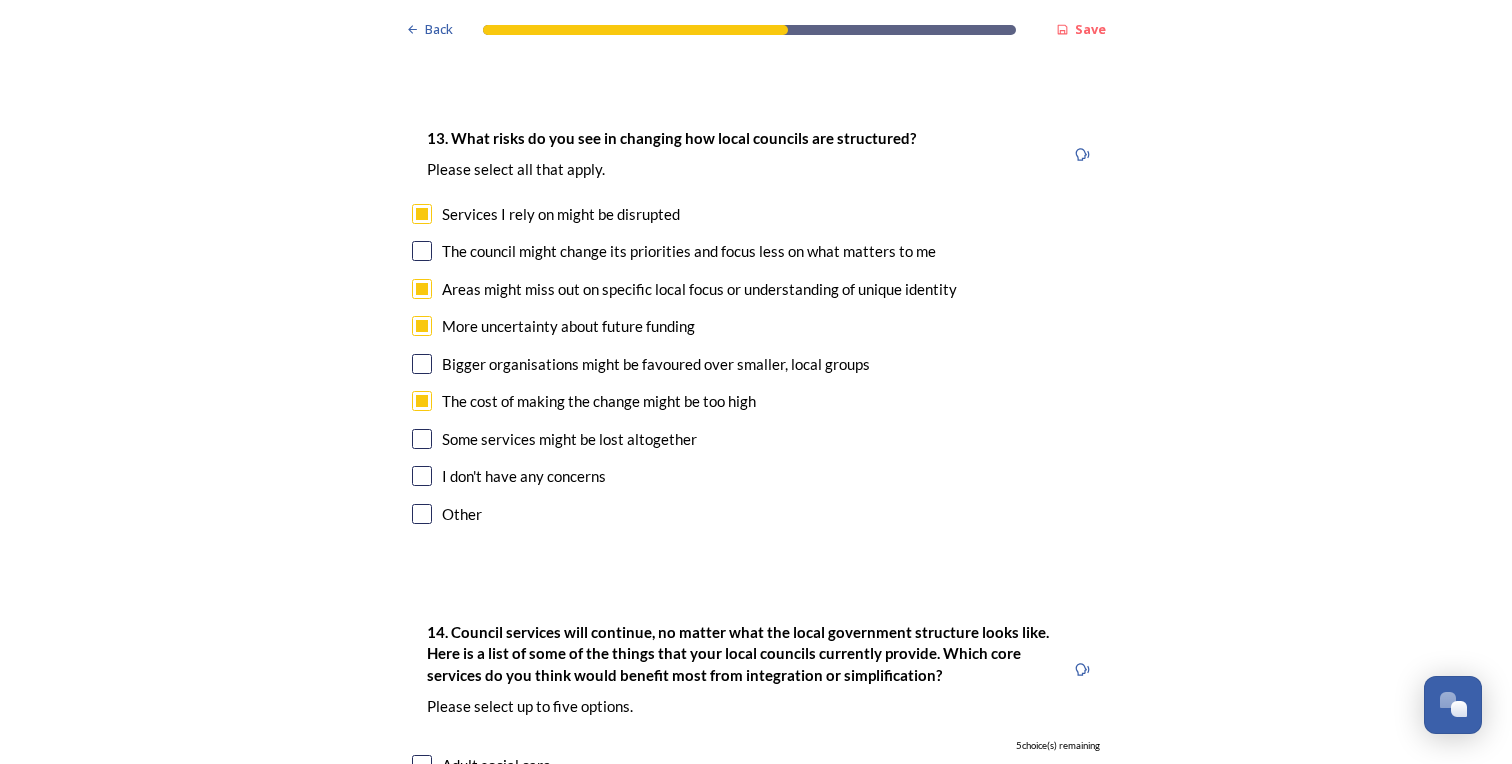 click at bounding box center (422, 439) 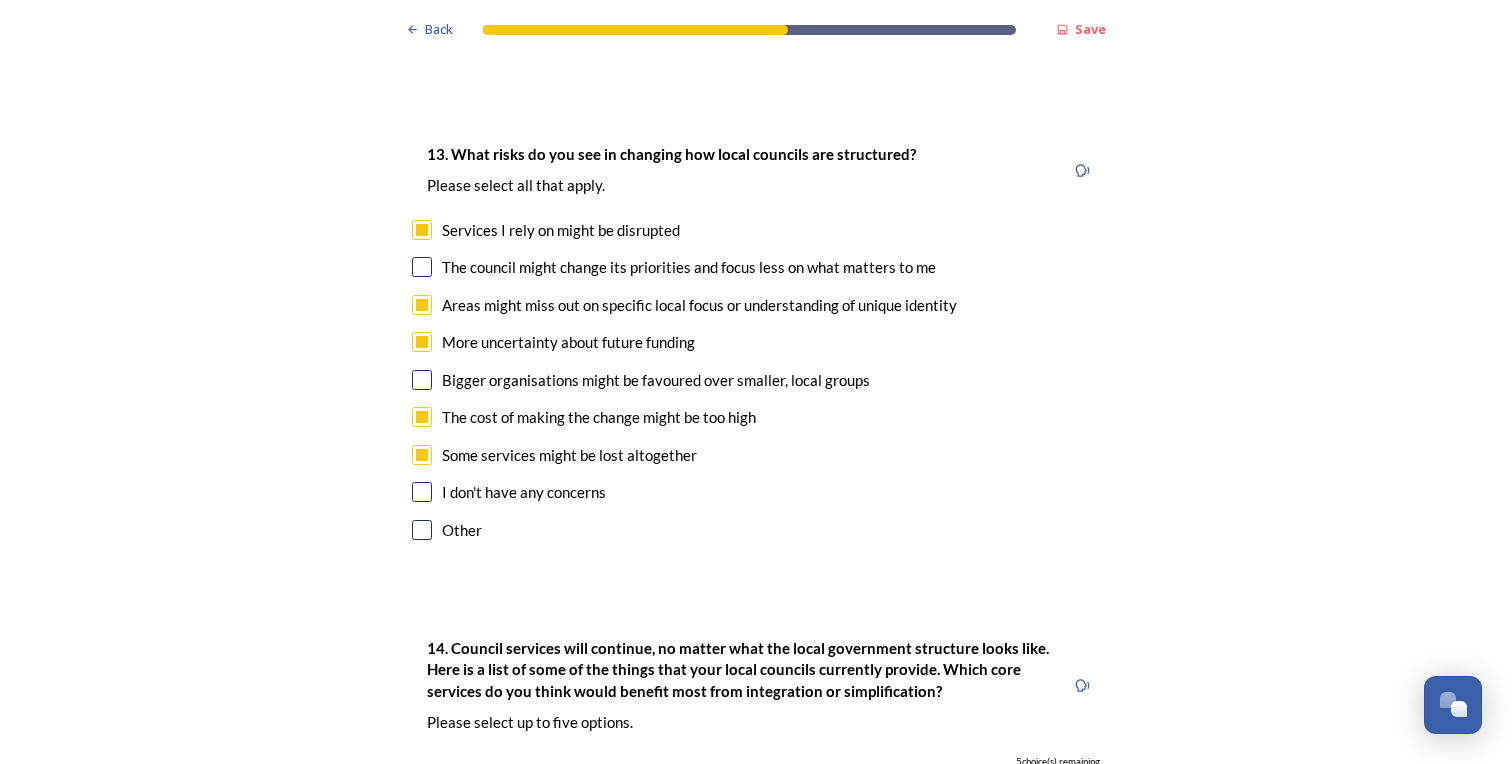 scroll, scrollTop: 3915, scrollLeft: 0, axis: vertical 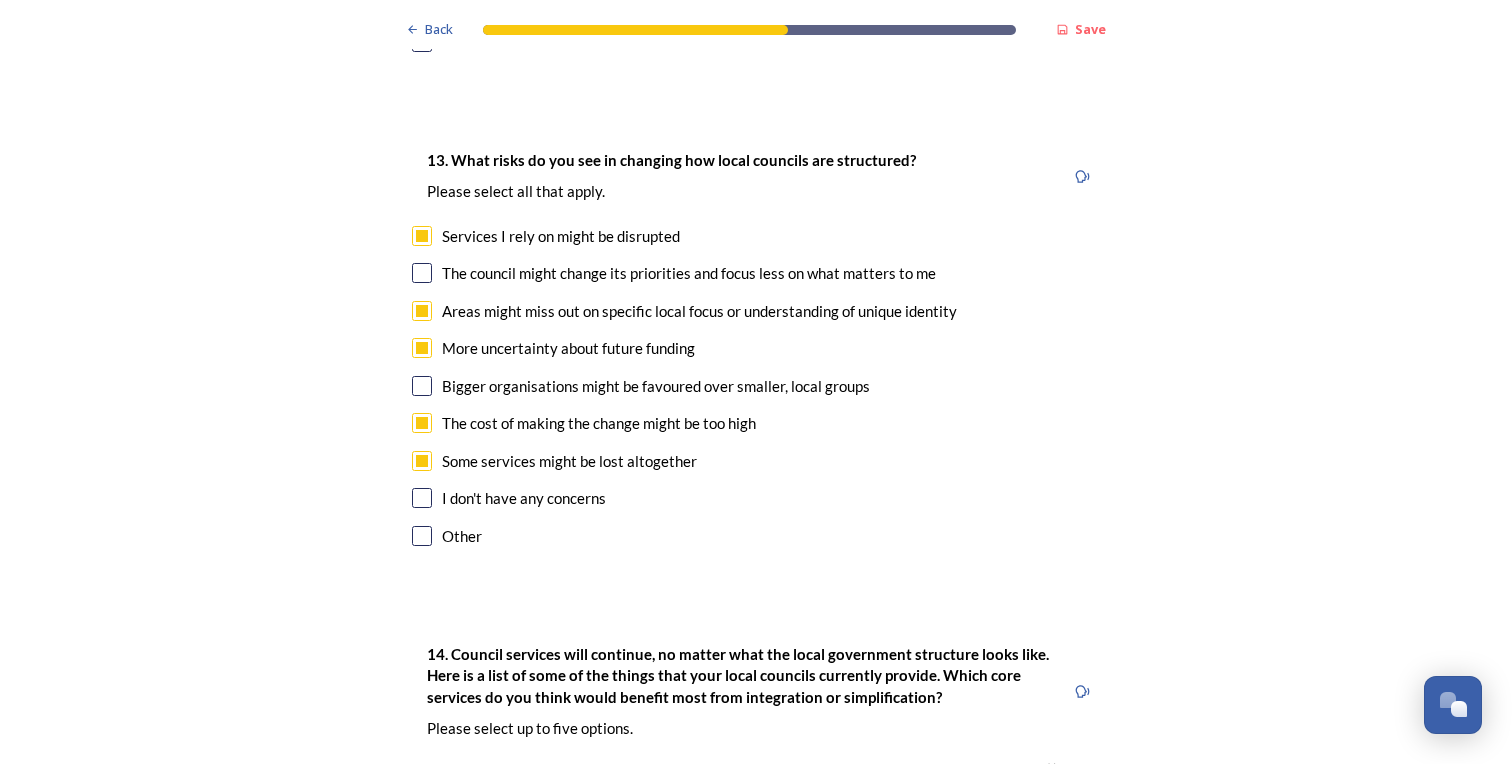 click at bounding box center (422, 461) 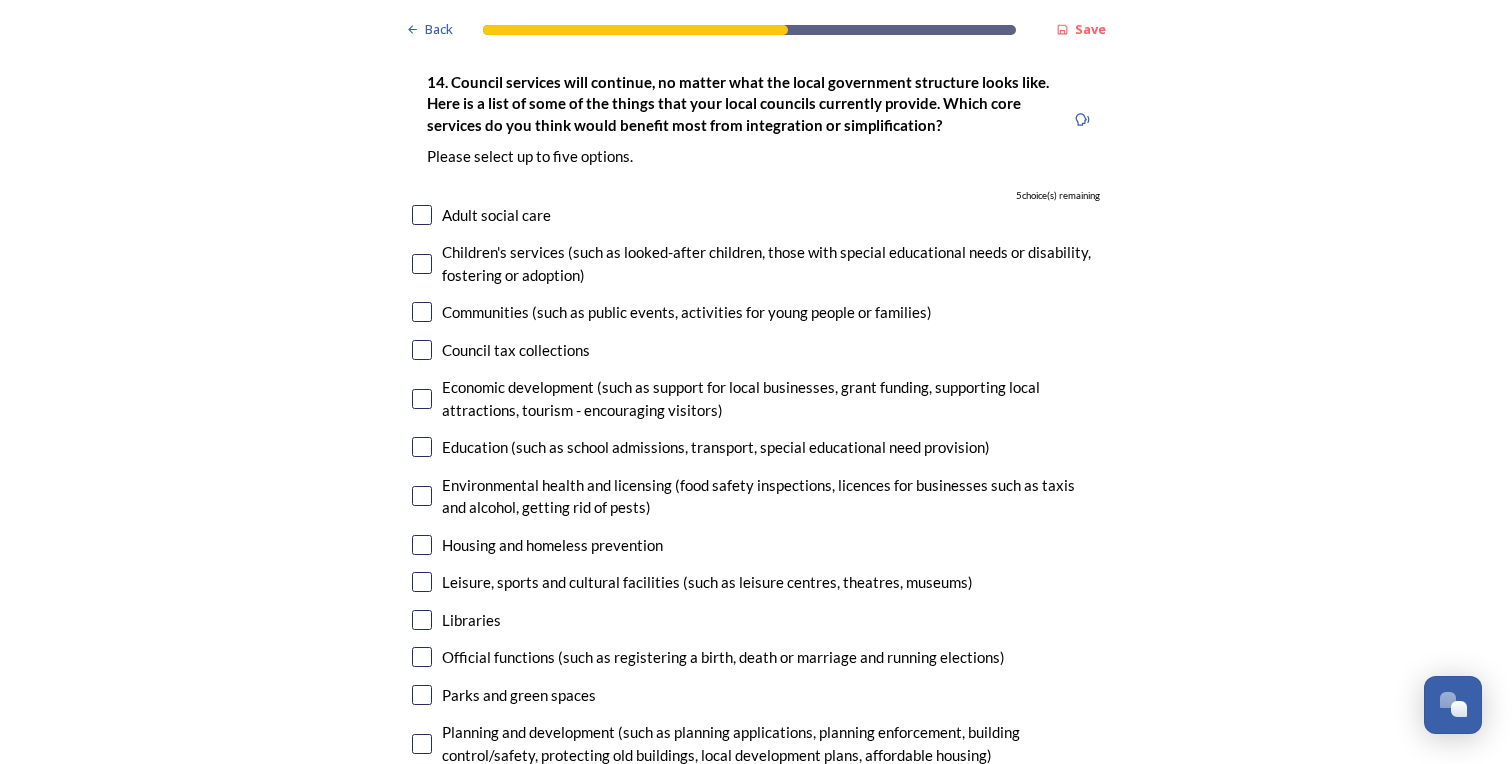 scroll, scrollTop: 4491, scrollLeft: 0, axis: vertical 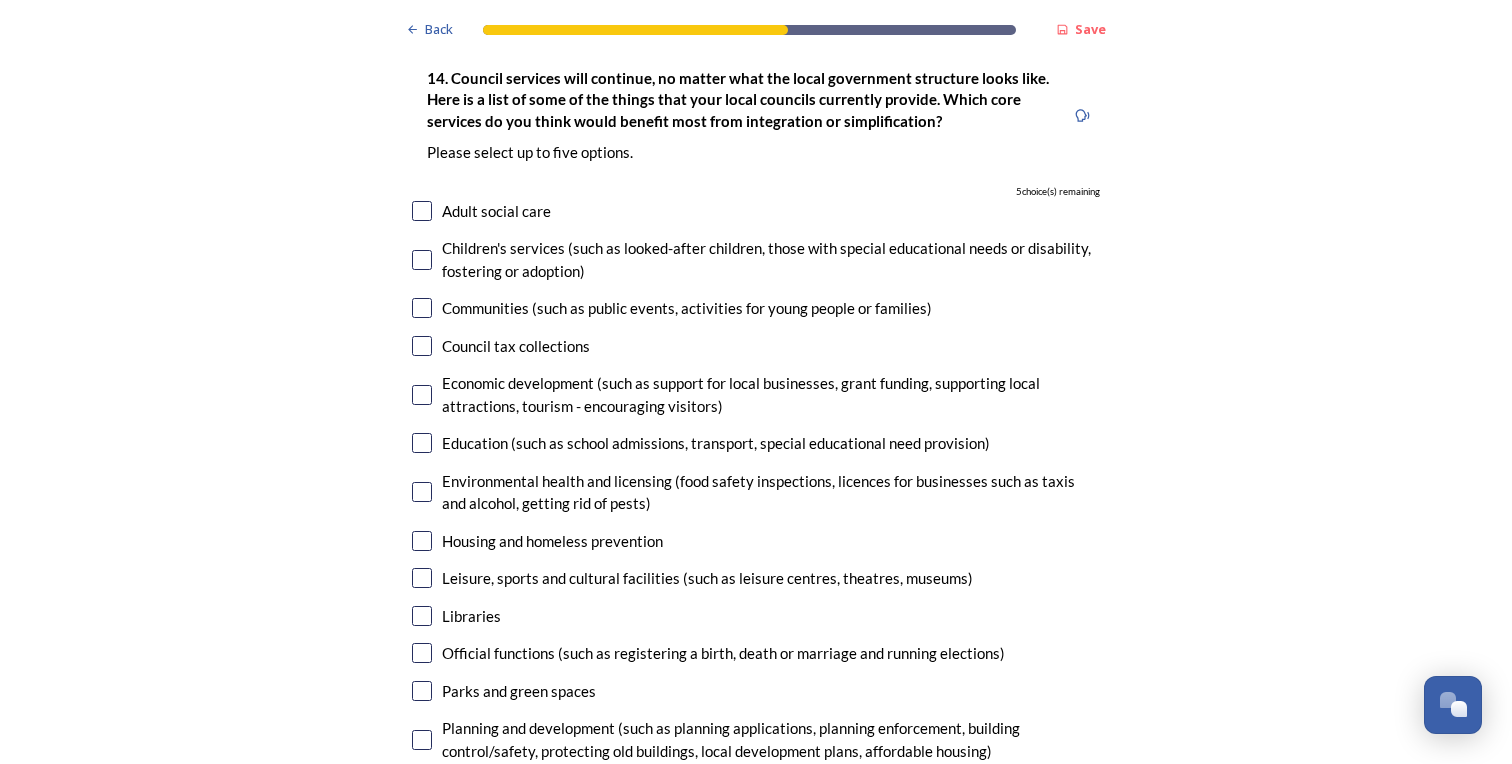 click at bounding box center [422, 211] 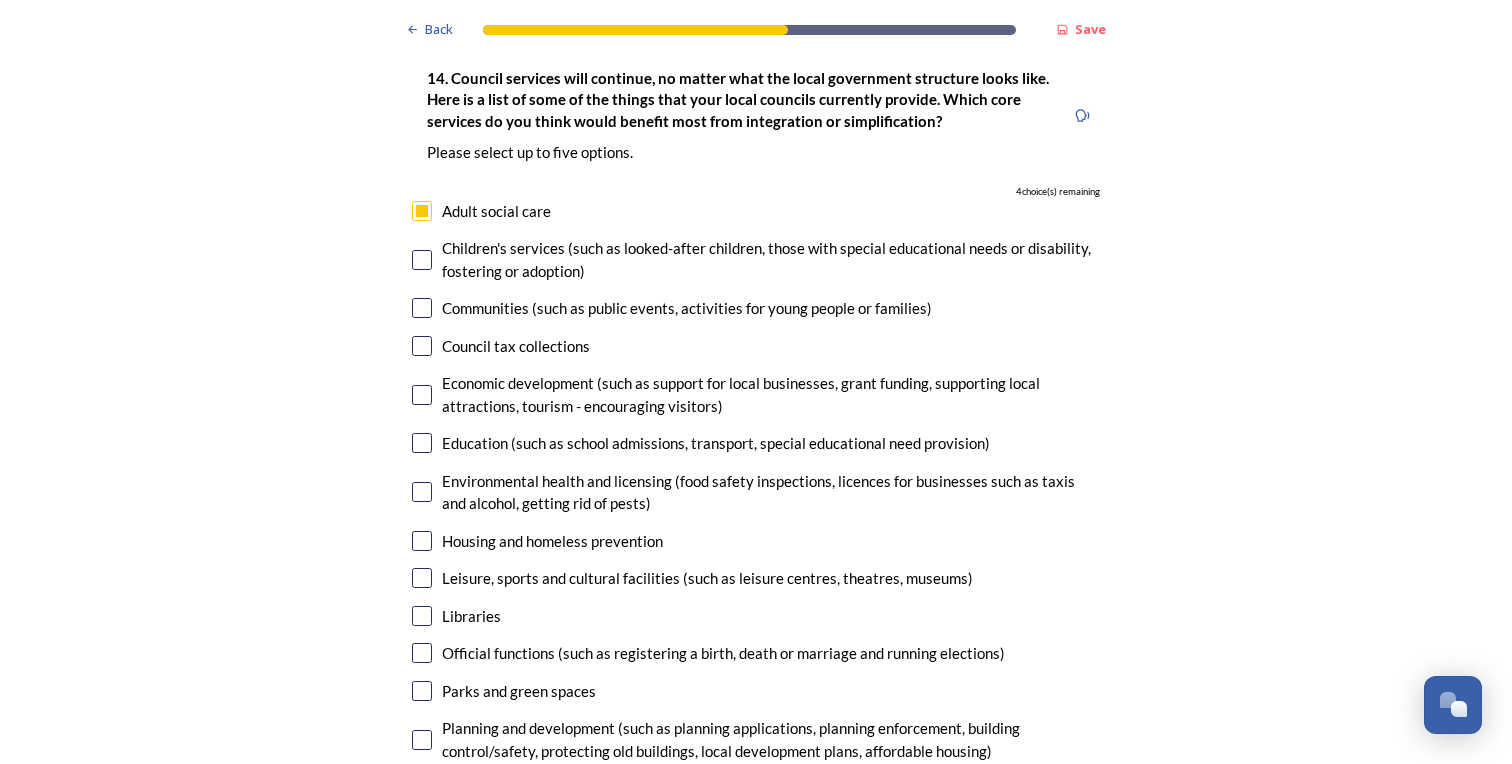 click at bounding box center [422, 260] 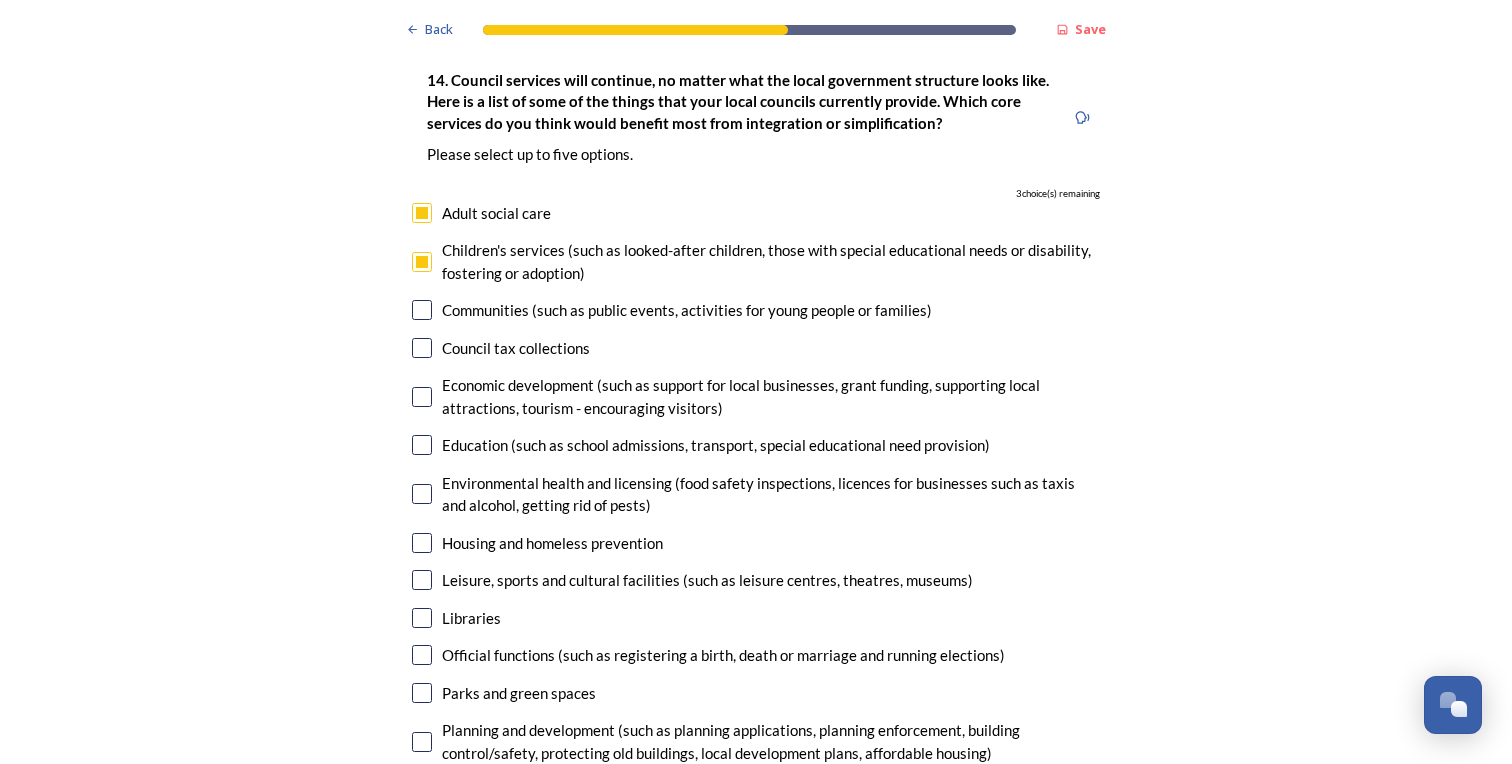click at bounding box center [422, 348] 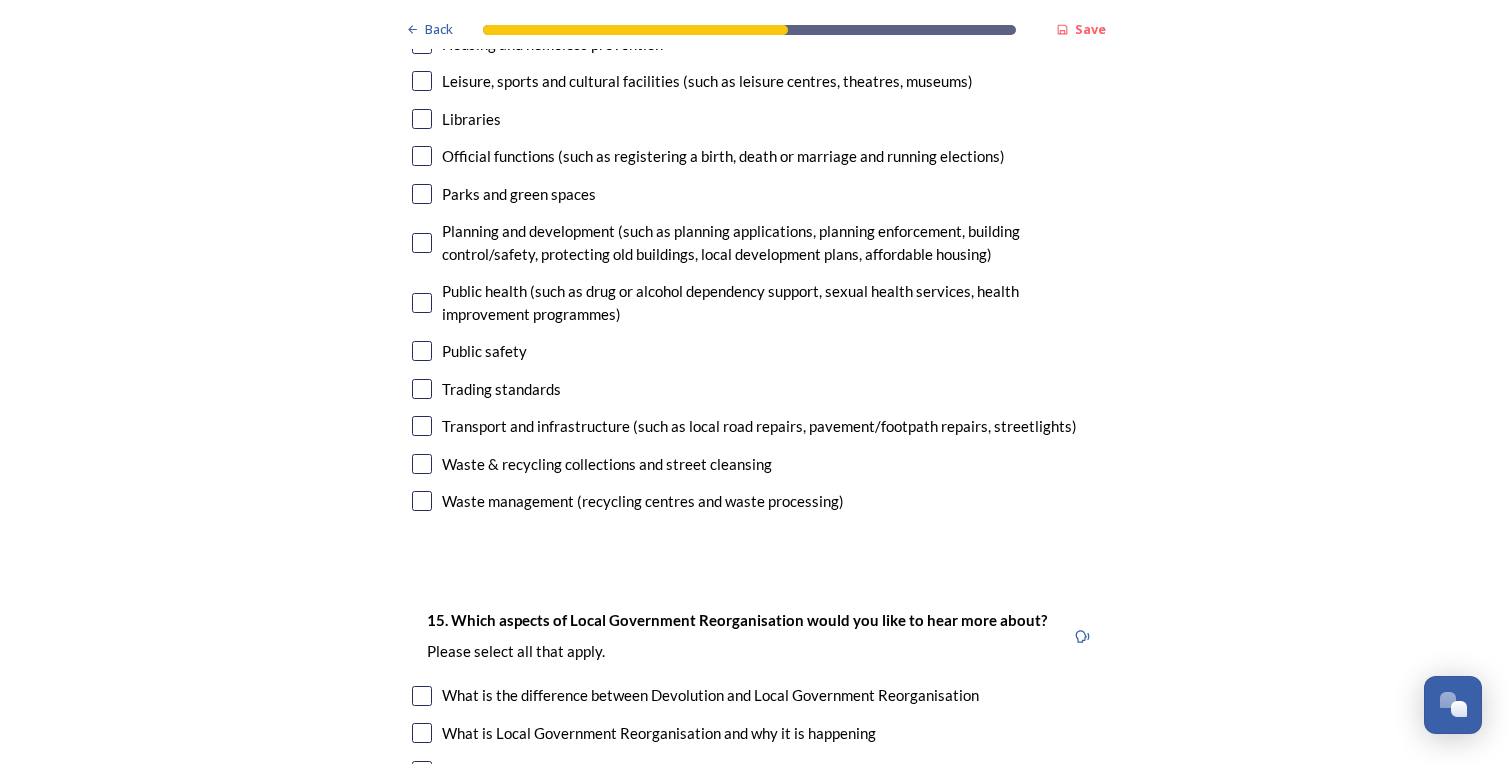 scroll, scrollTop: 4992, scrollLeft: 0, axis: vertical 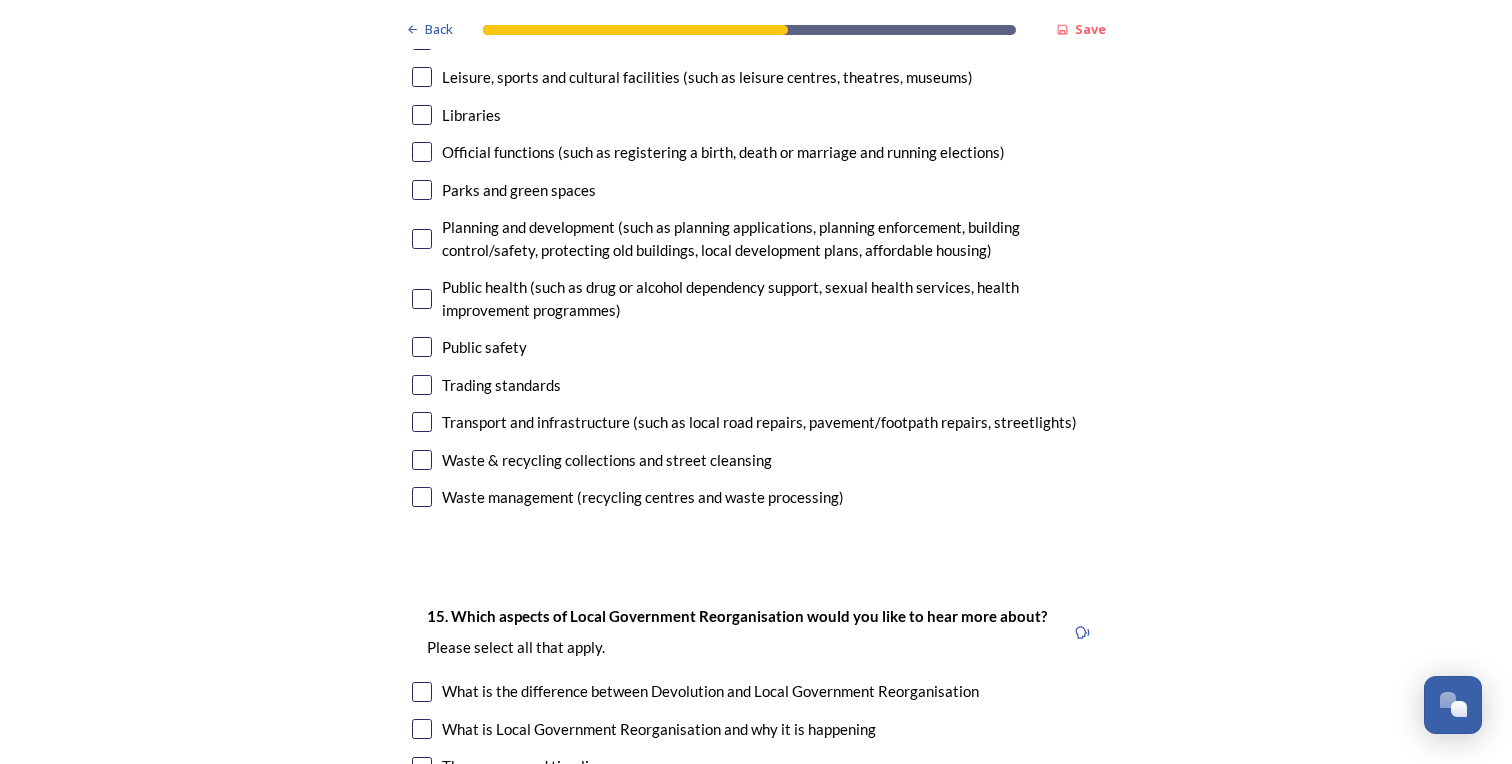 click at bounding box center (422, 422) 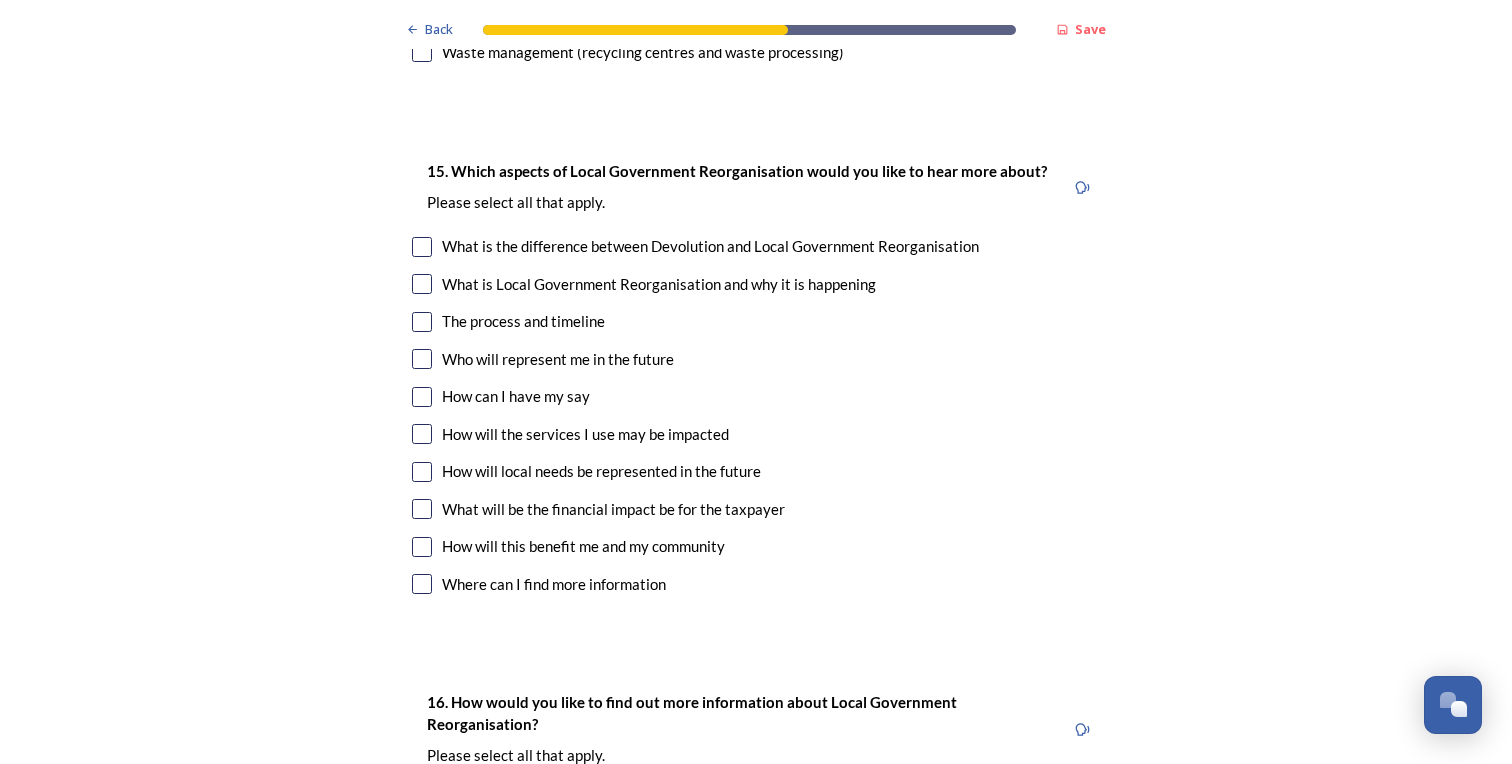 scroll, scrollTop: 5440, scrollLeft: 0, axis: vertical 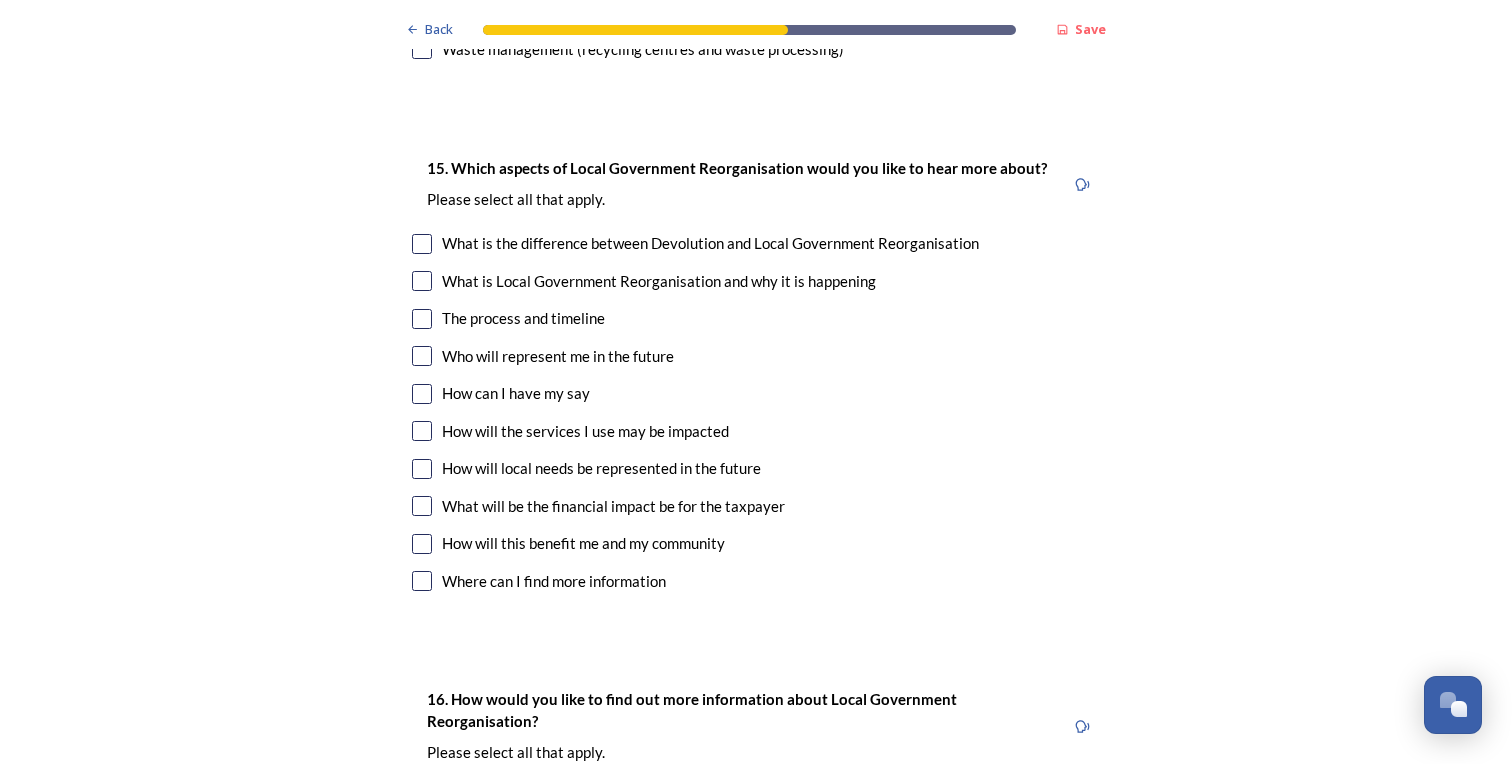 click at bounding box center [422, 469] 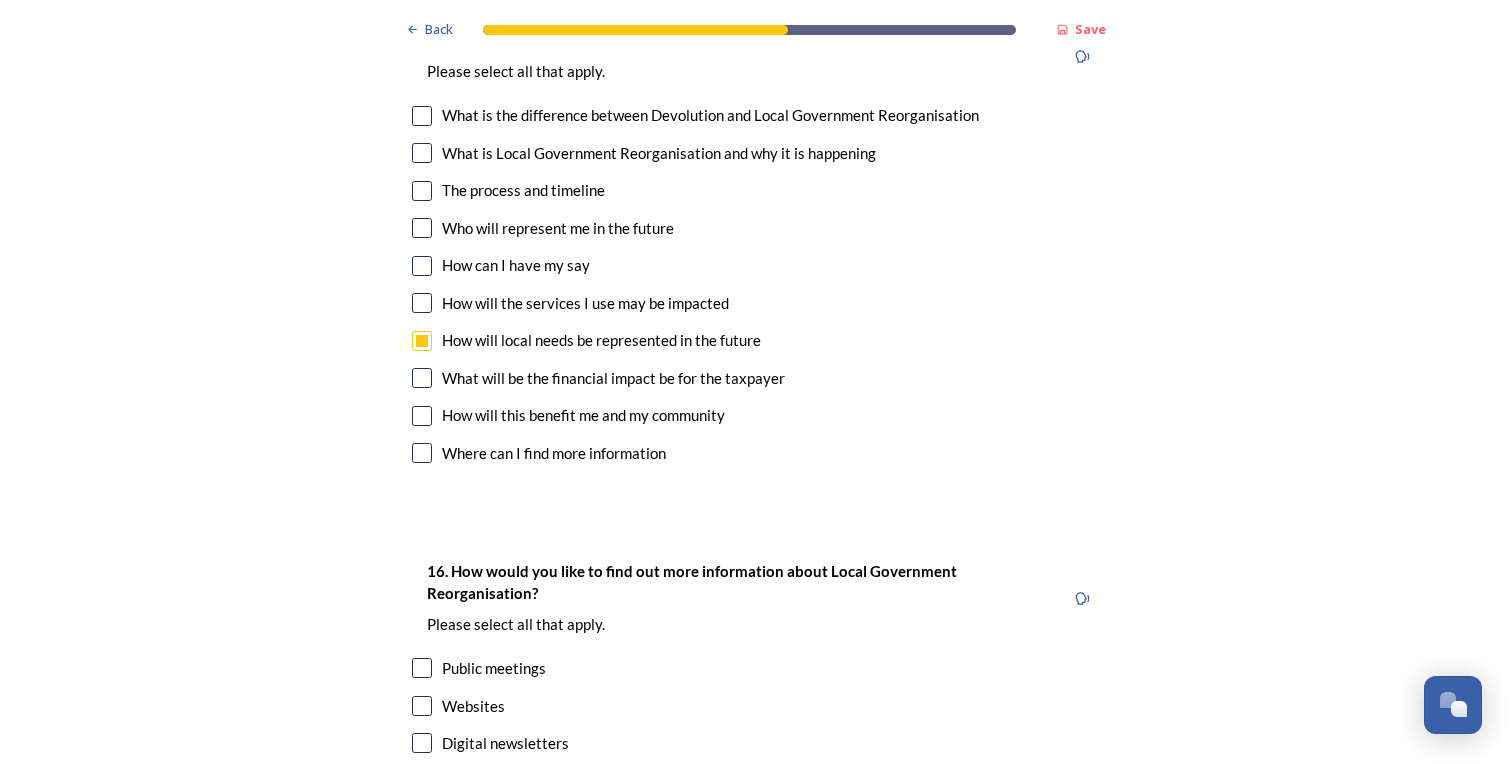 scroll, scrollTop: 5588, scrollLeft: 0, axis: vertical 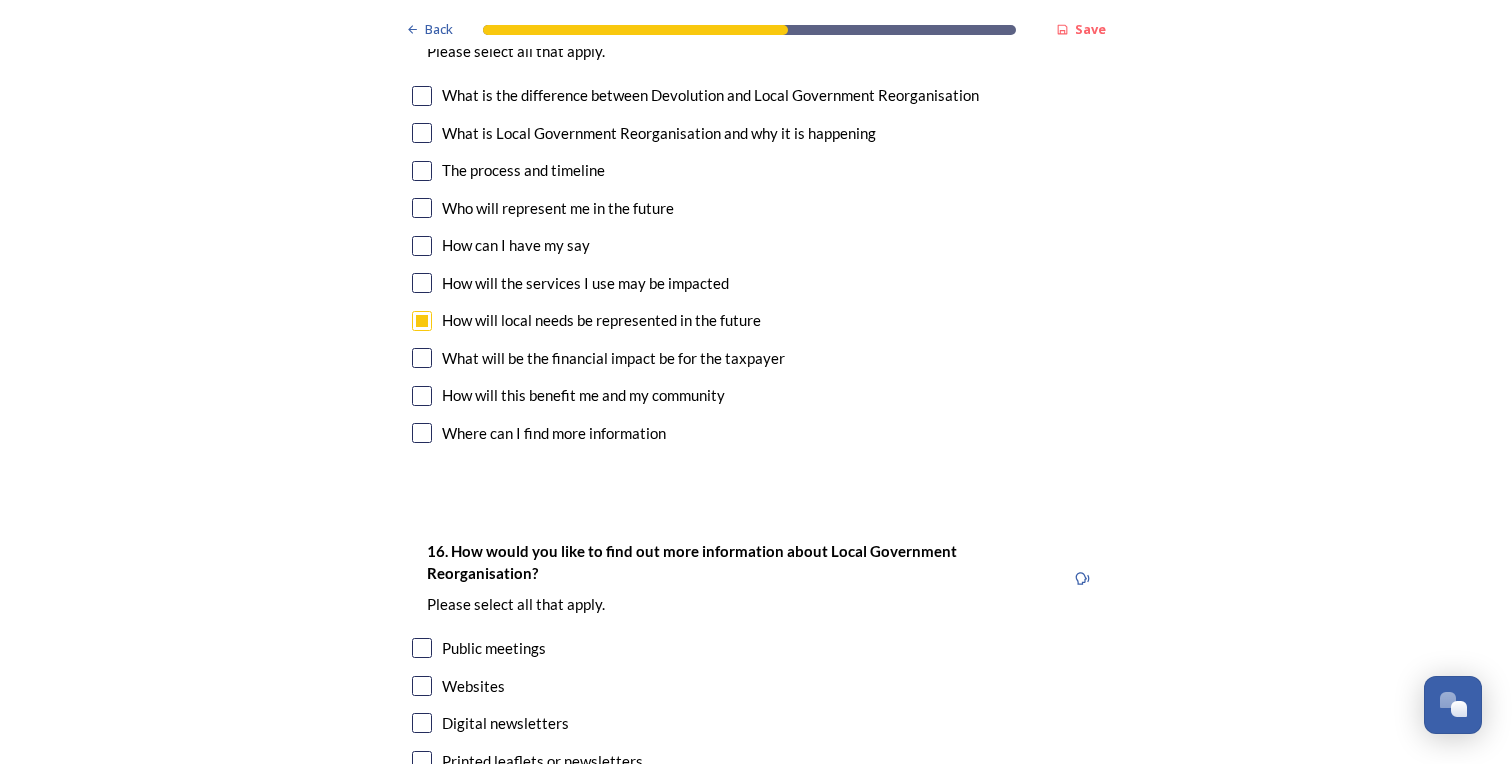 click at bounding box center (422, 358) 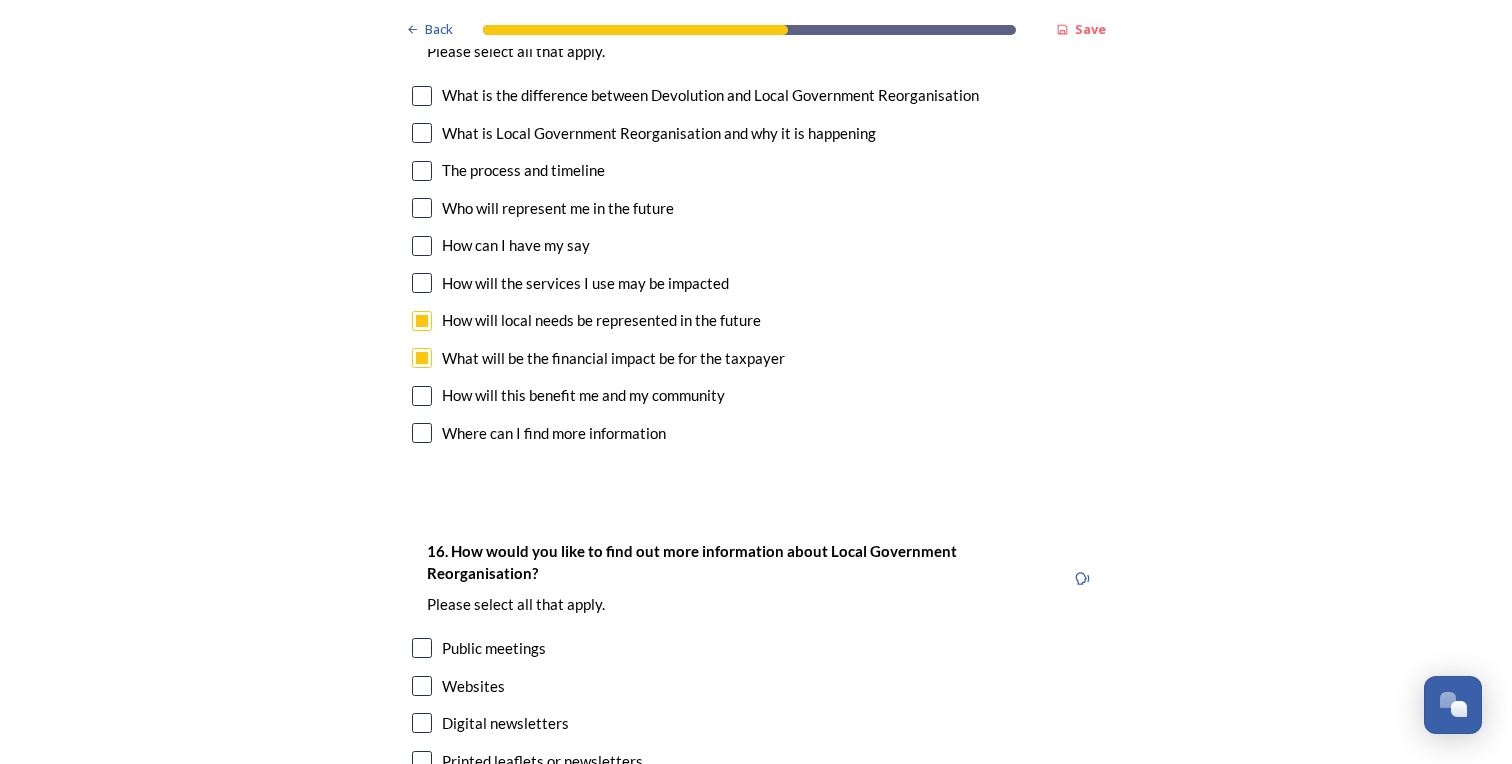 click at bounding box center (422, 396) 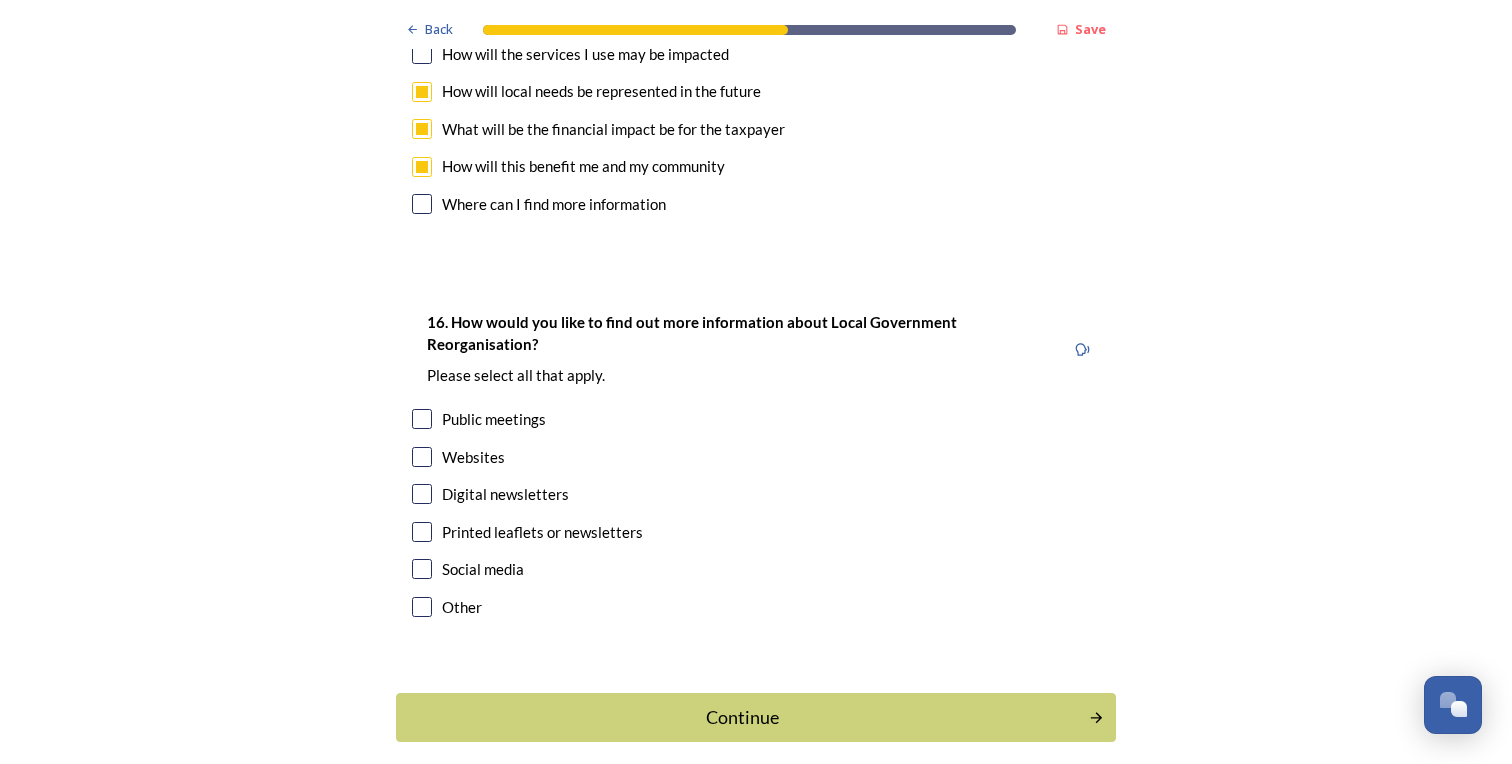 scroll, scrollTop: 5852, scrollLeft: 0, axis: vertical 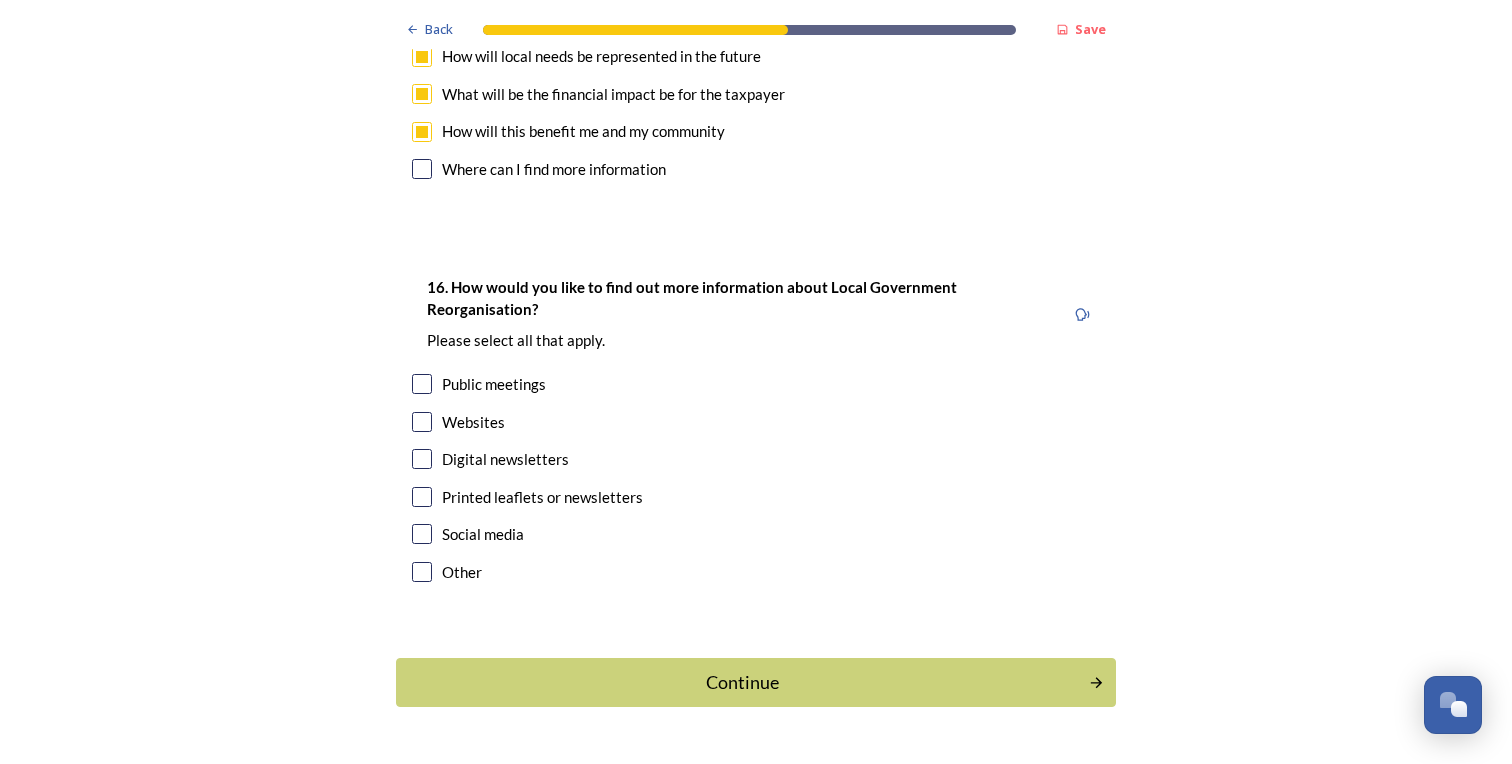 click at bounding box center [422, 384] 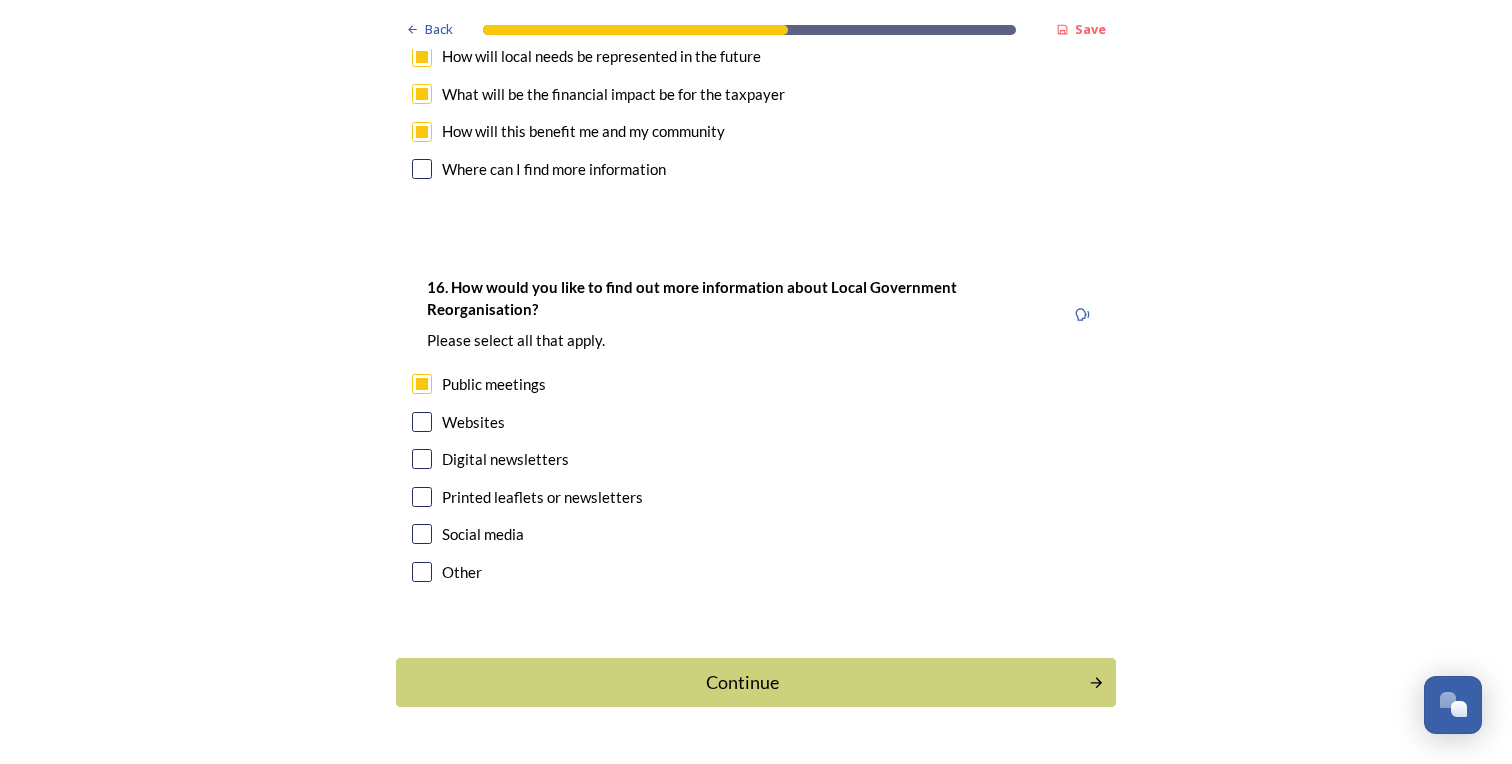 click at bounding box center (422, 422) 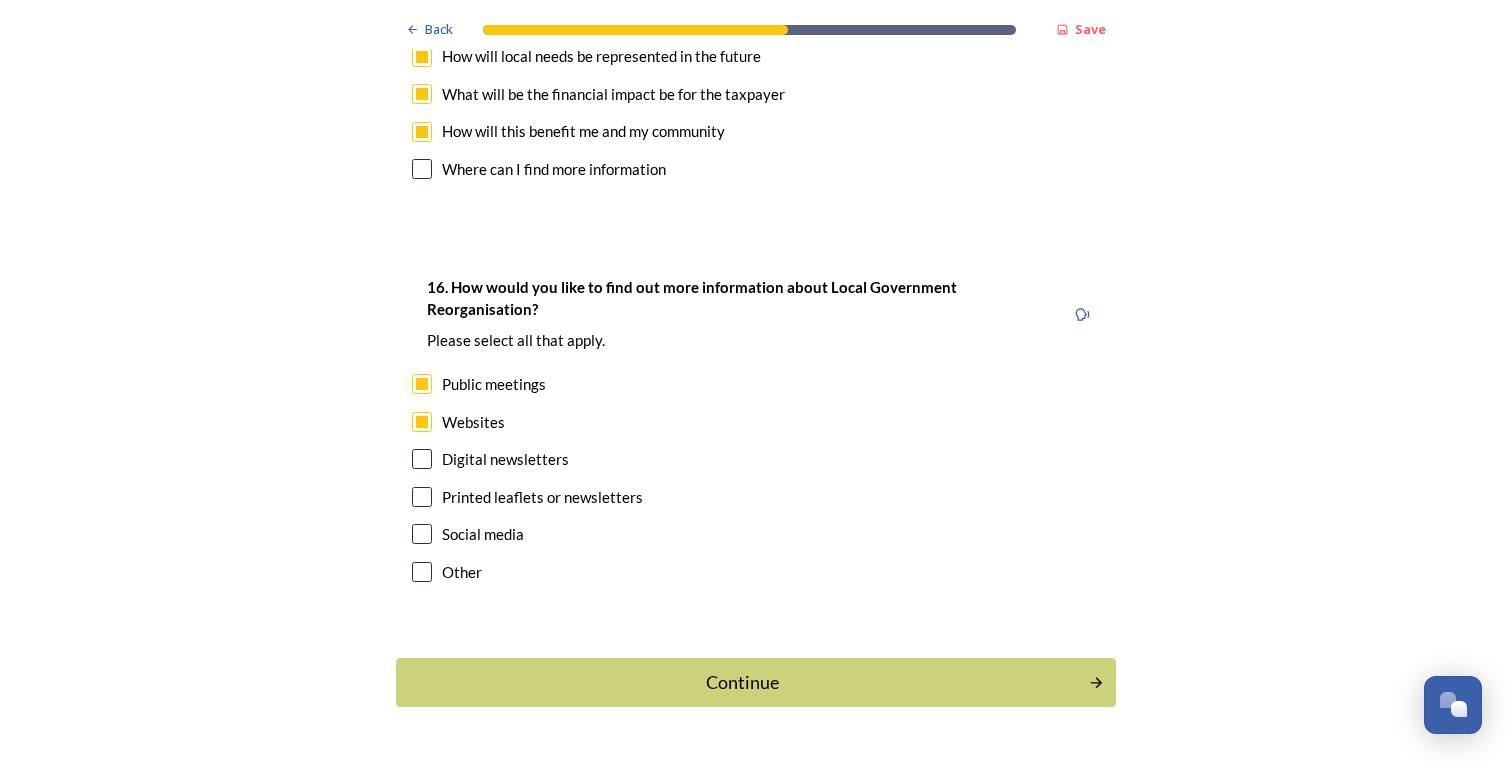 click at bounding box center [422, 459] 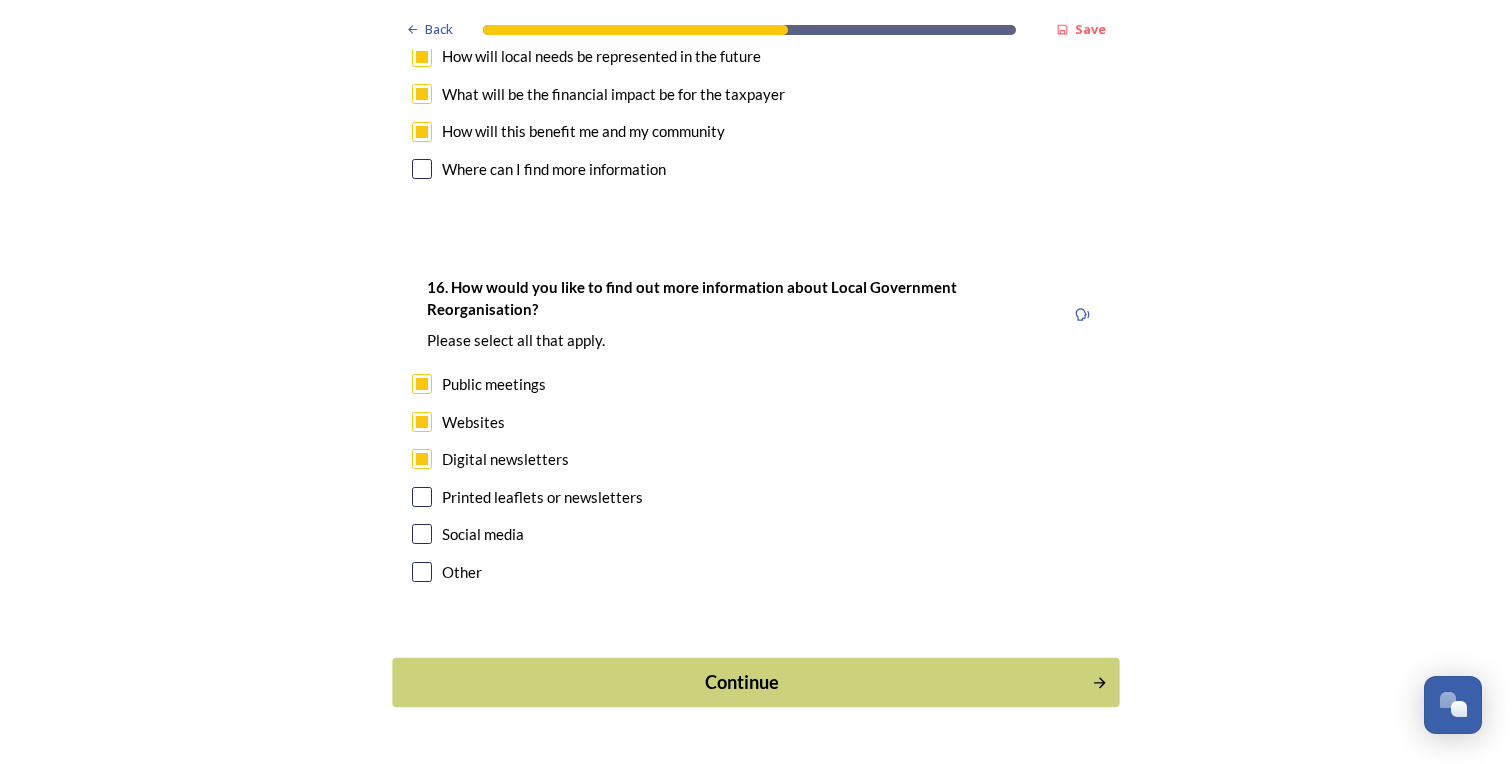 click on "Continue" at bounding box center [742, 682] 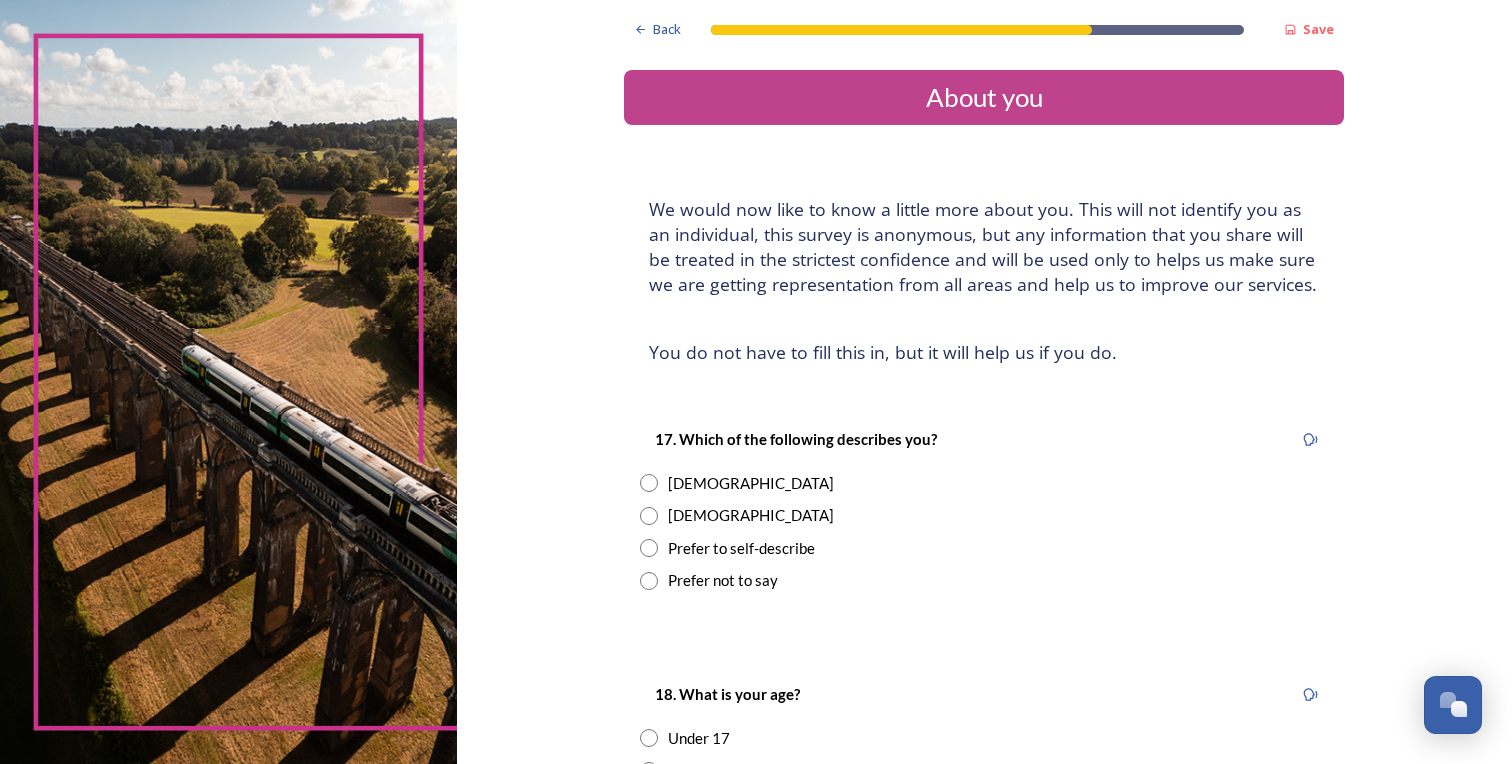 click at bounding box center [649, 516] 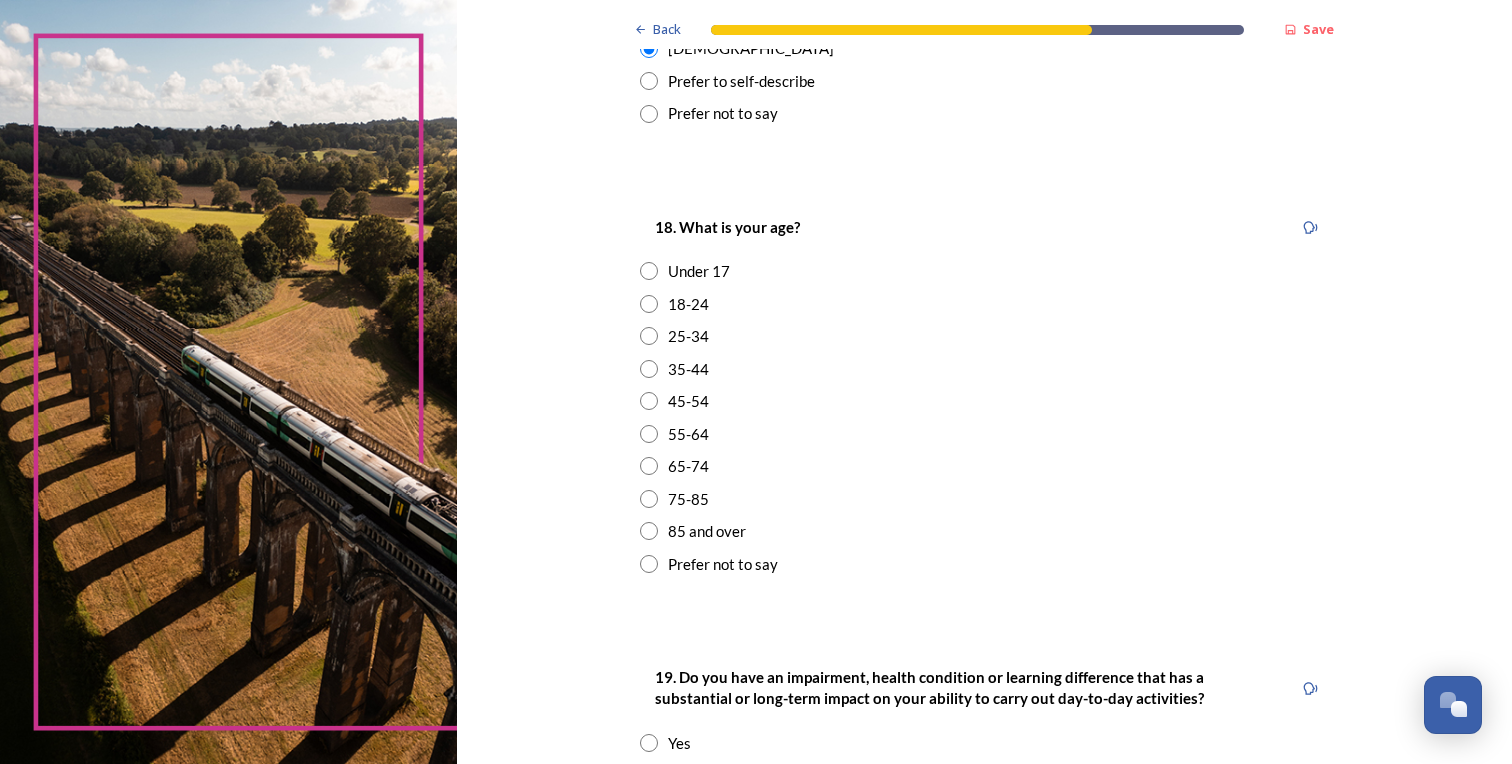 scroll, scrollTop: 481, scrollLeft: 0, axis: vertical 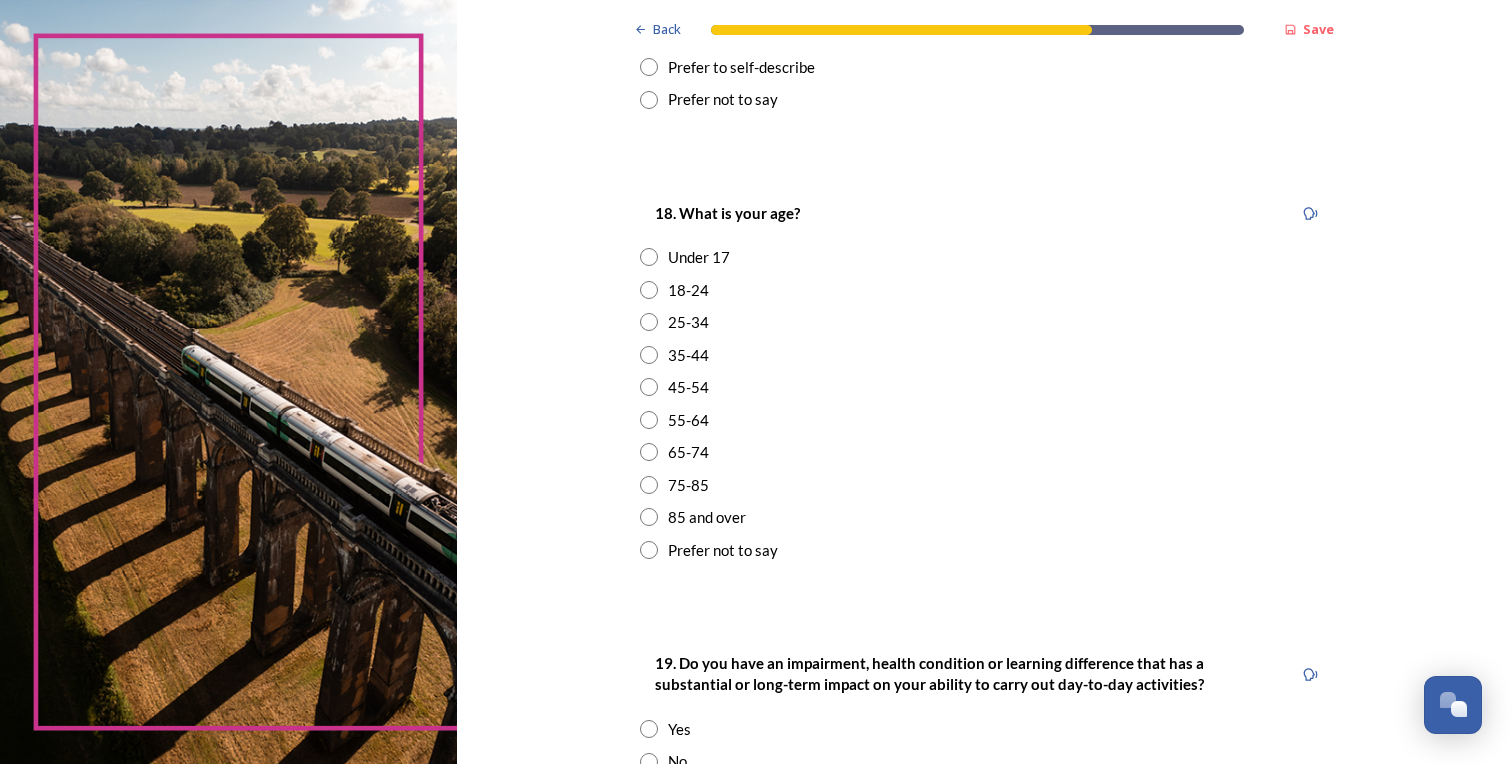 click at bounding box center (649, 452) 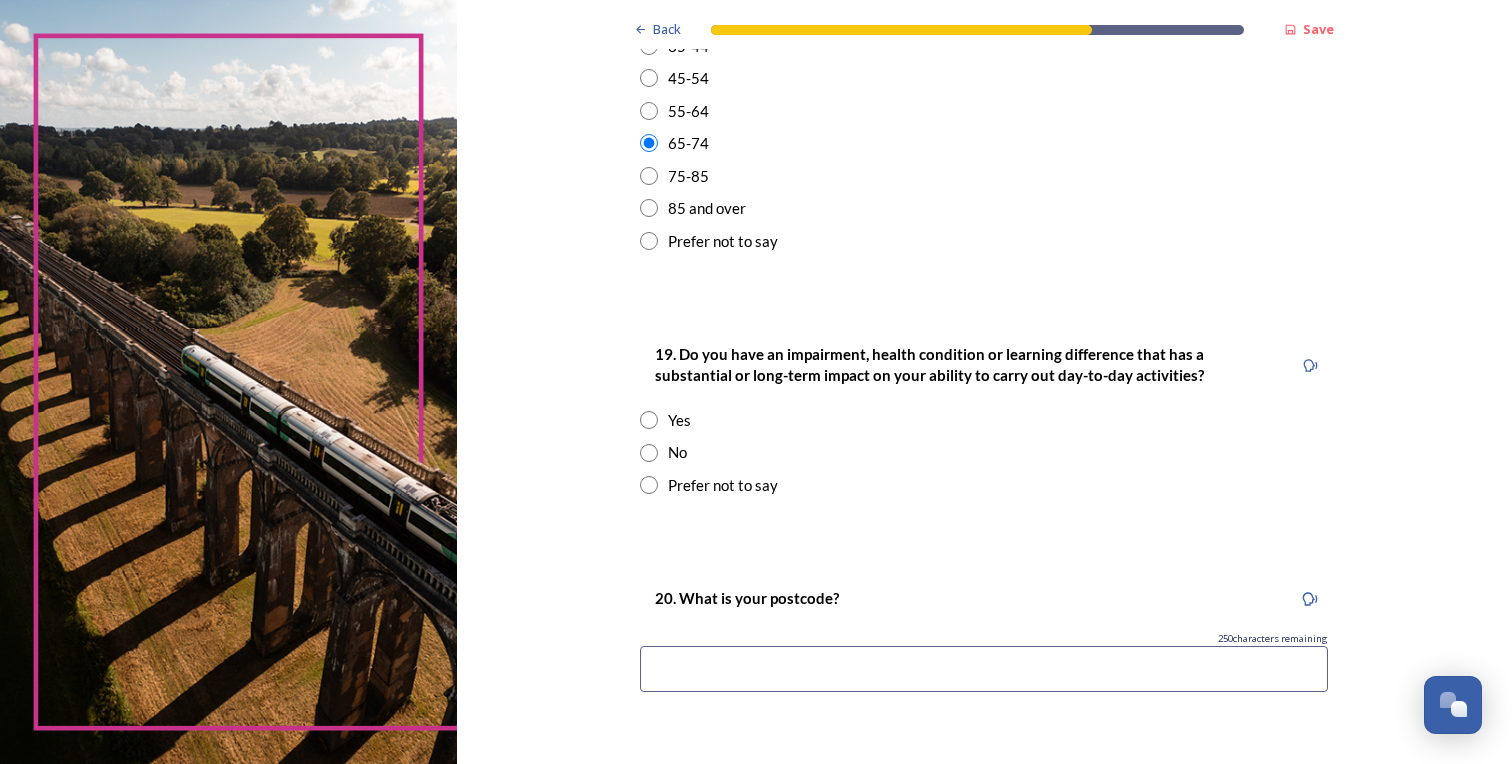 scroll, scrollTop: 791, scrollLeft: 0, axis: vertical 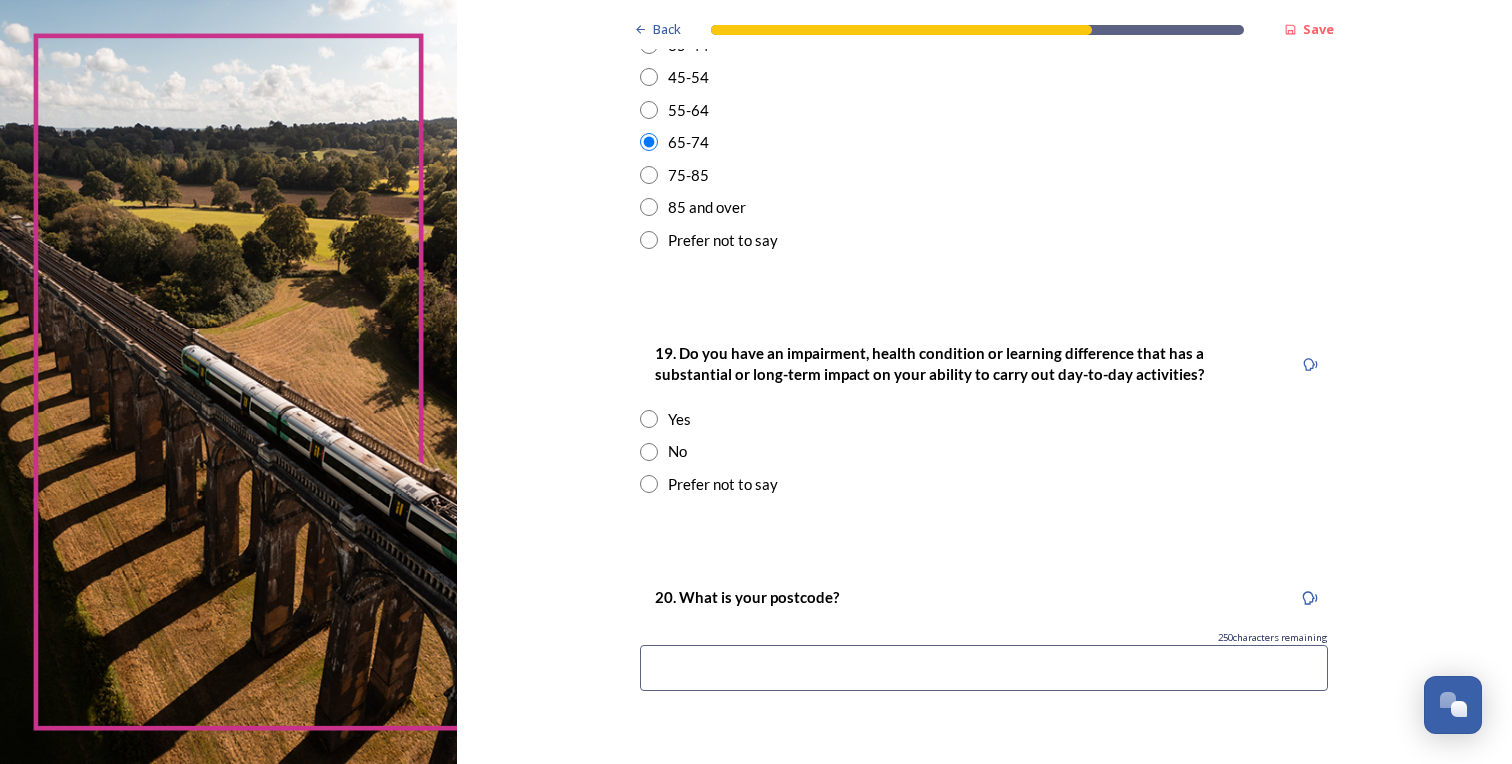 click at bounding box center (649, 452) 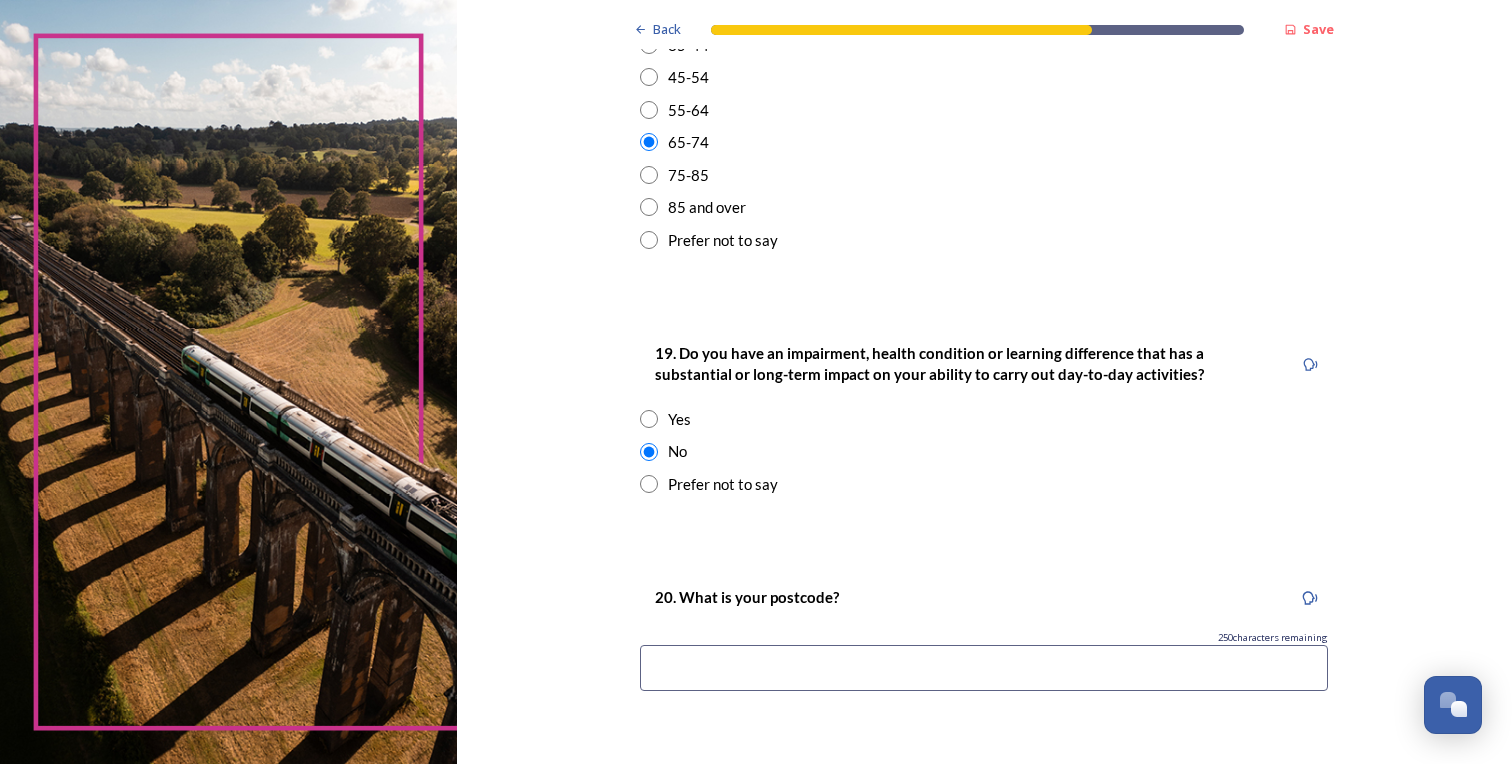 click at bounding box center (984, 668) 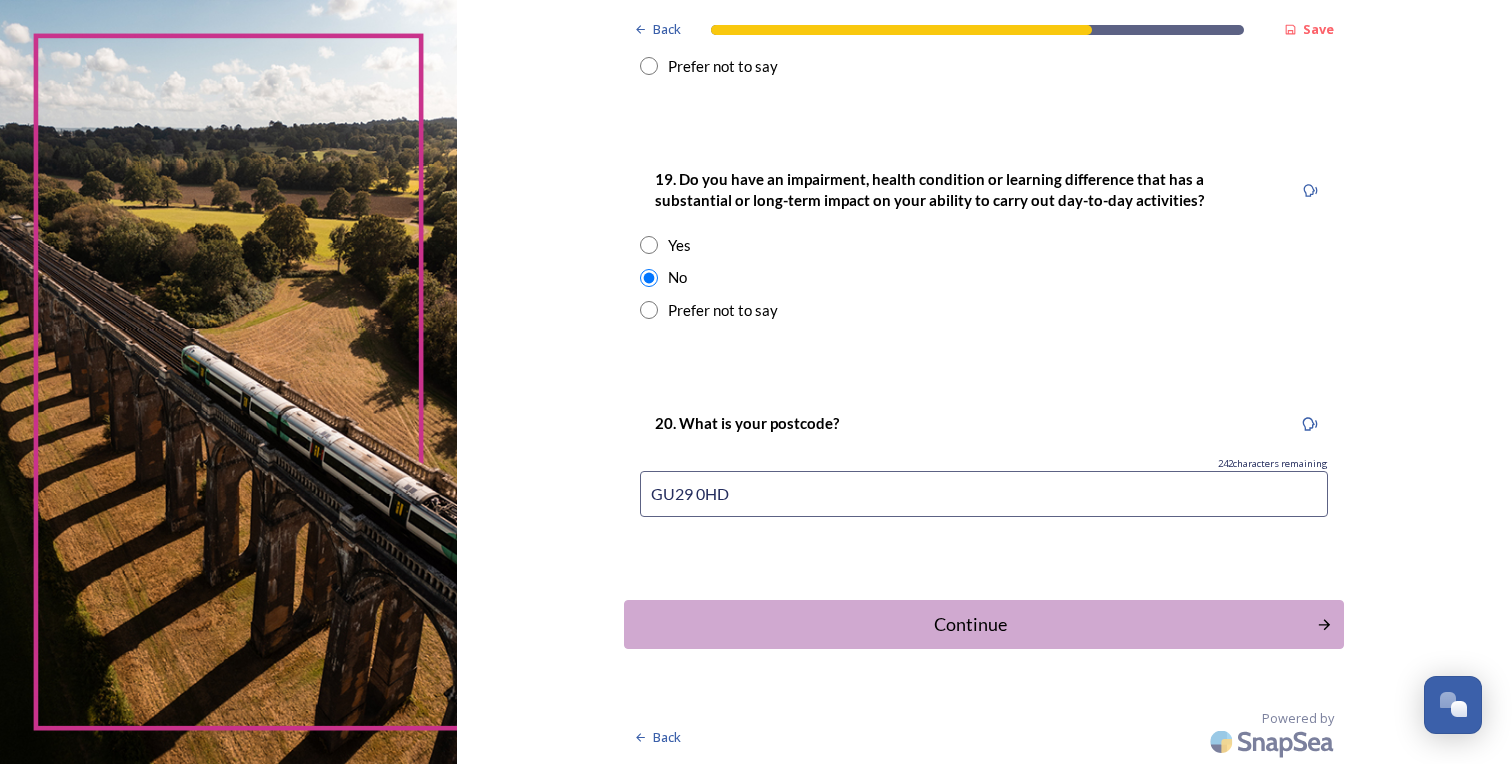 scroll, scrollTop: 966, scrollLeft: 0, axis: vertical 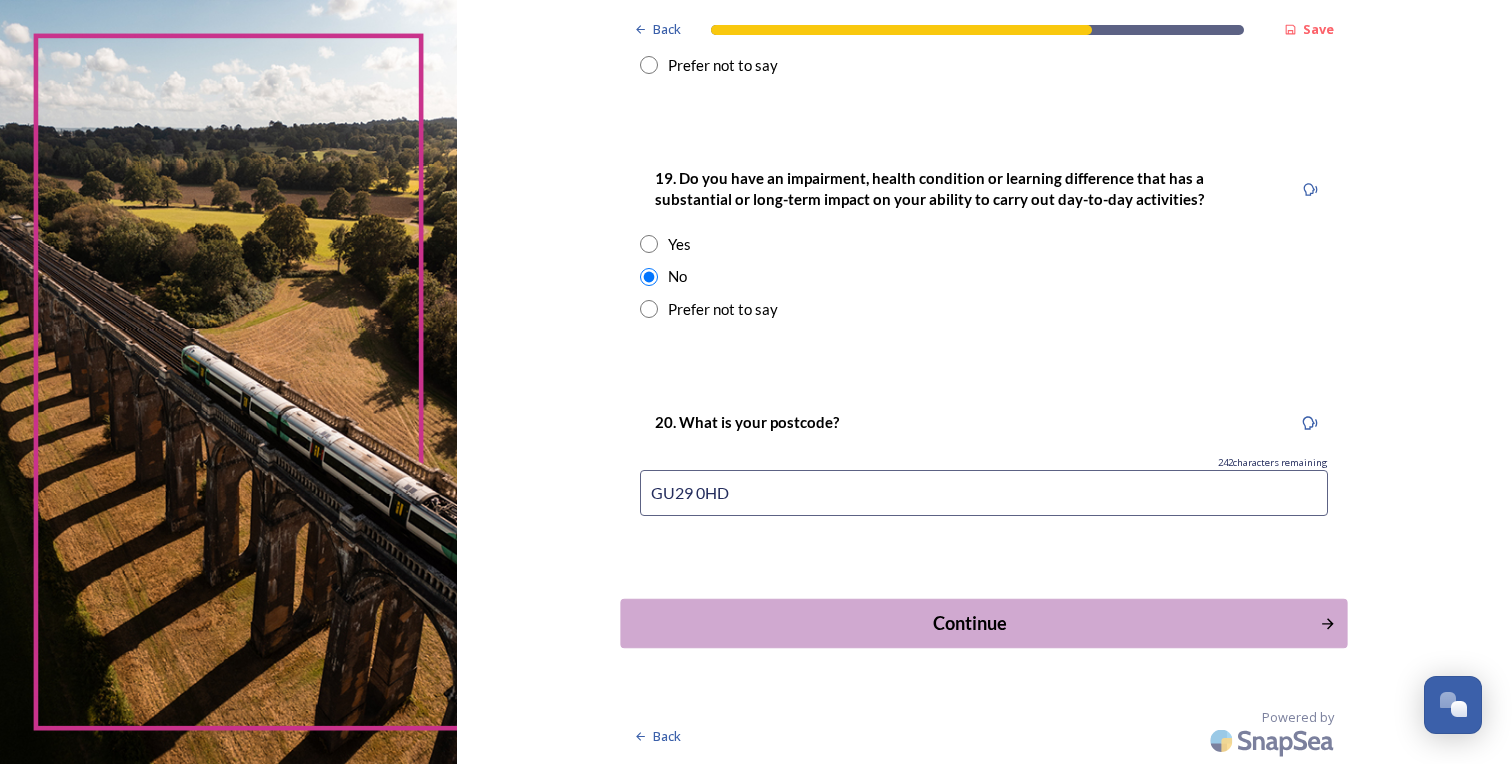 type on "GU29 0HD" 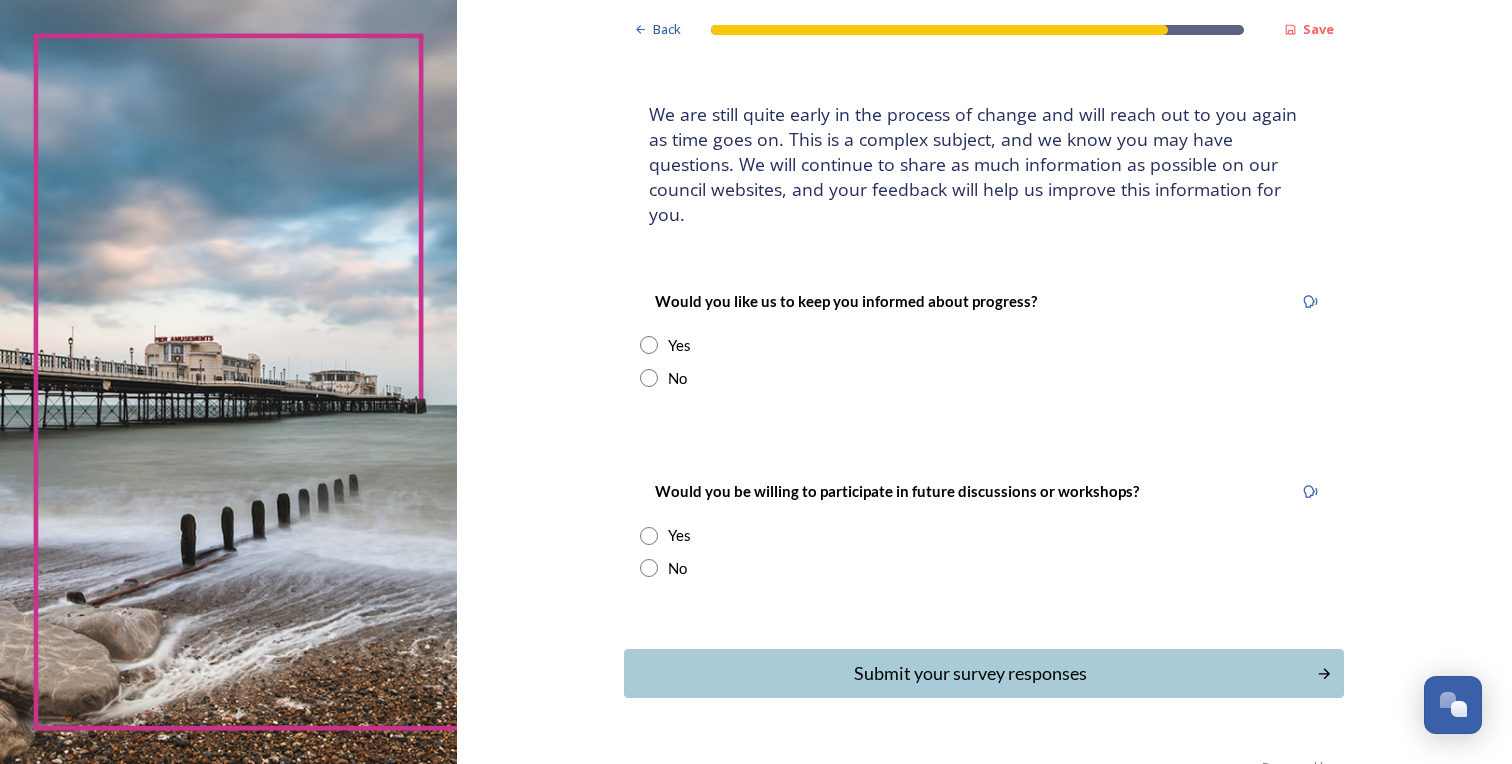 scroll, scrollTop: 120, scrollLeft: 0, axis: vertical 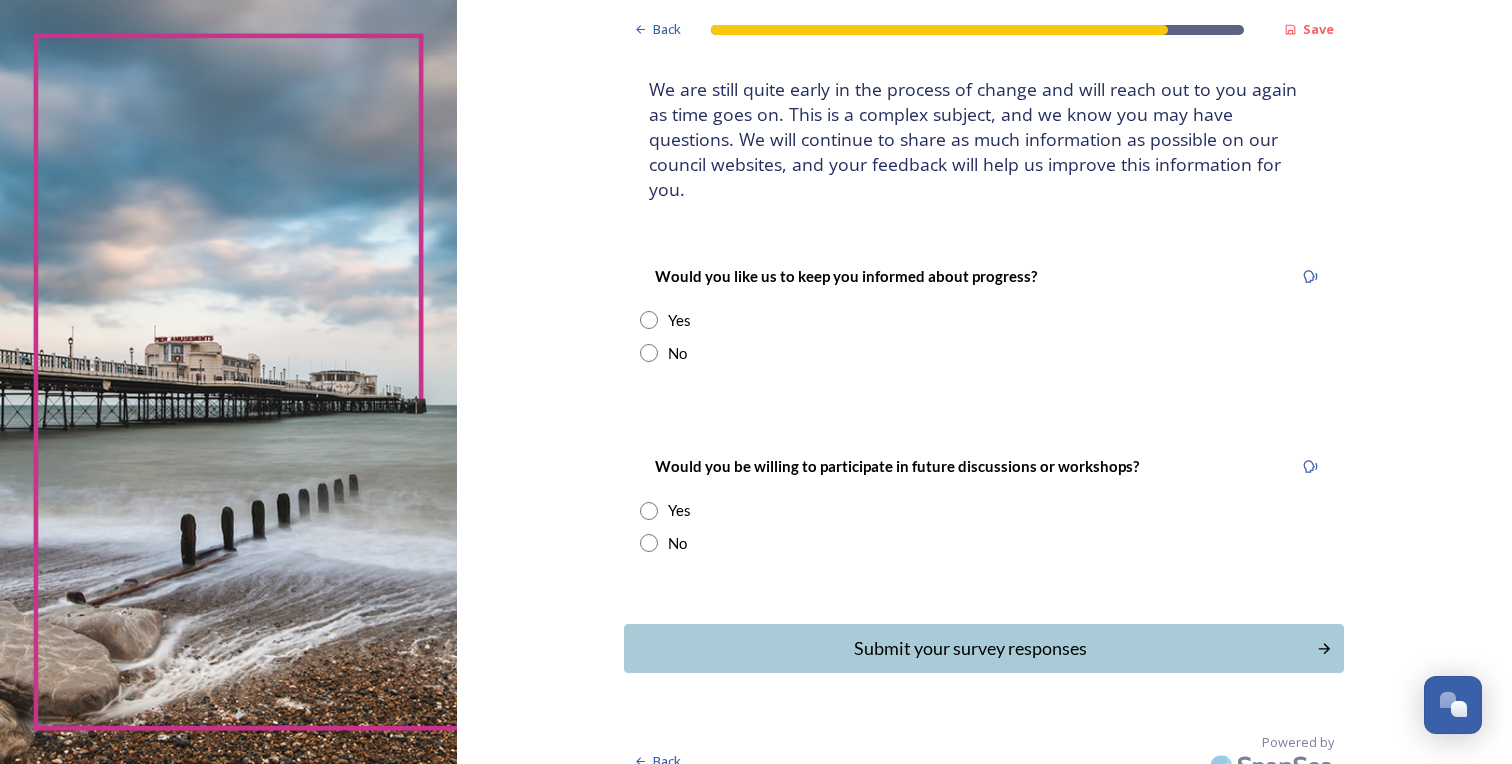 click at bounding box center (649, 353) 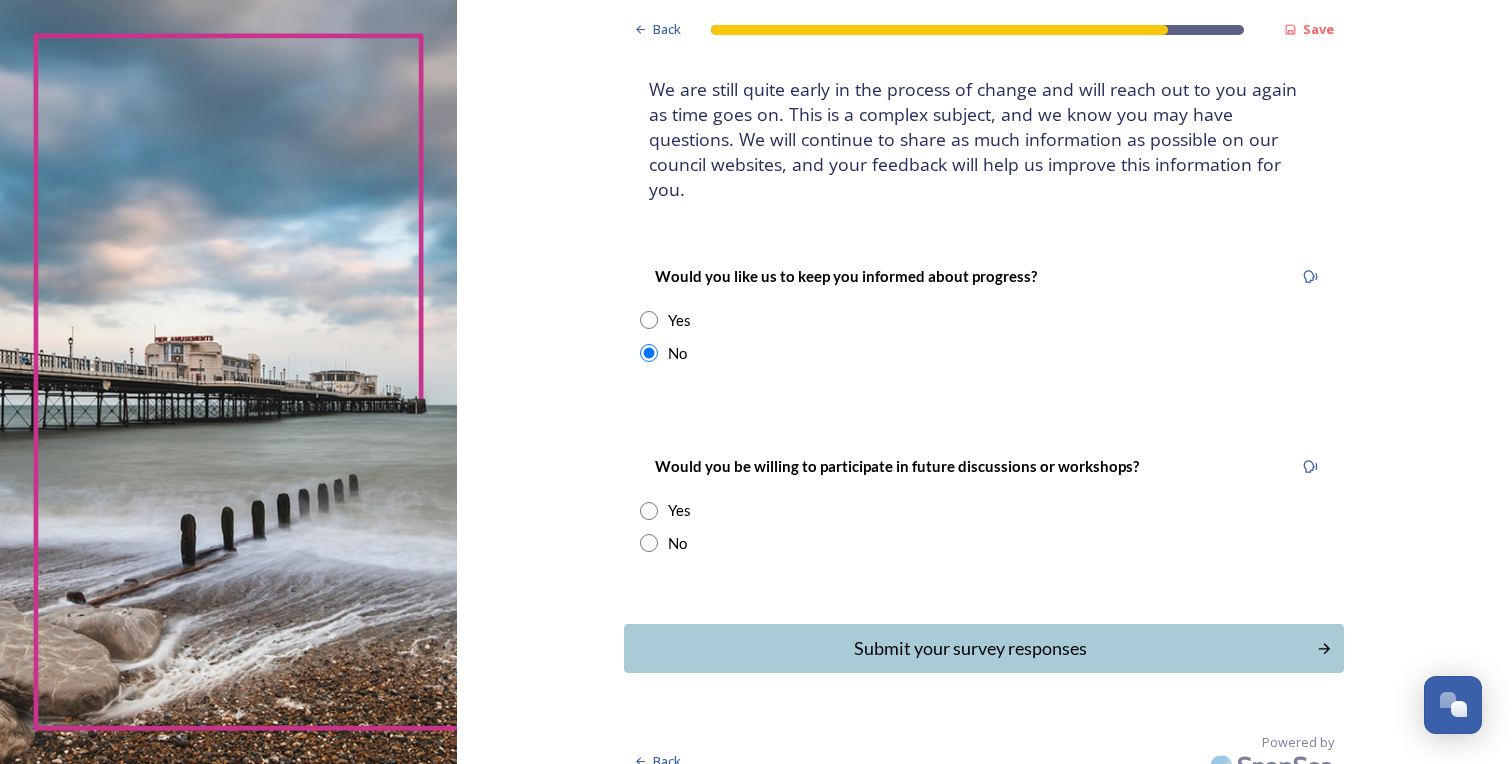 click at bounding box center (649, 543) 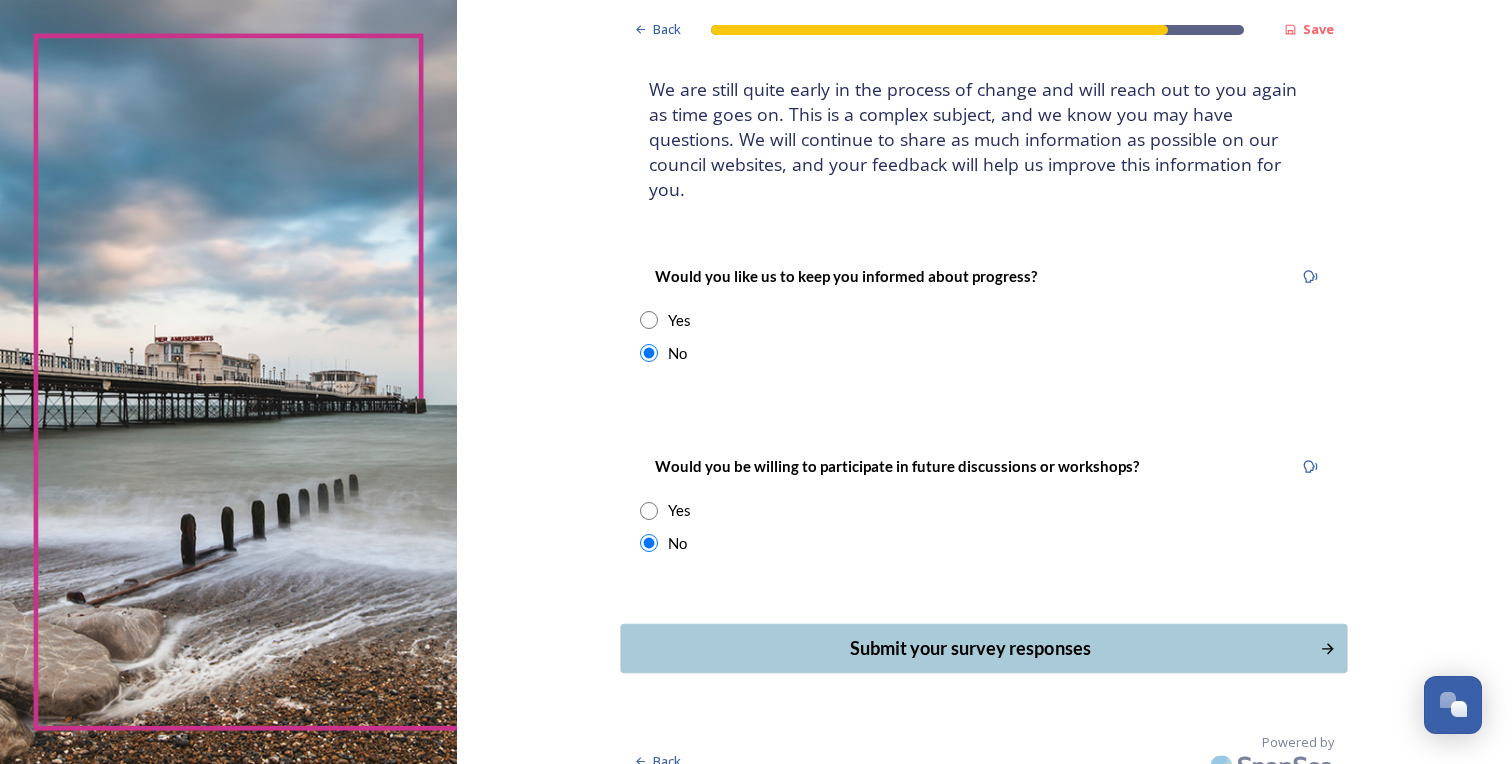 click on "Submit your survey responses" at bounding box center (970, 648) 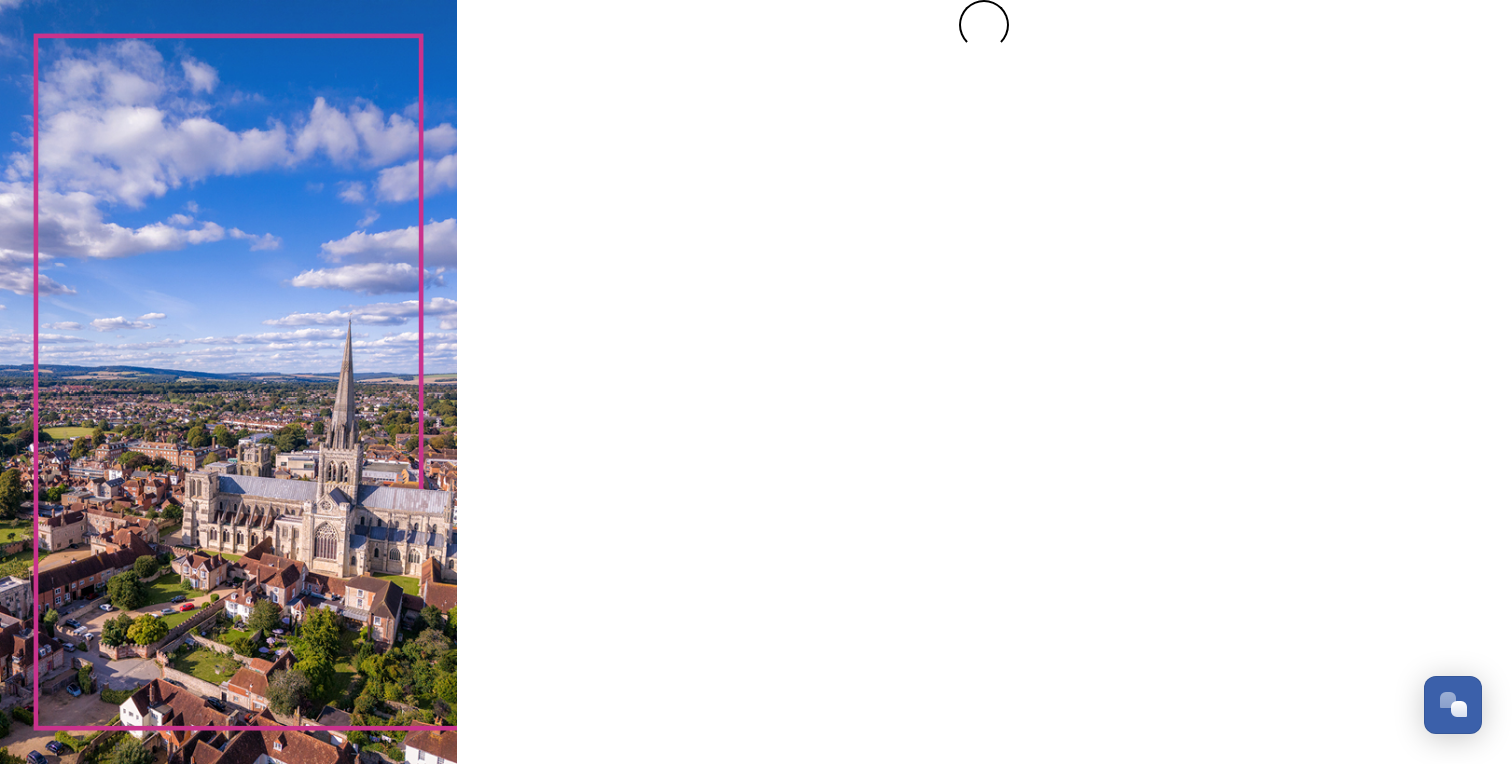 scroll, scrollTop: 0, scrollLeft: 0, axis: both 